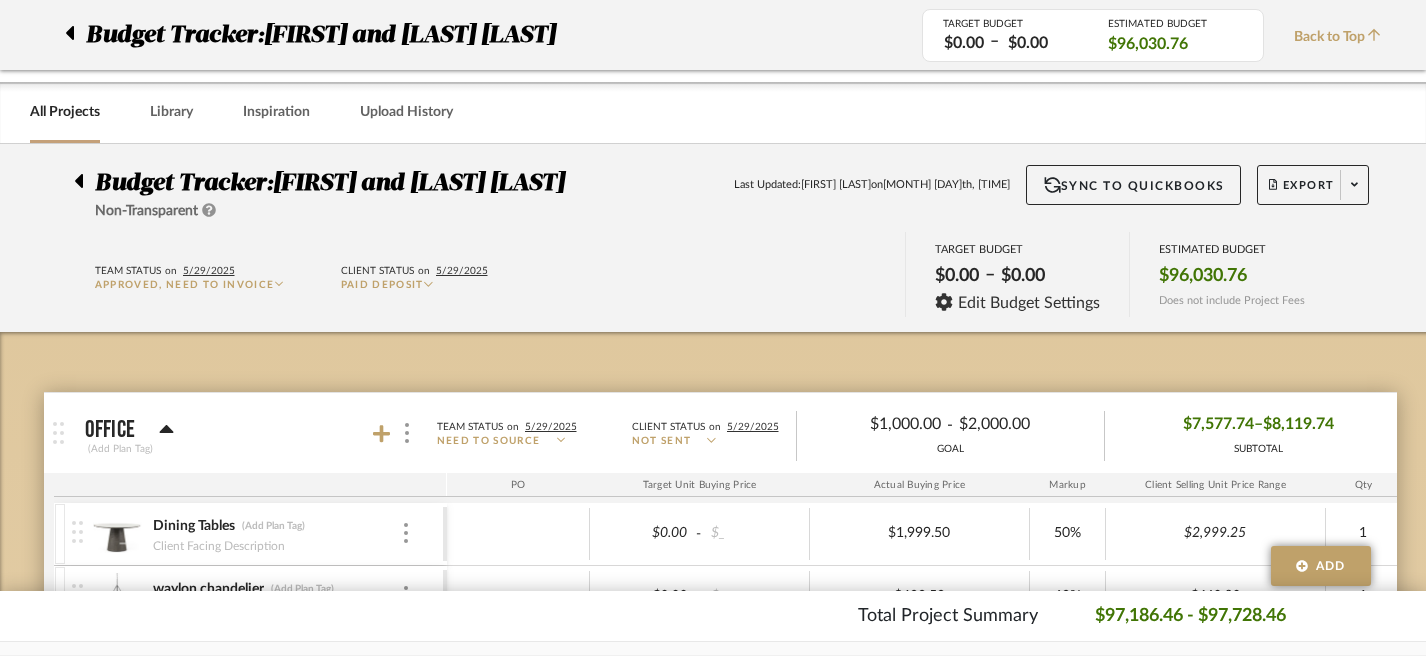 scroll, scrollTop: 1026, scrollLeft: 1, axis: both 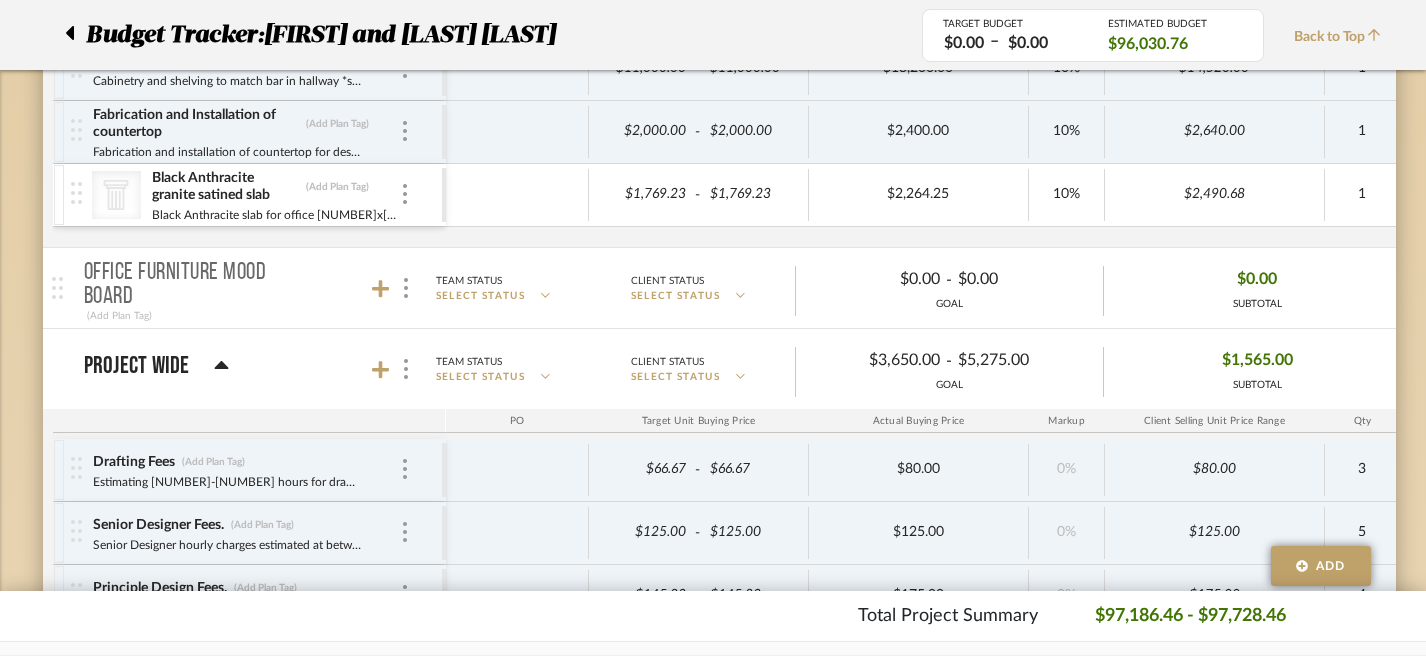 click at bounding box center [75, 35] 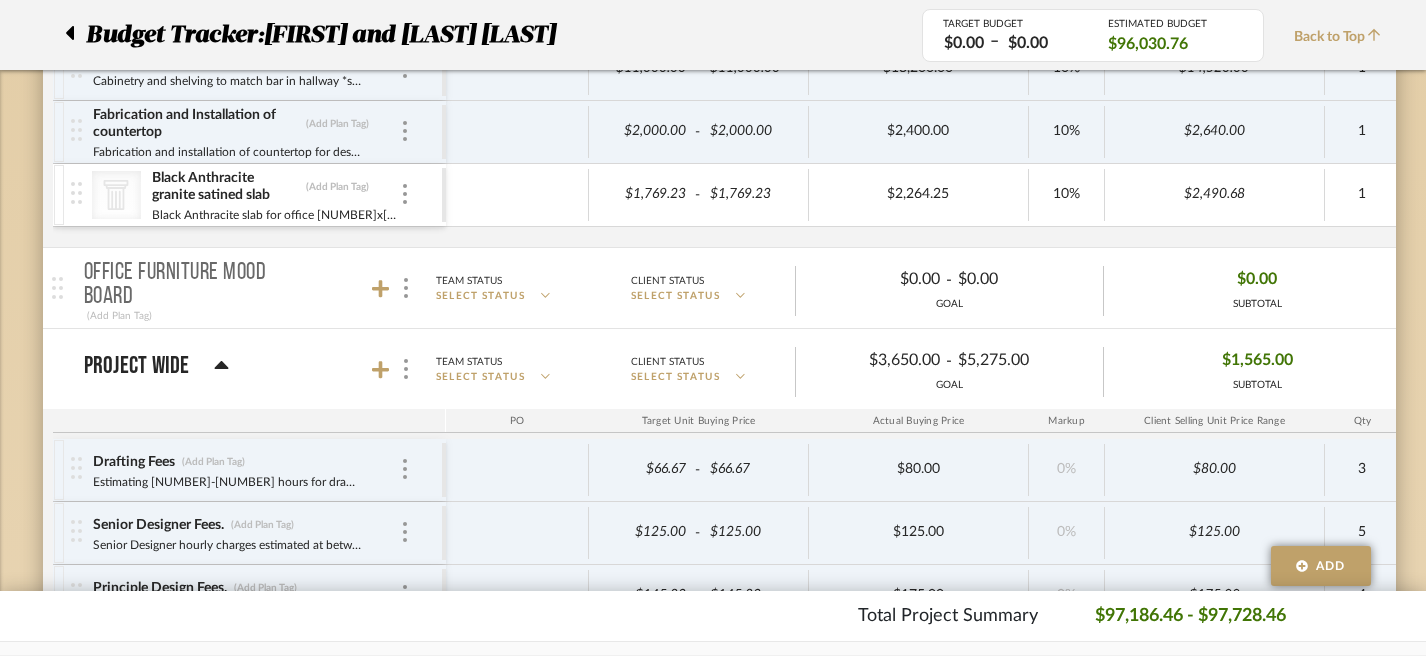 click at bounding box center [69, 33] 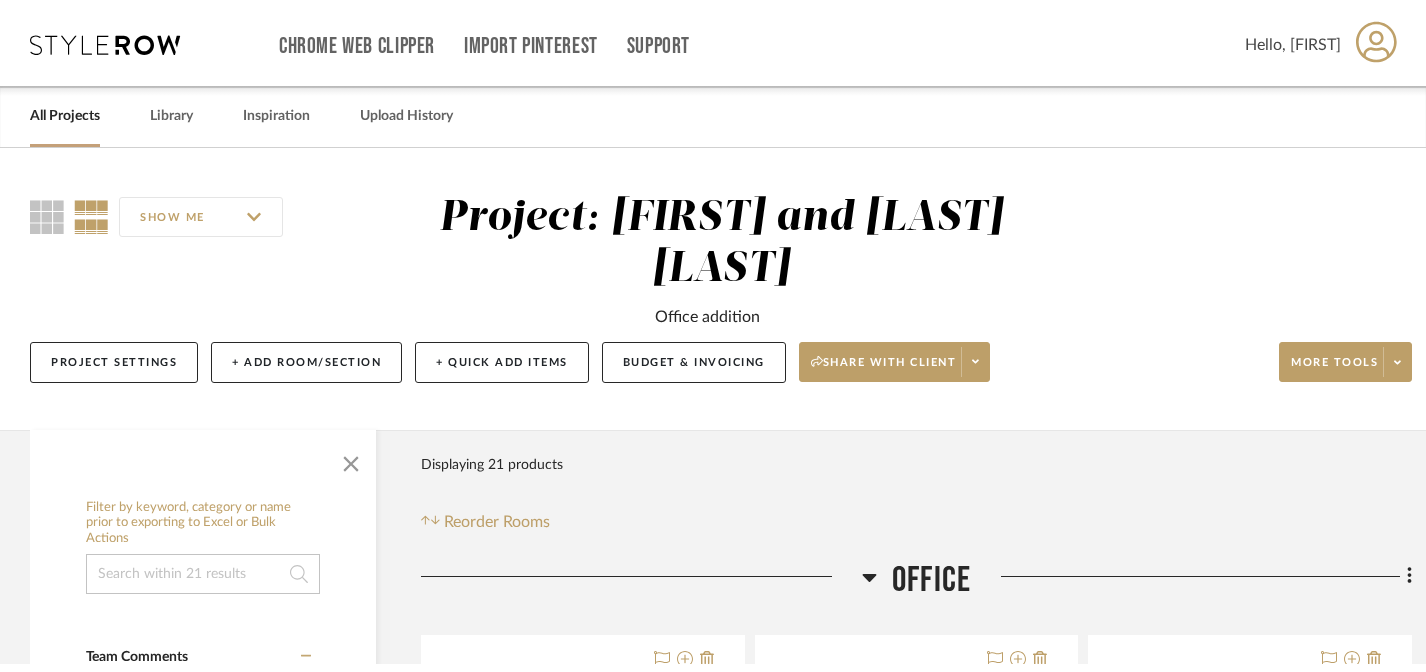 scroll, scrollTop: 0, scrollLeft: 0, axis: both 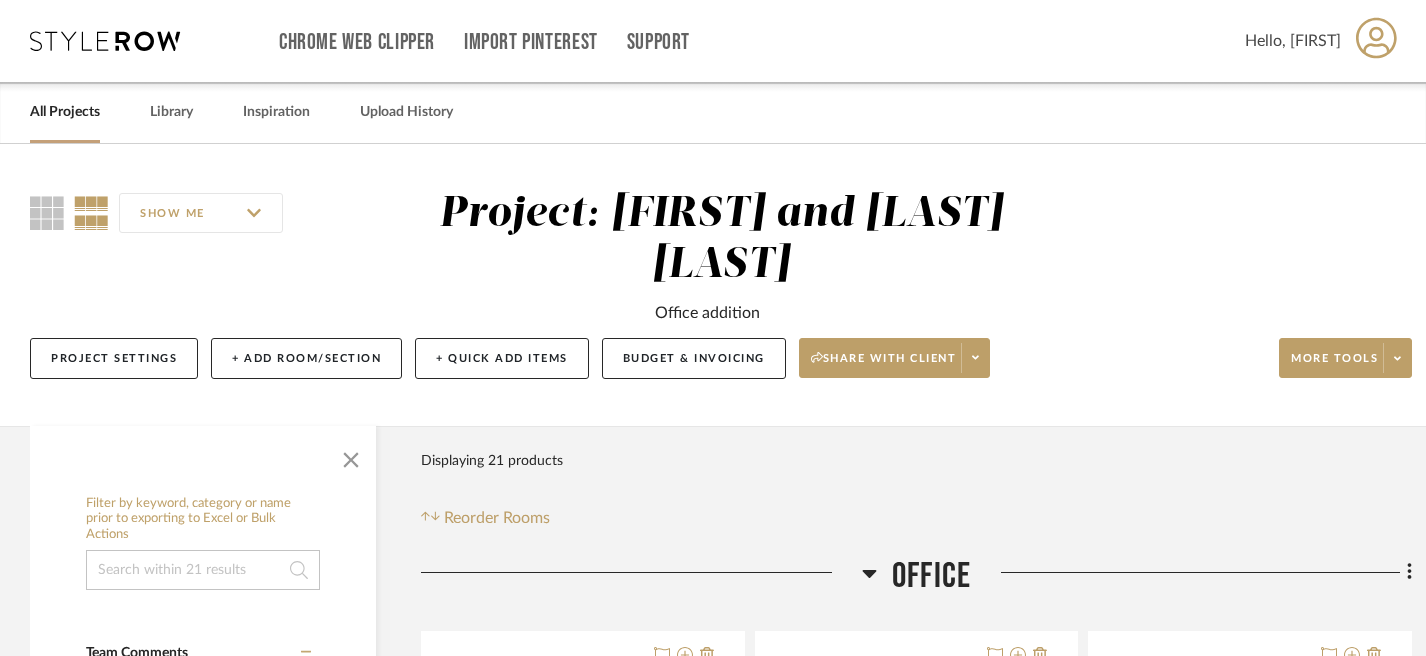 click on "All Projects" at bounding box center [65, 112] 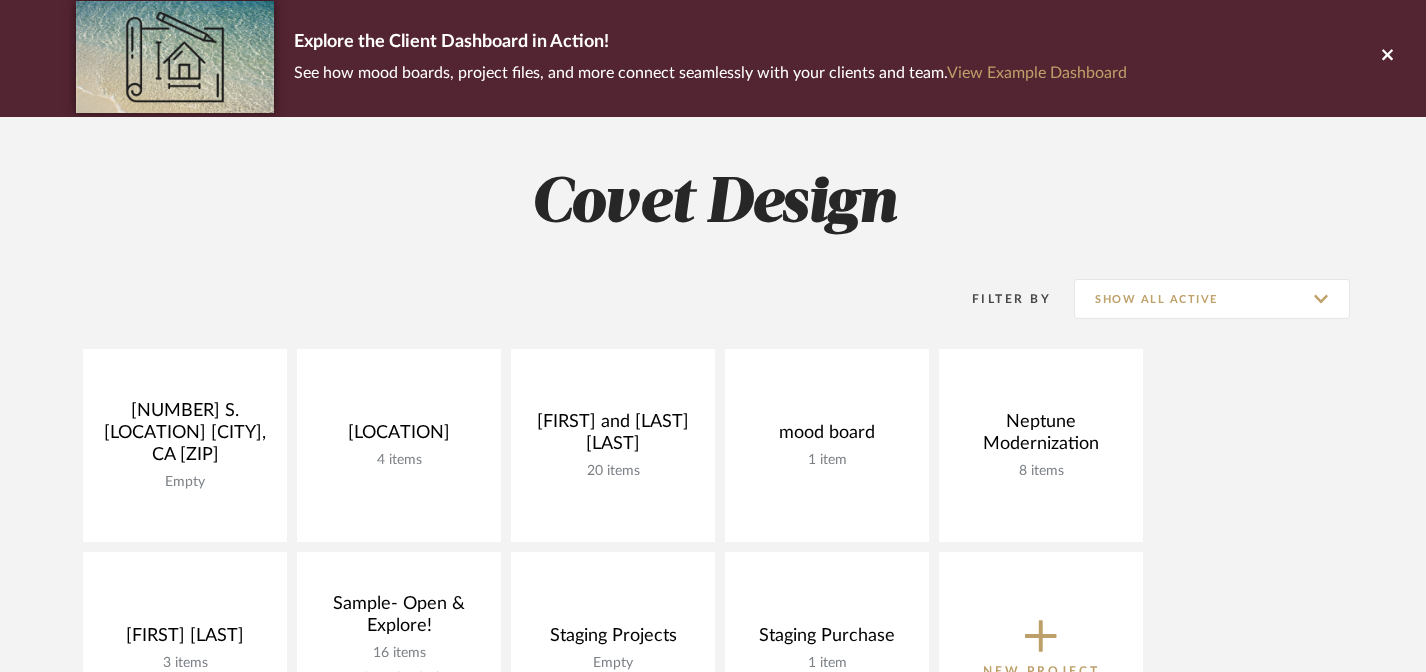 scroll, scrollTop: 155, scrollLeft: 0, axis: vertical 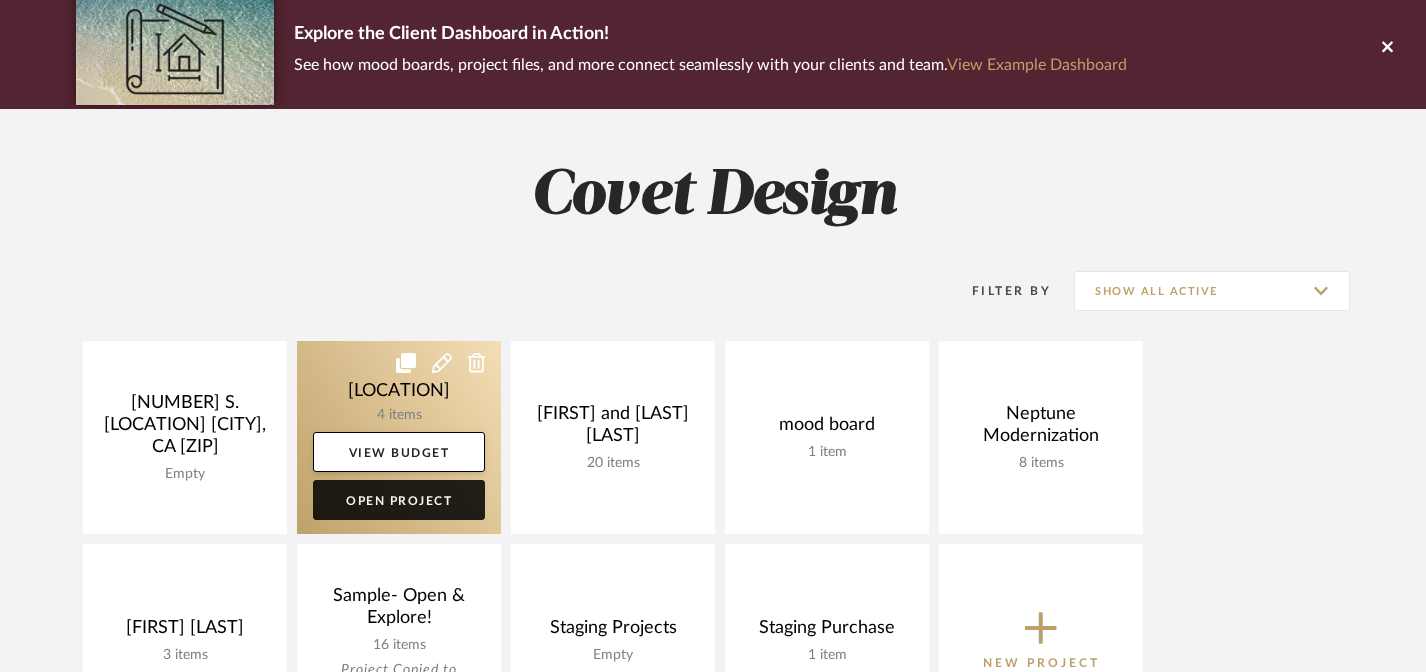 click on "Open Project" at bounding box center (399, 500) 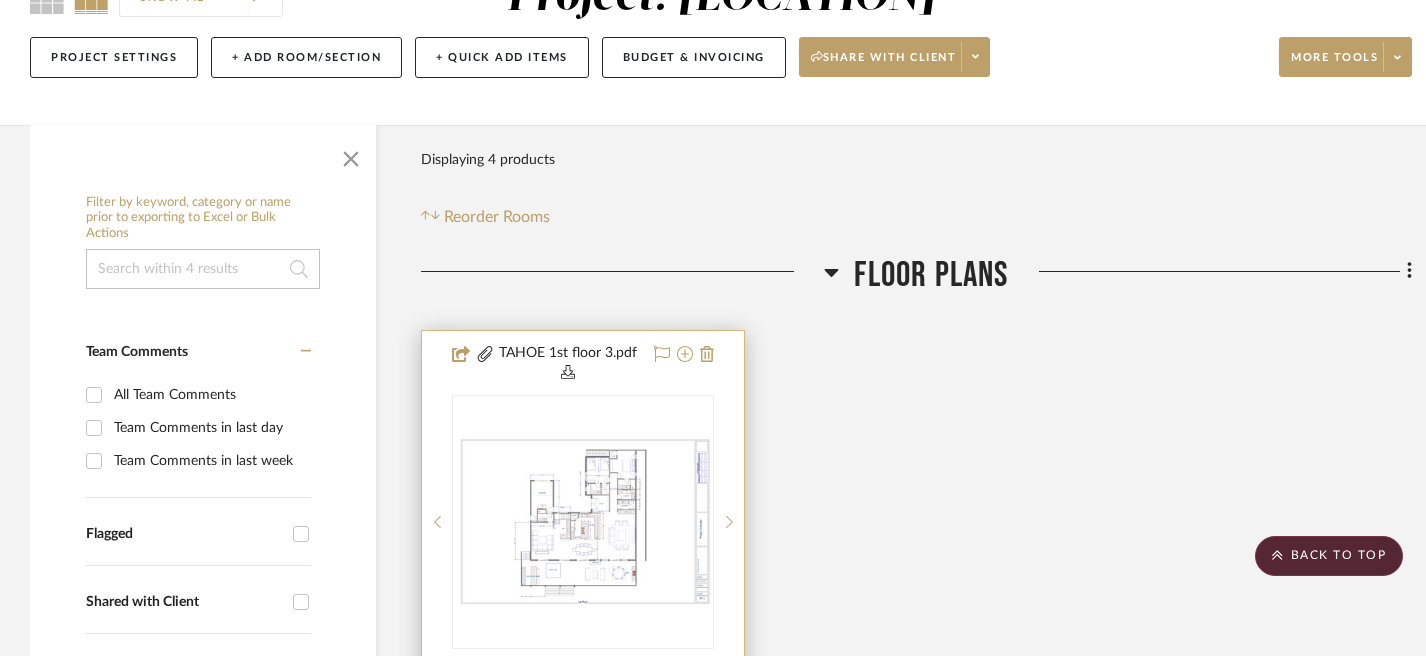 scroll, scrollTop: 0, scrollLeft: 0, axis: both 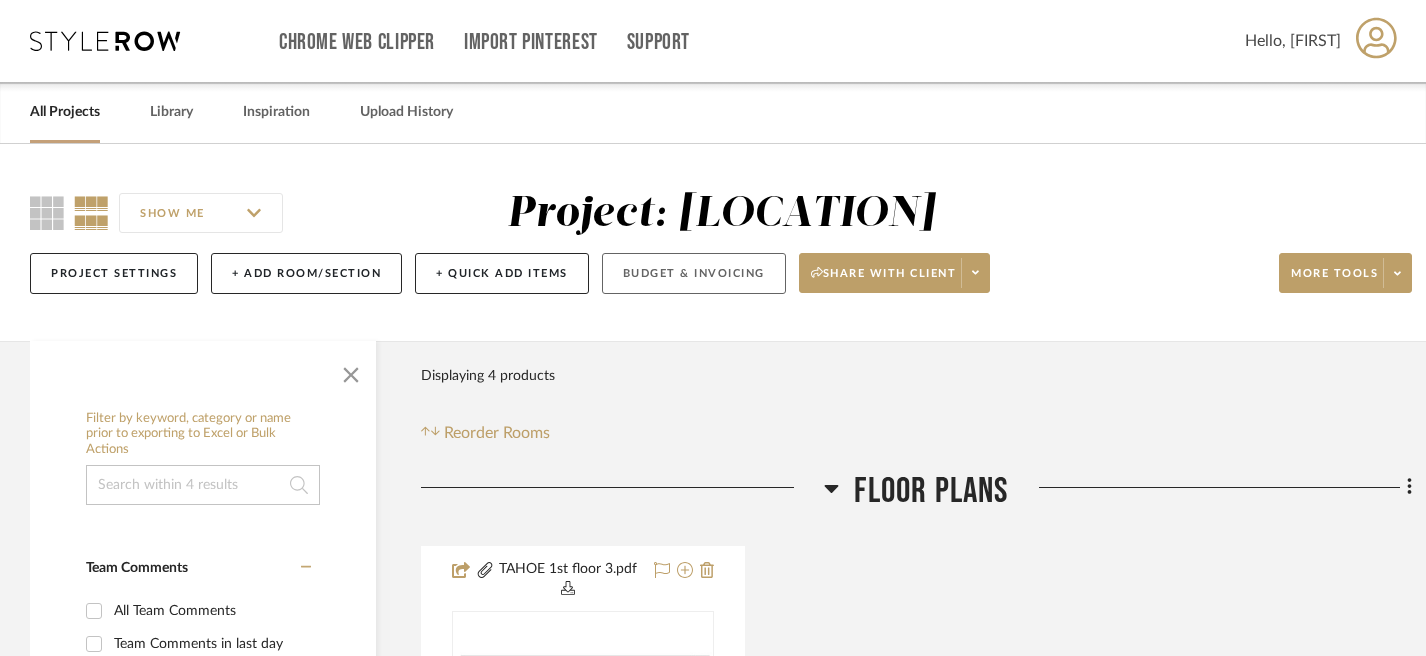 click on "Budget & Invoicing" at bounding box center [694, 273] 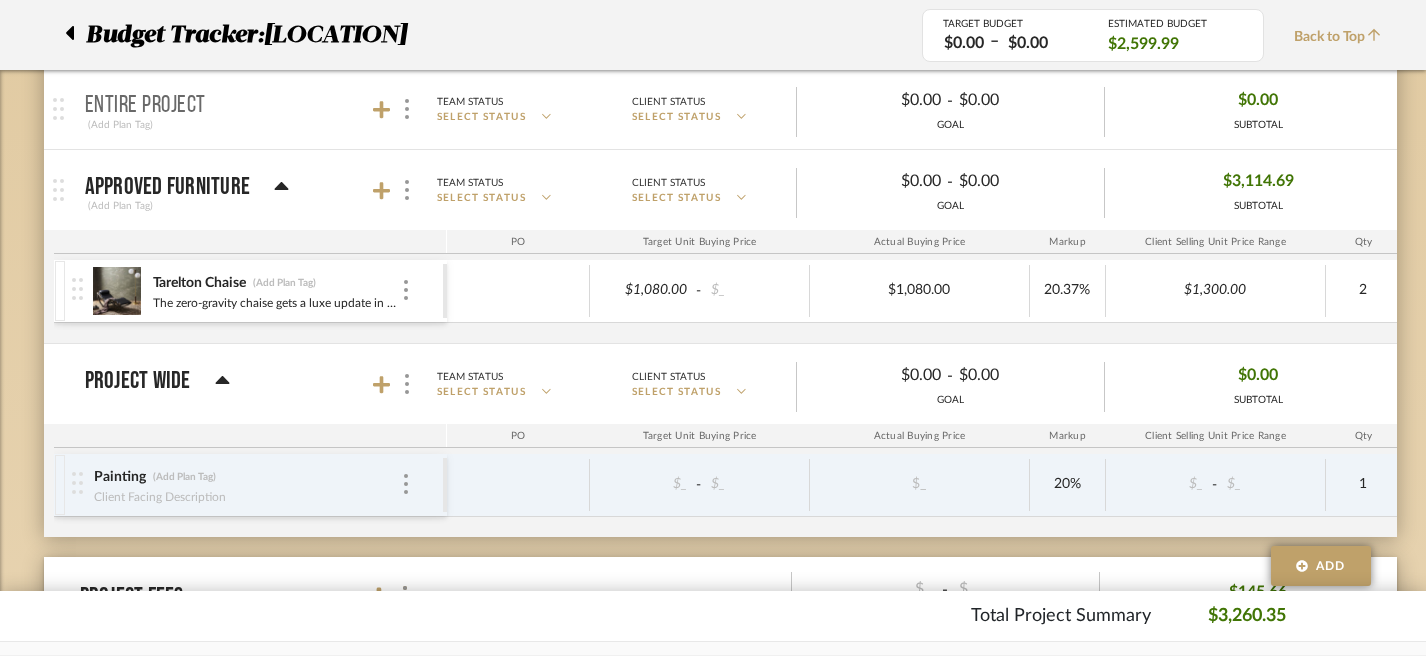 scroll, scrollTop: 627, scrollLeft: 0, axis: vertical 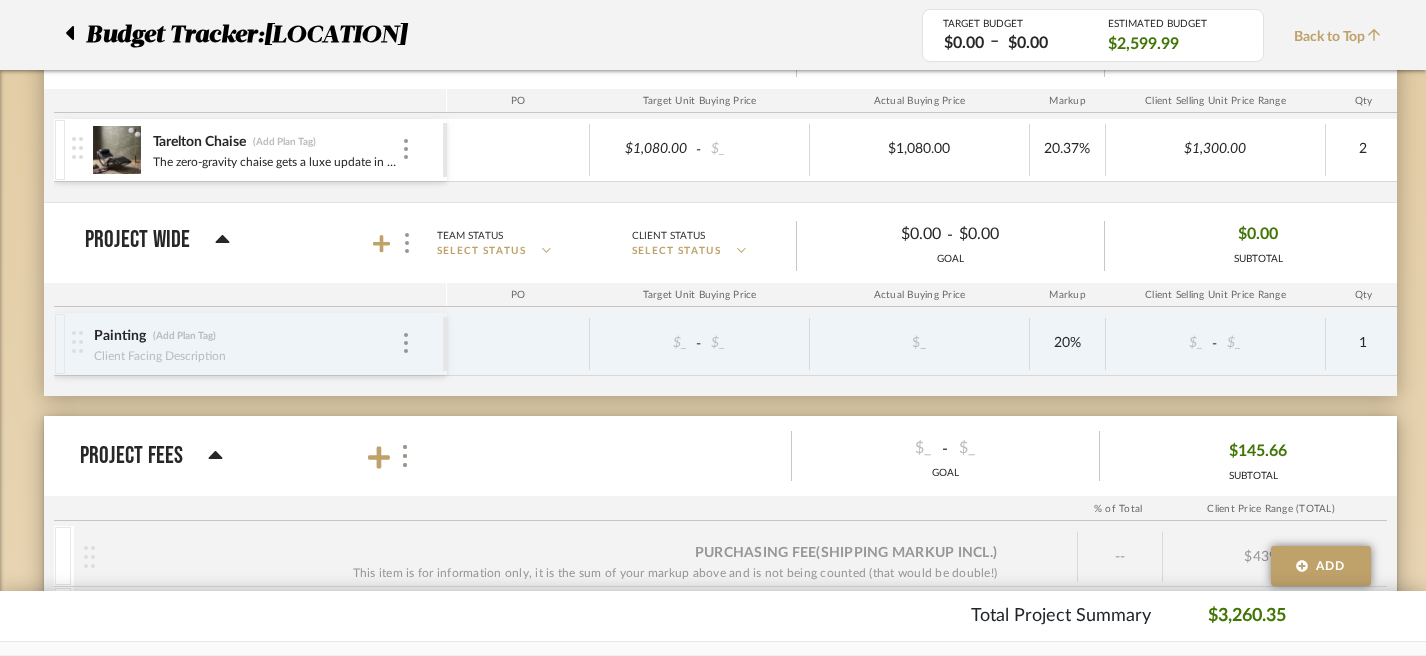 click on "Project Fees" at bounding box center [256, 456] 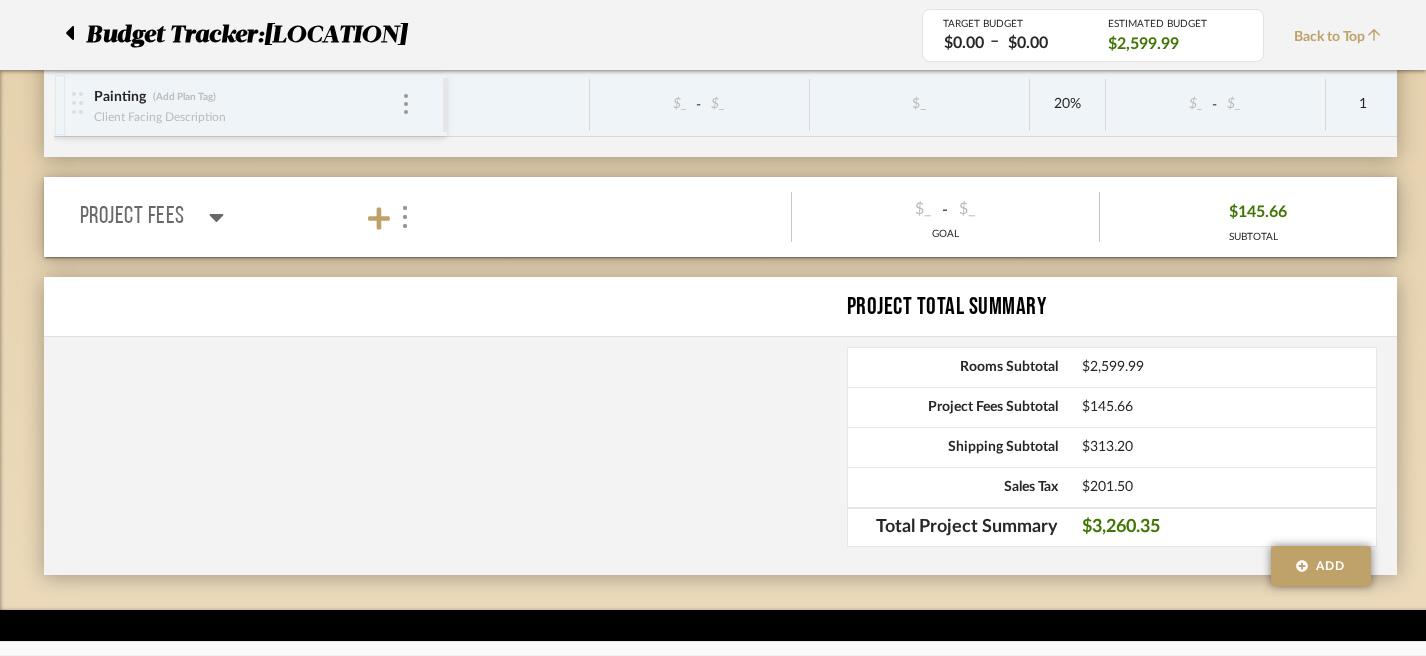 scroll, scrollTop: 855, scrollLeft: 0, axis: vertical 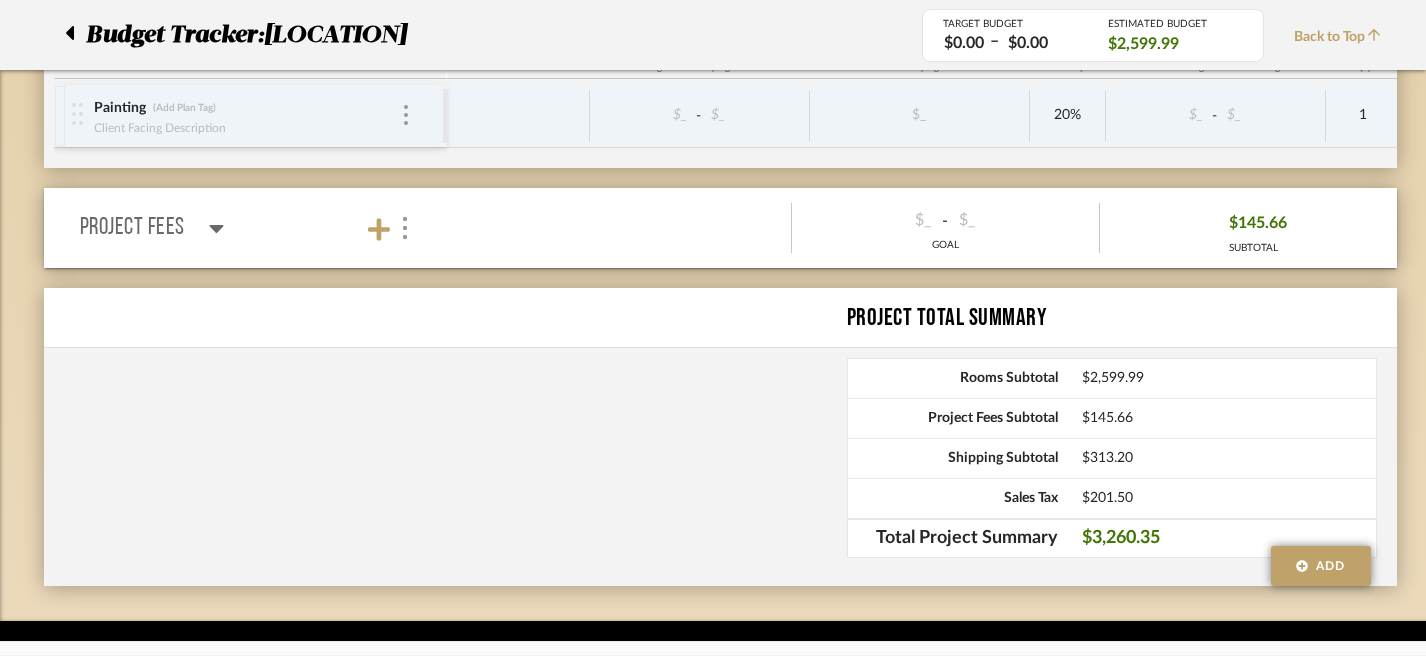 click at bounding box center [392, 228] 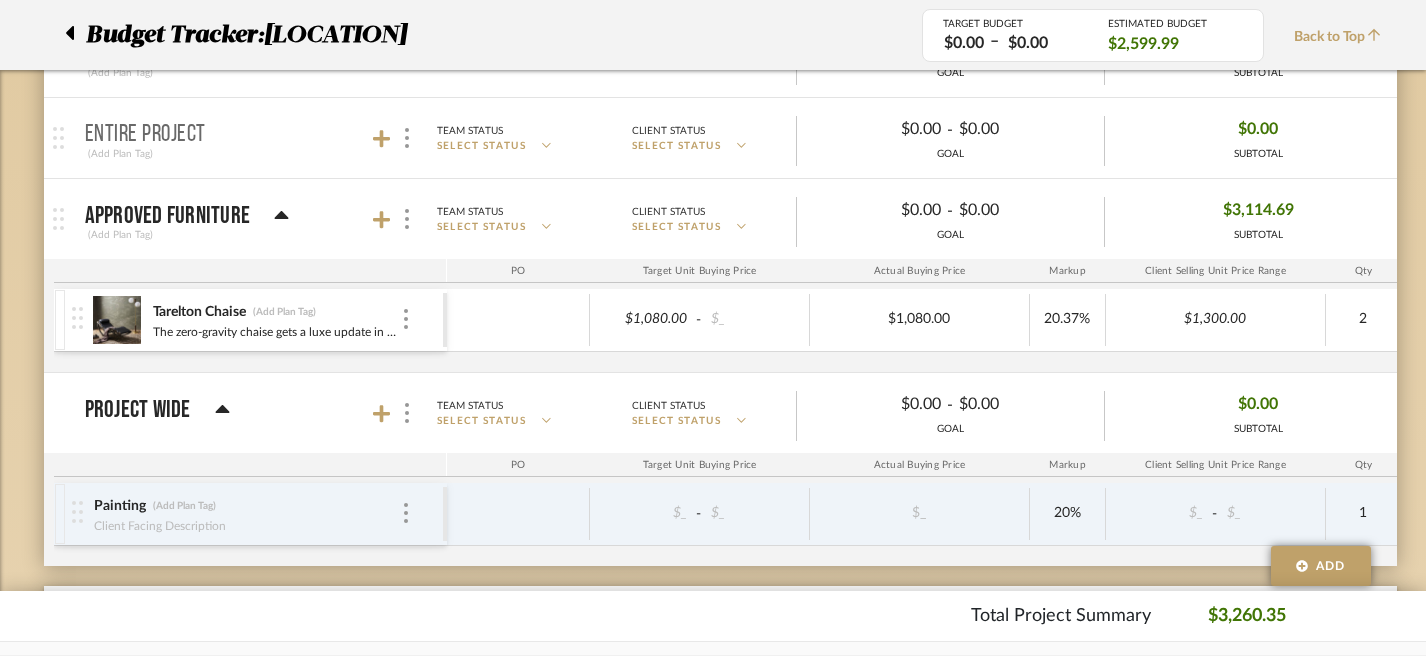 scroll, scrollTop: 477, scrollLeft: 0, axis: vertical 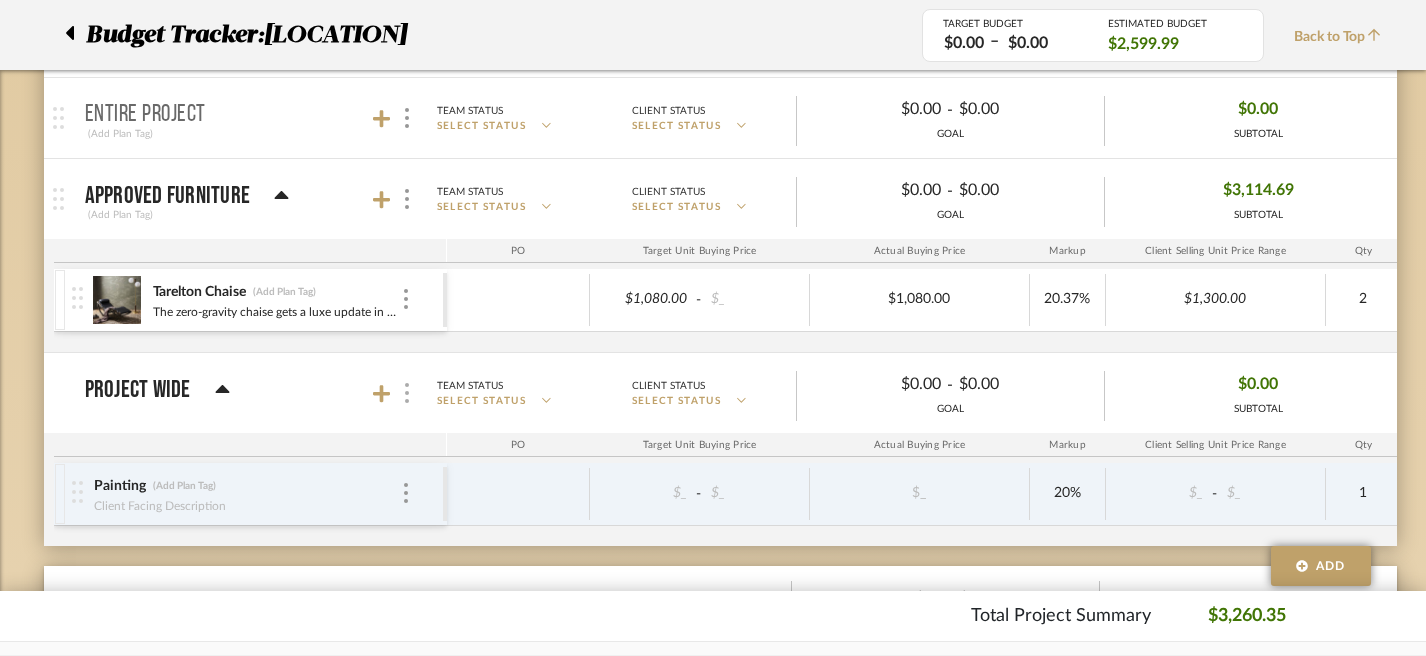 click at bounding box center [406, 393] 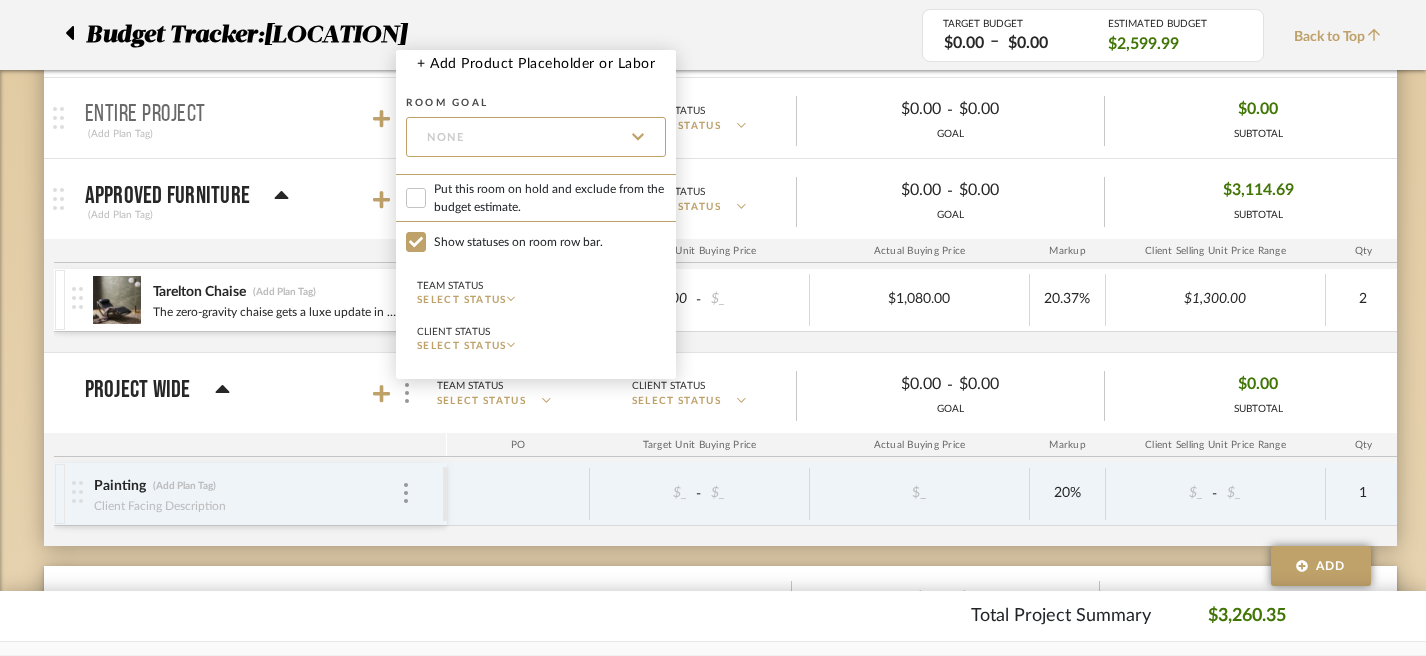click at bounding box center (713, 328) 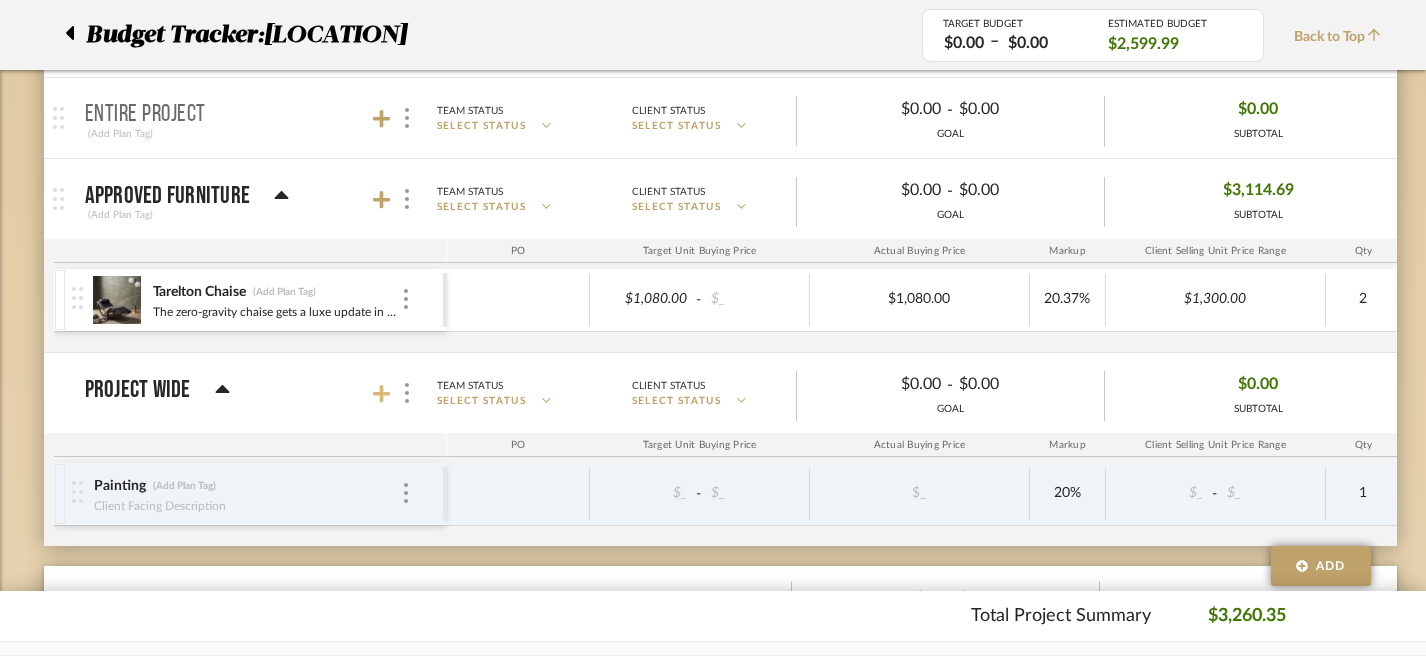 click at bounding box center [382, 394] 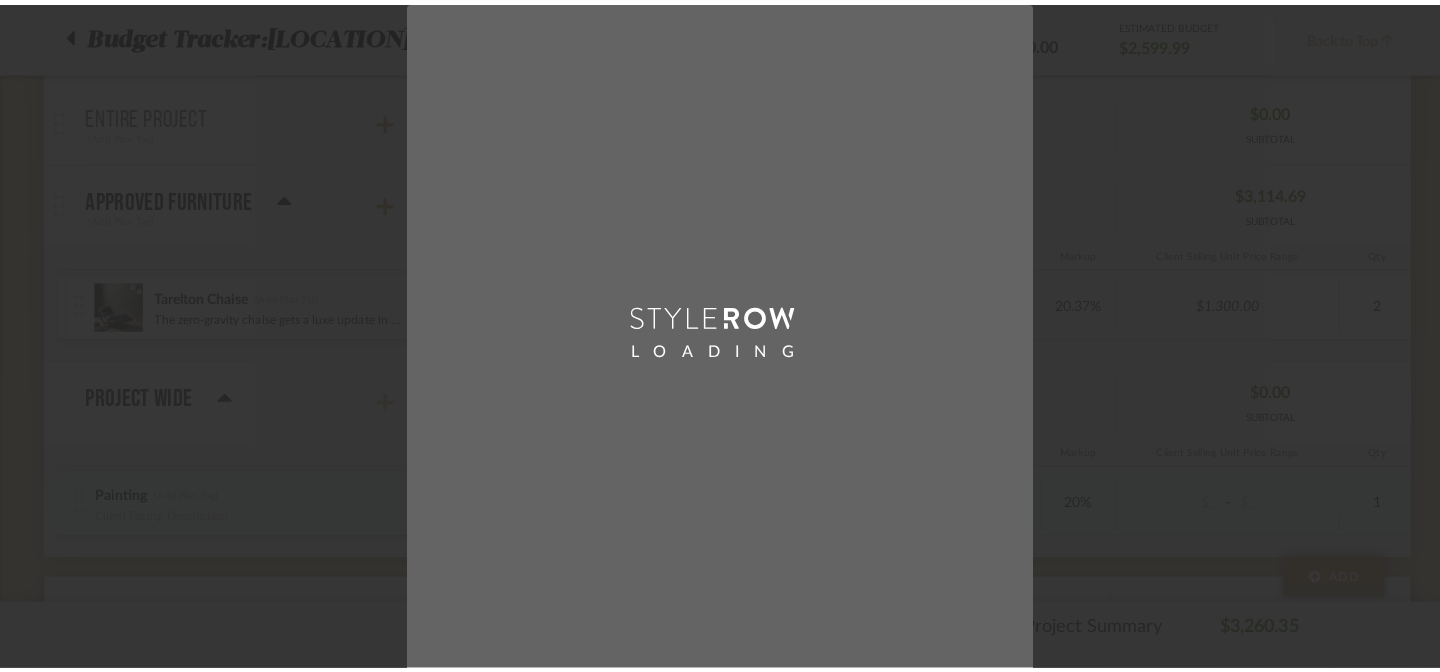 scroll, scrollTop: 0, scrollLeft: 0, axis: both 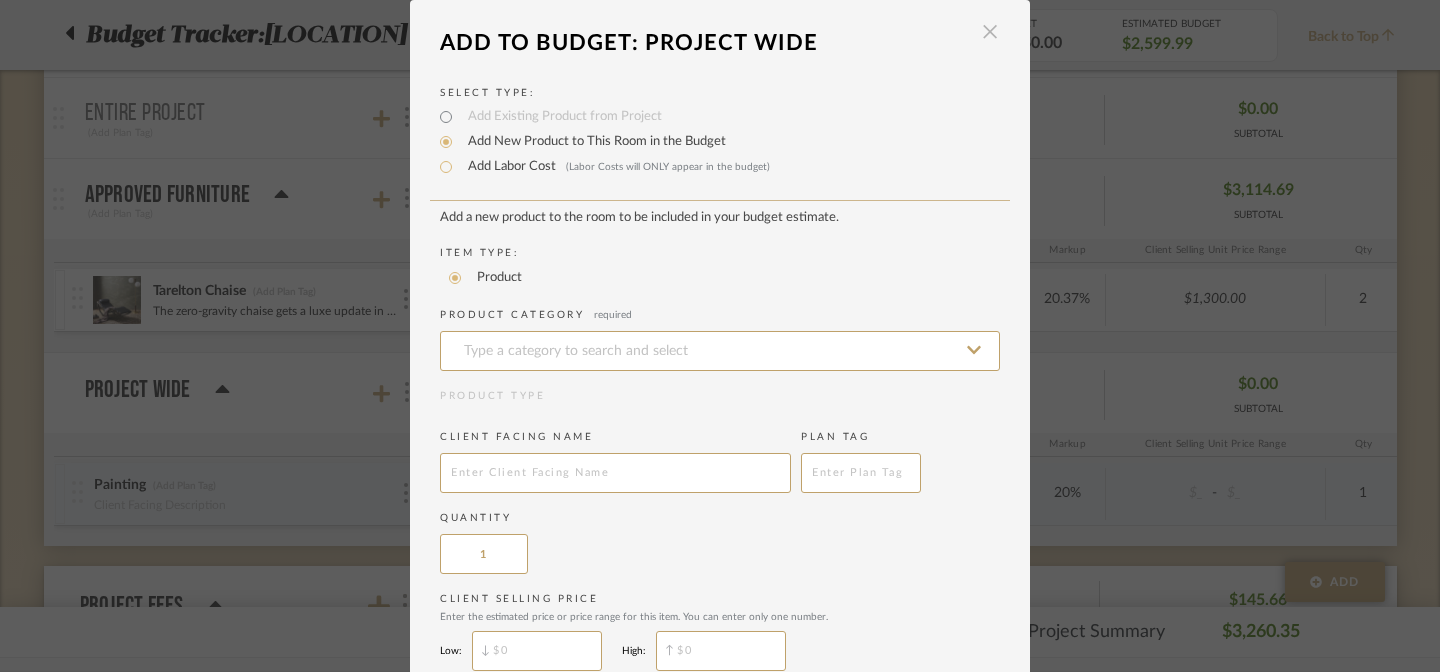 click at bounding box center [990, 32] 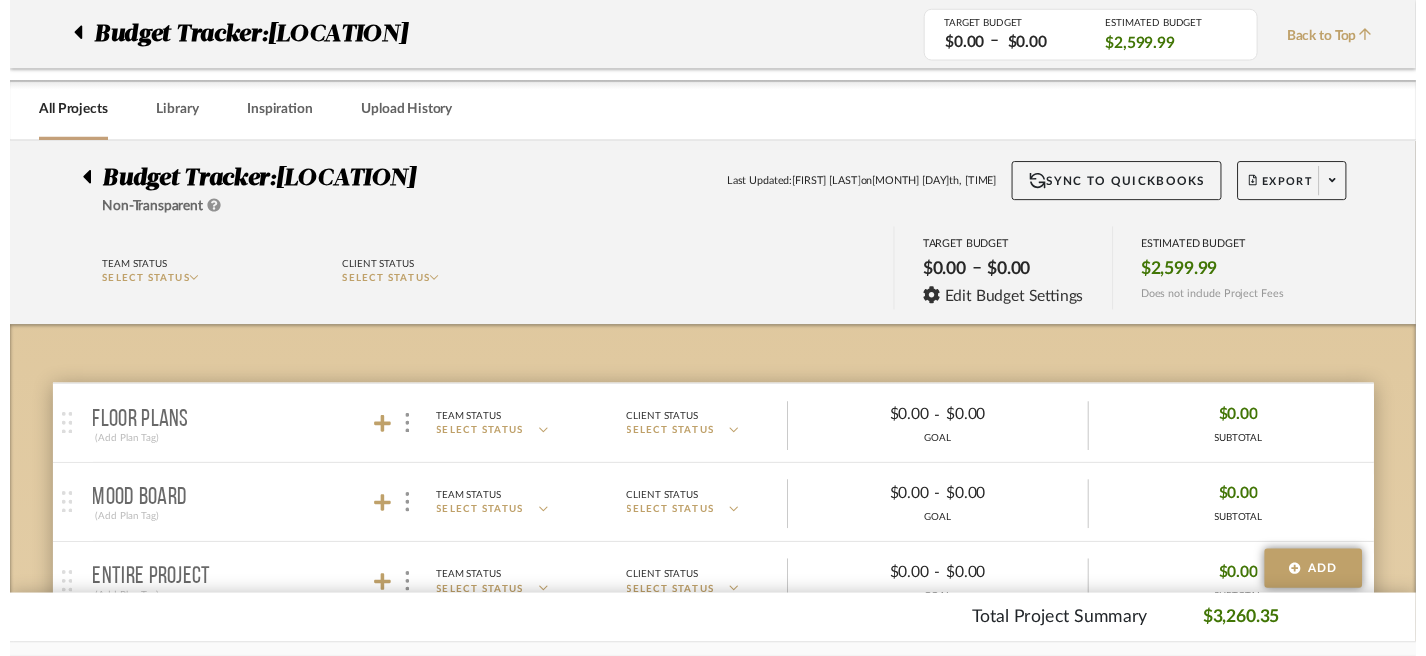 scroll, scrollTop: 477, scrollLeft: 0, axis: vertical 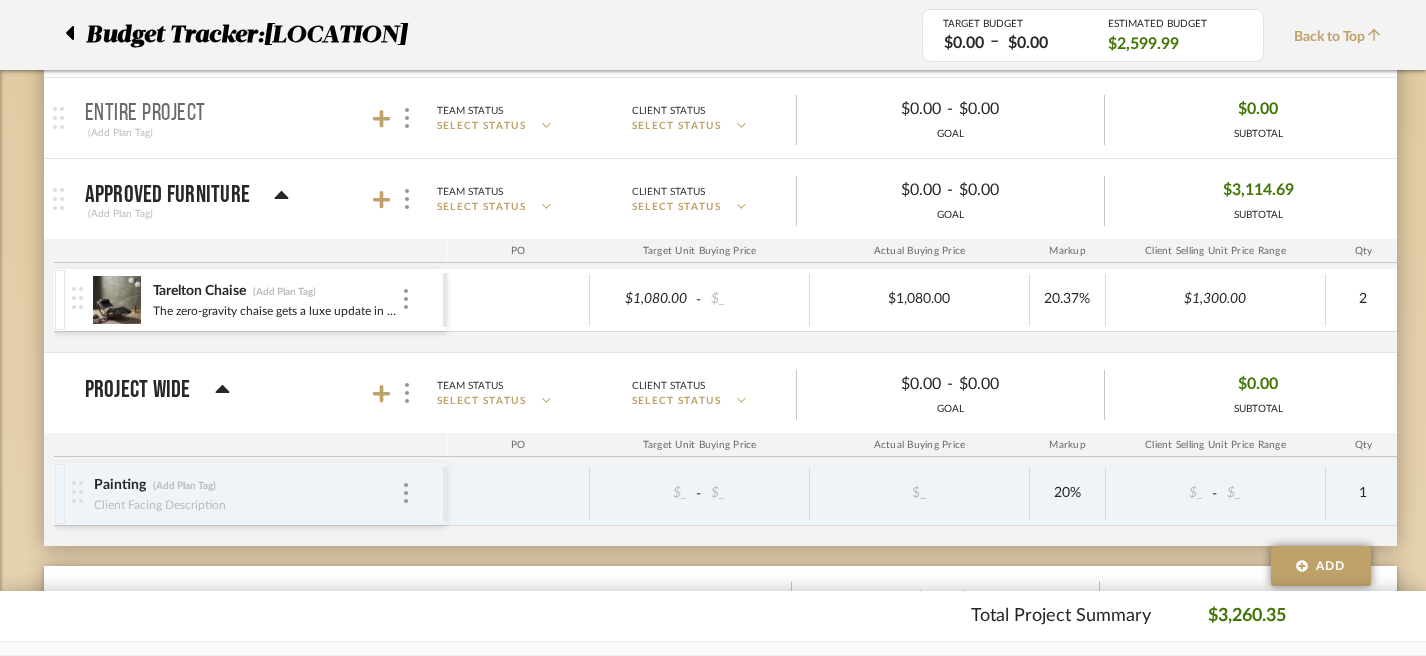 click at bounding box center [222, 390] 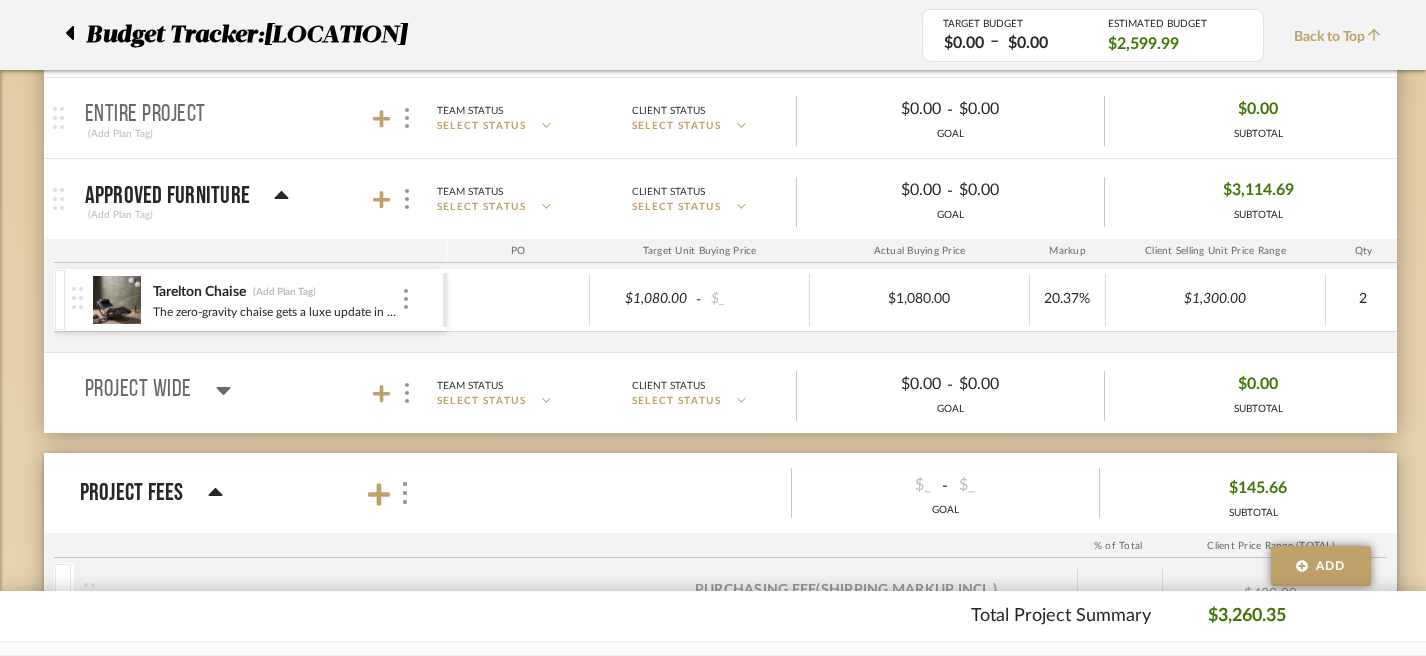 click at bounding box center [215, 493] 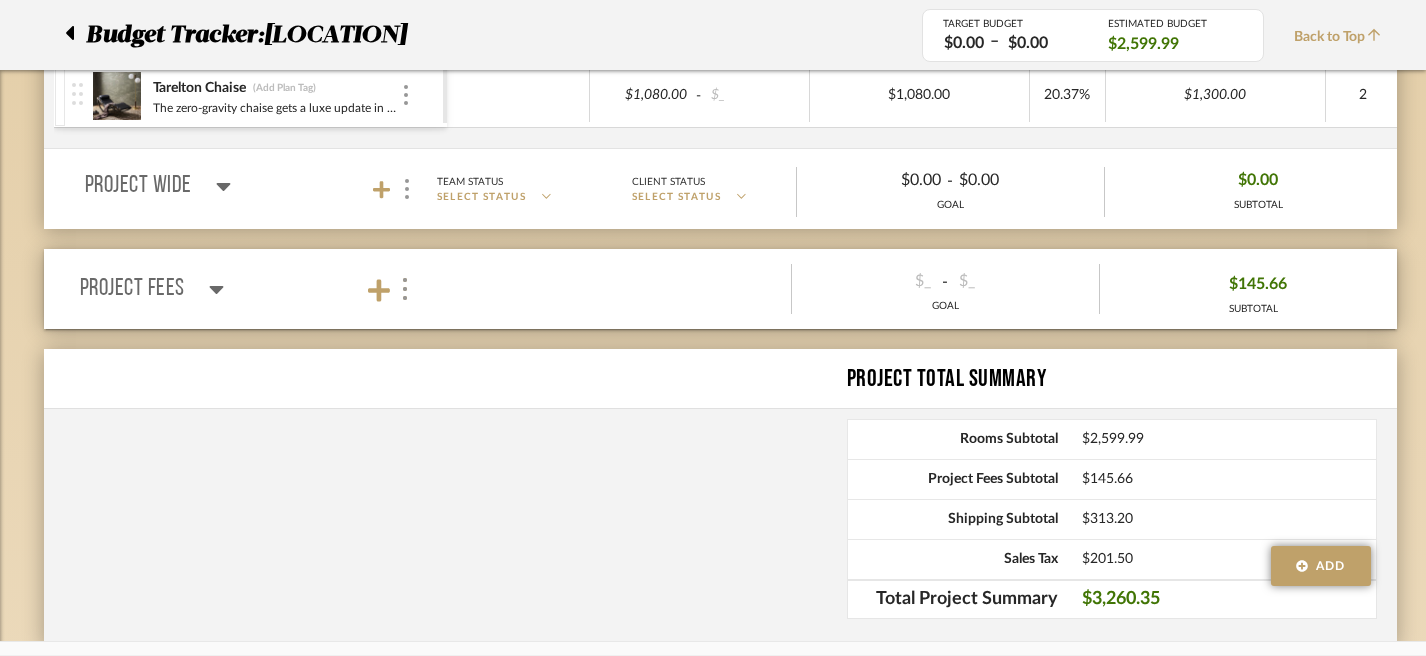 scroll, scrollTop: 634, scrollLeft: 0, axis: vertical 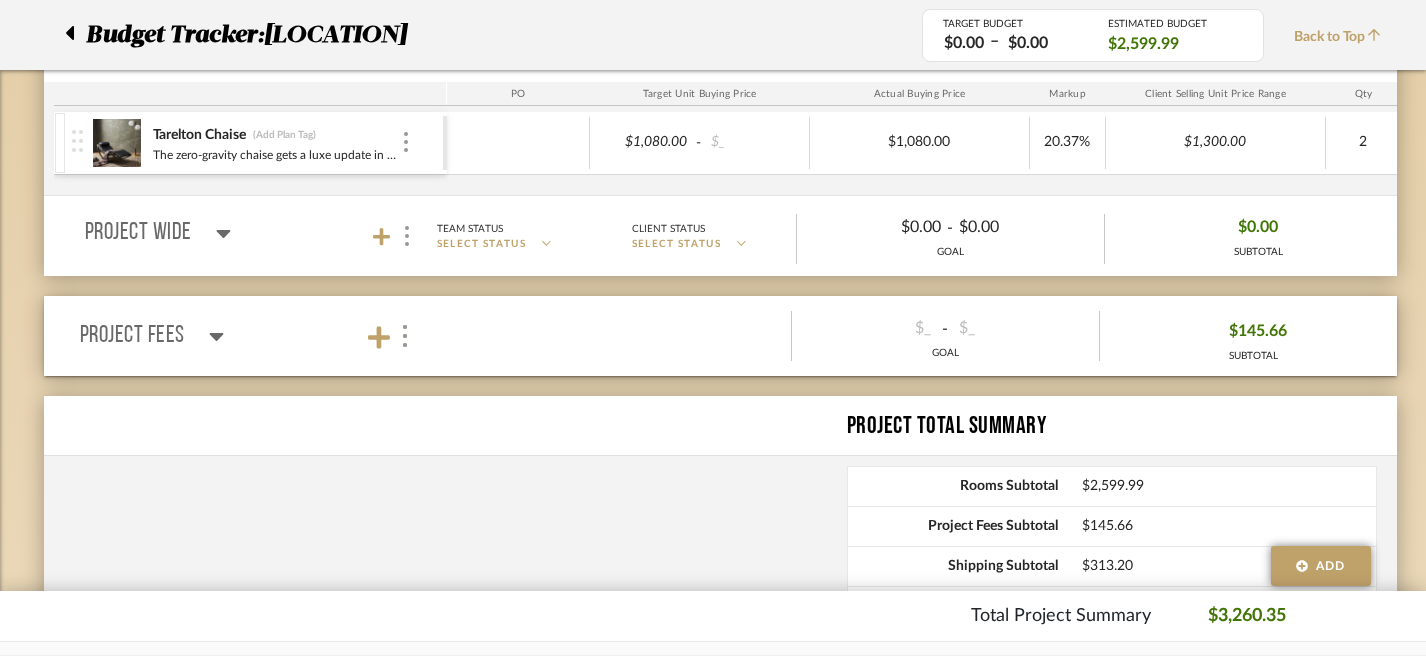 click on "Project Fees" at bounding box center (152, 336) 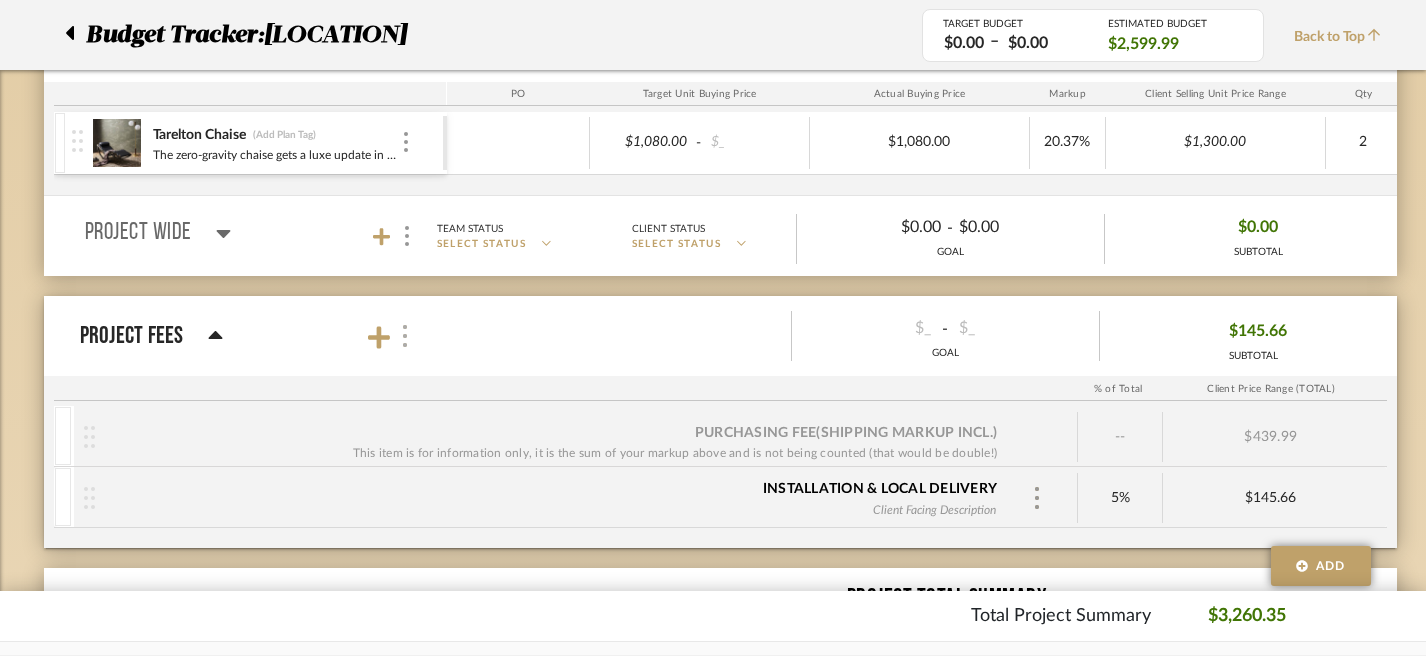 click at bounding box center [405, 336] 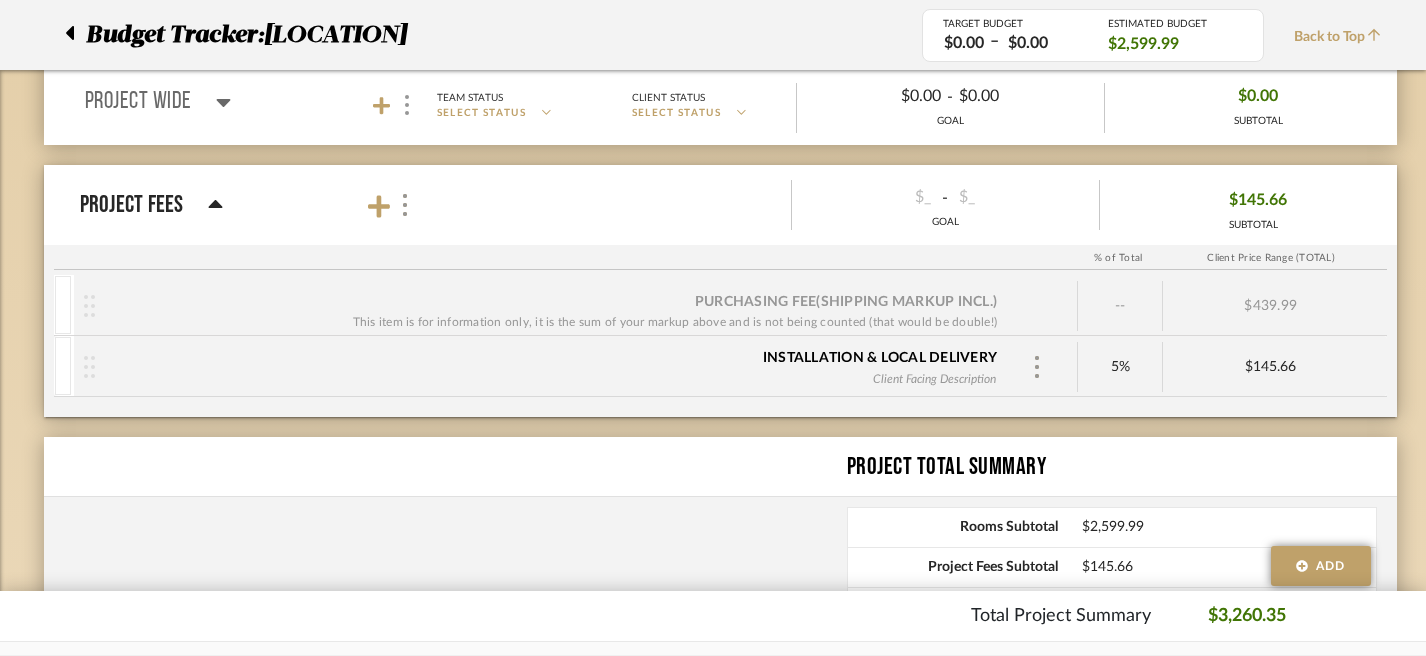 scroll, scrollTop: 678, scrollLeft: 0, axis: vertical 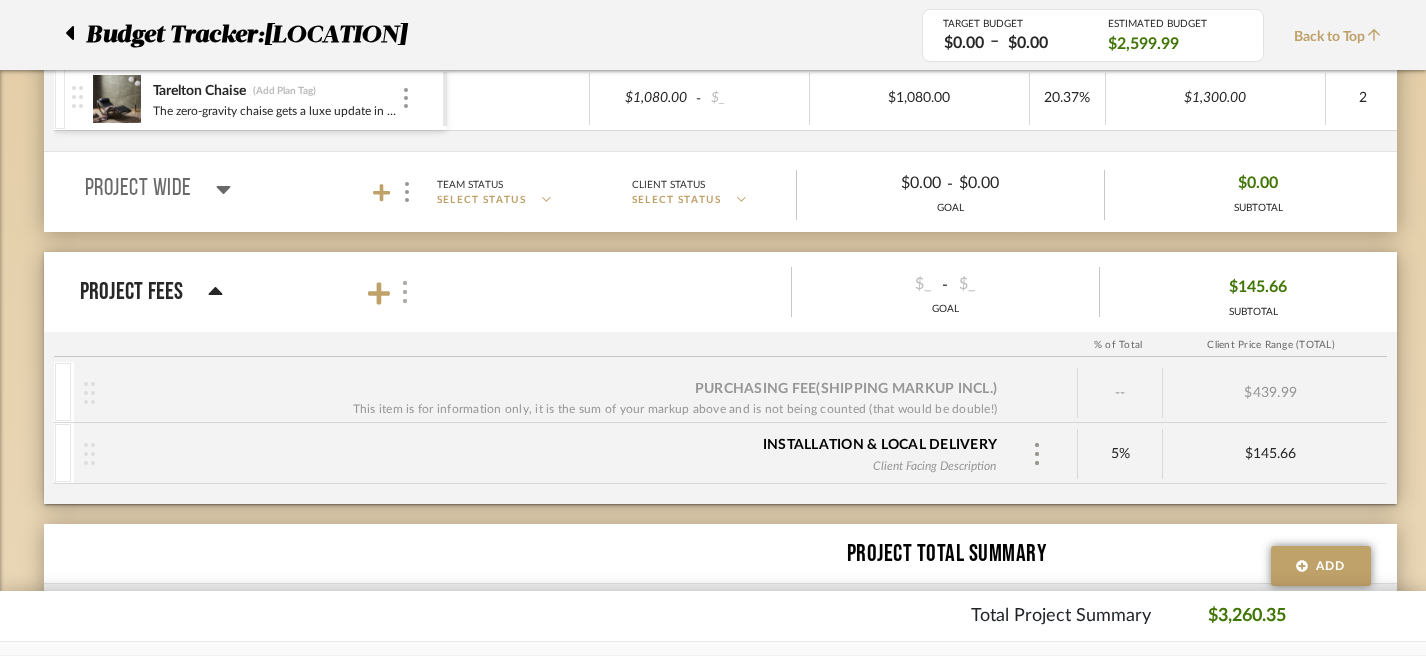 click at bounding box center [405, 292] 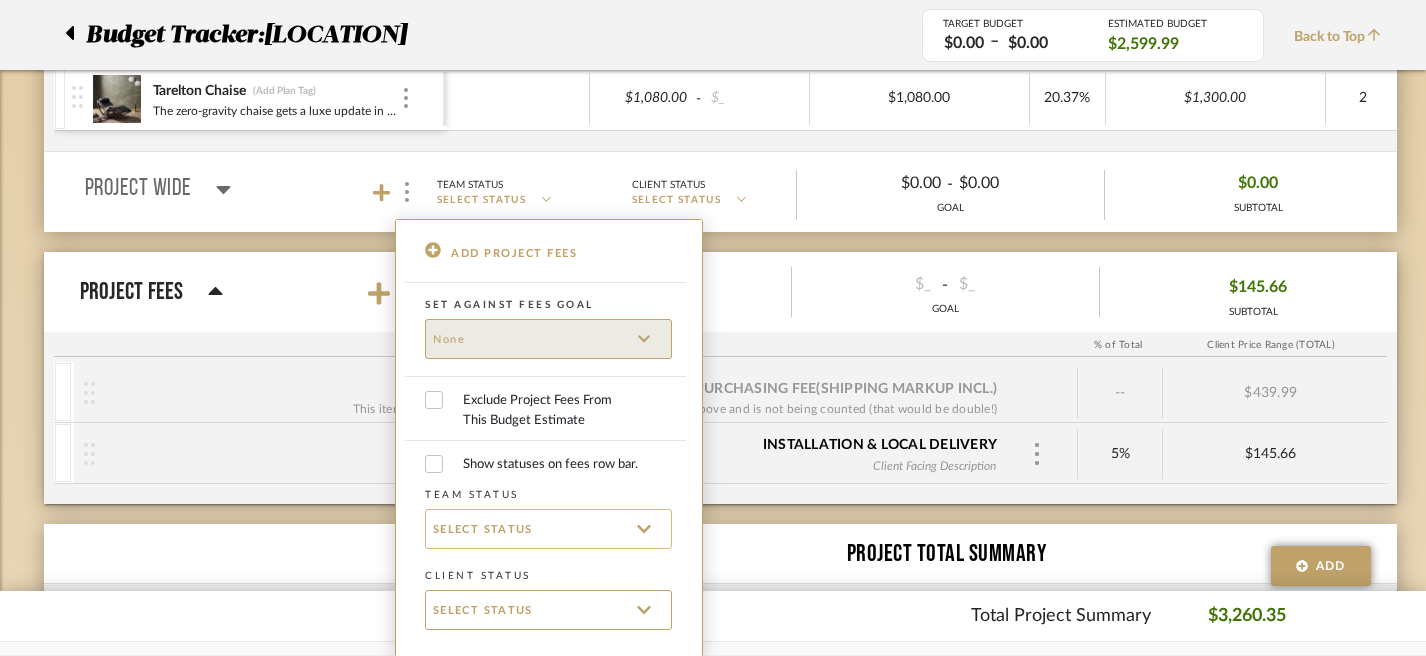 click on "SELECT STATUS" at bounding box center [548, 529] 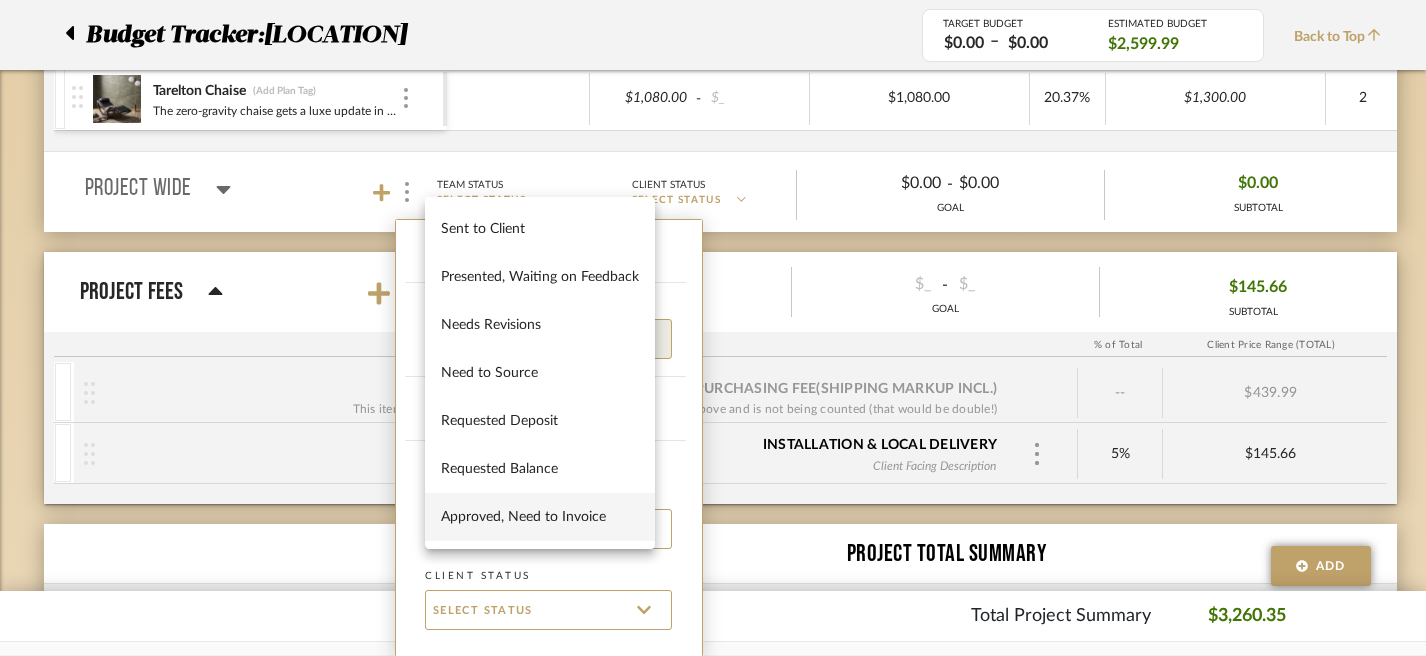 click on "Approved, Need to Invoice" at bounding box center (540, 517) 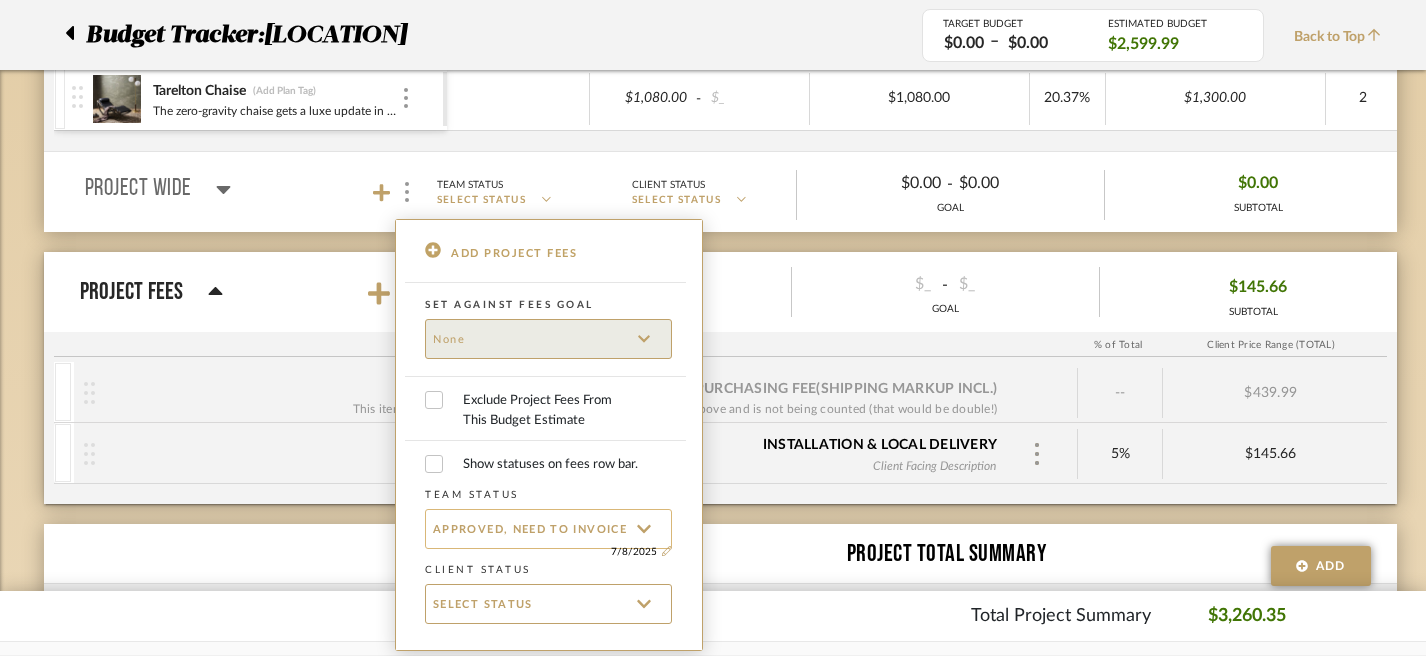 click at bounding box center [644, 529] 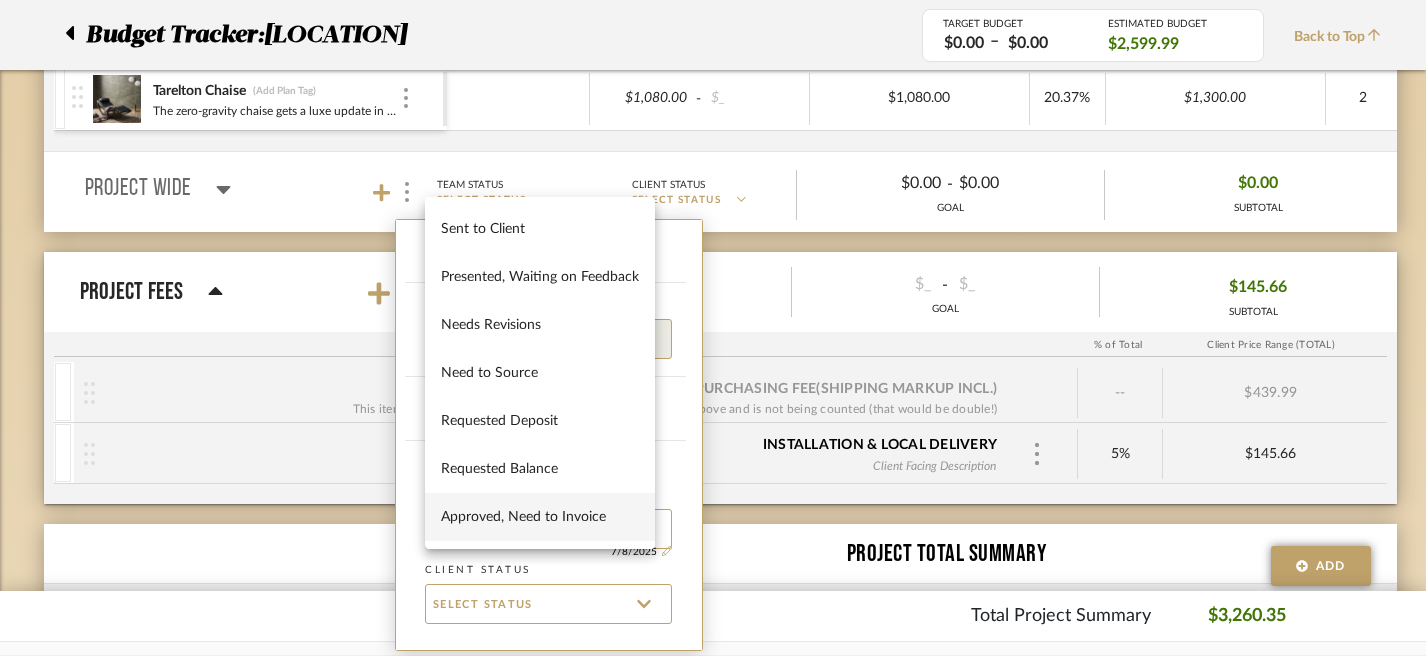 click at bounding box center (713, 328) 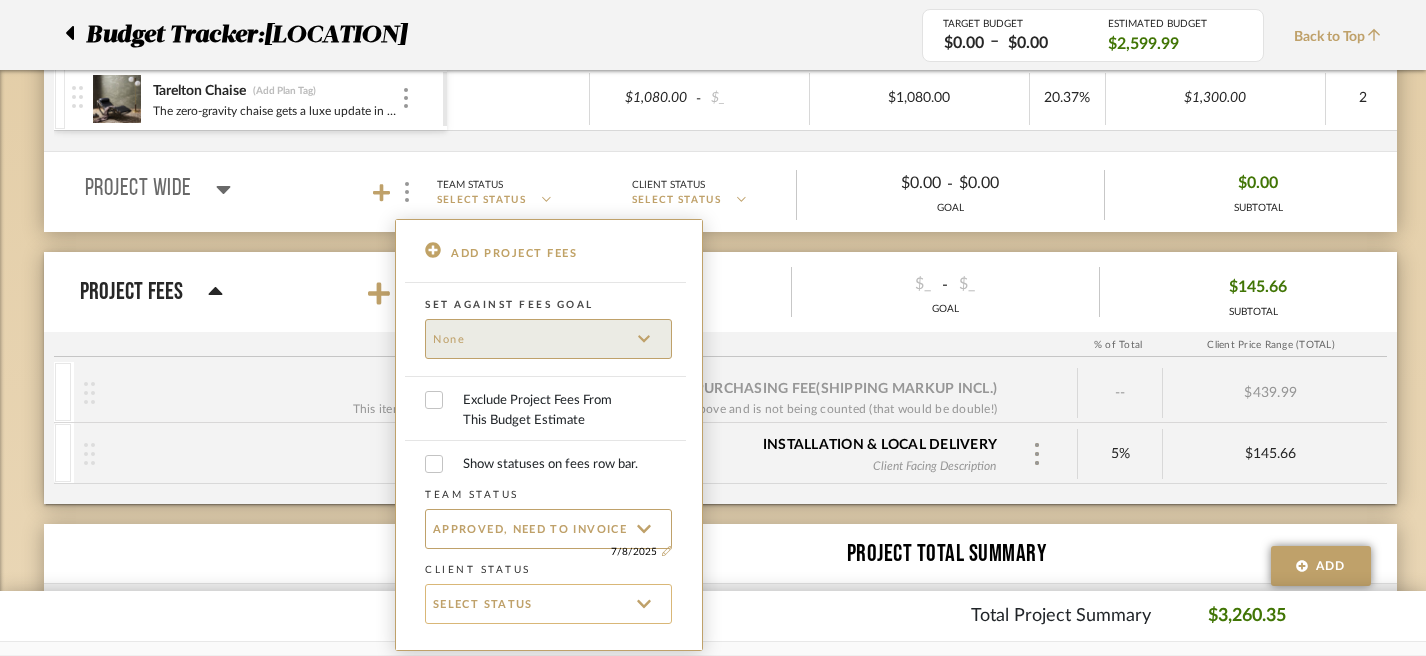 click on "SELECT STATUS" at bounding box center (542, 528) 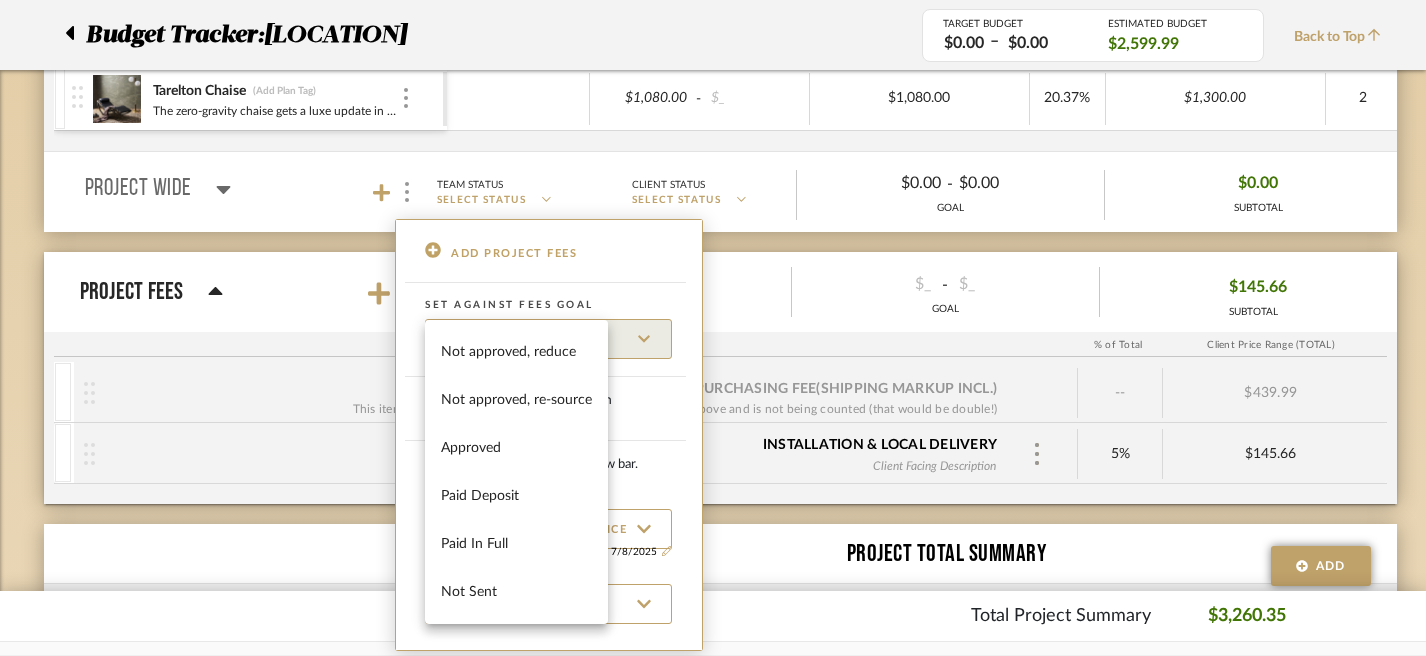 click at bounding box center (713, 328) 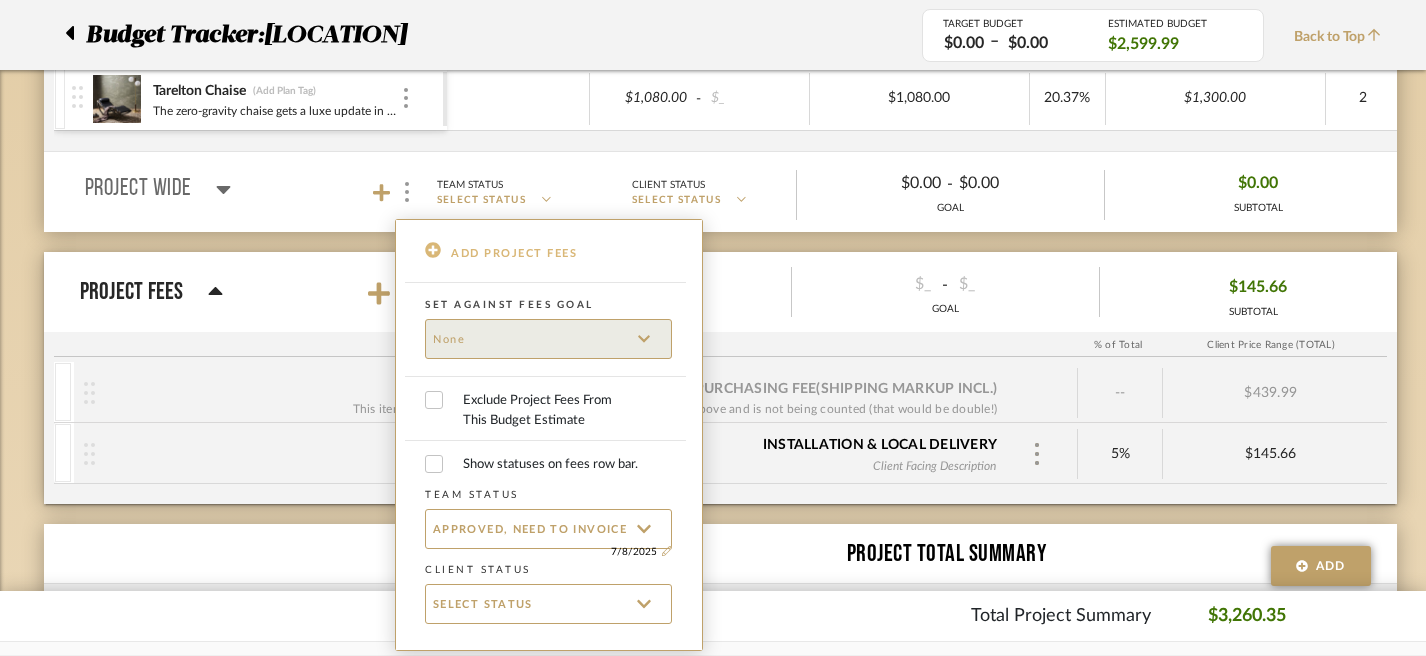 click at bounding box center (433, 250) 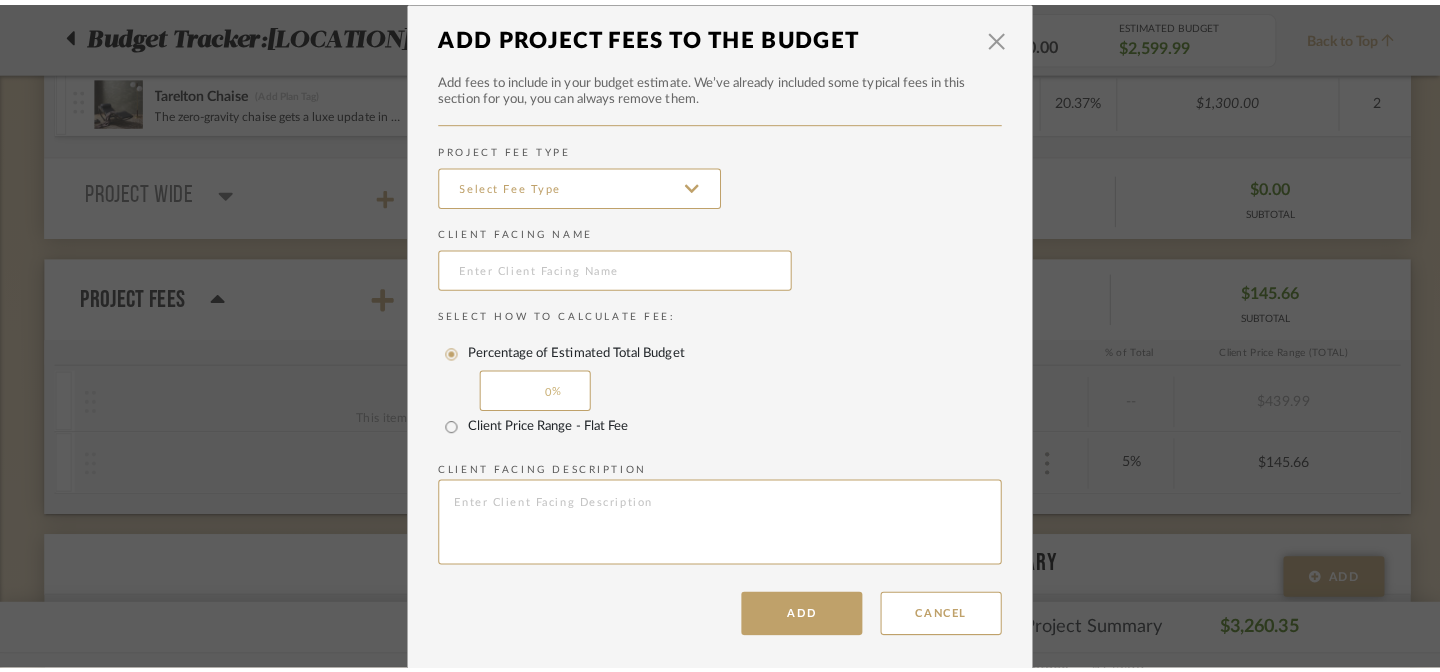 scroll, scrollTop: 0, scrollLeft: 0, axis: both 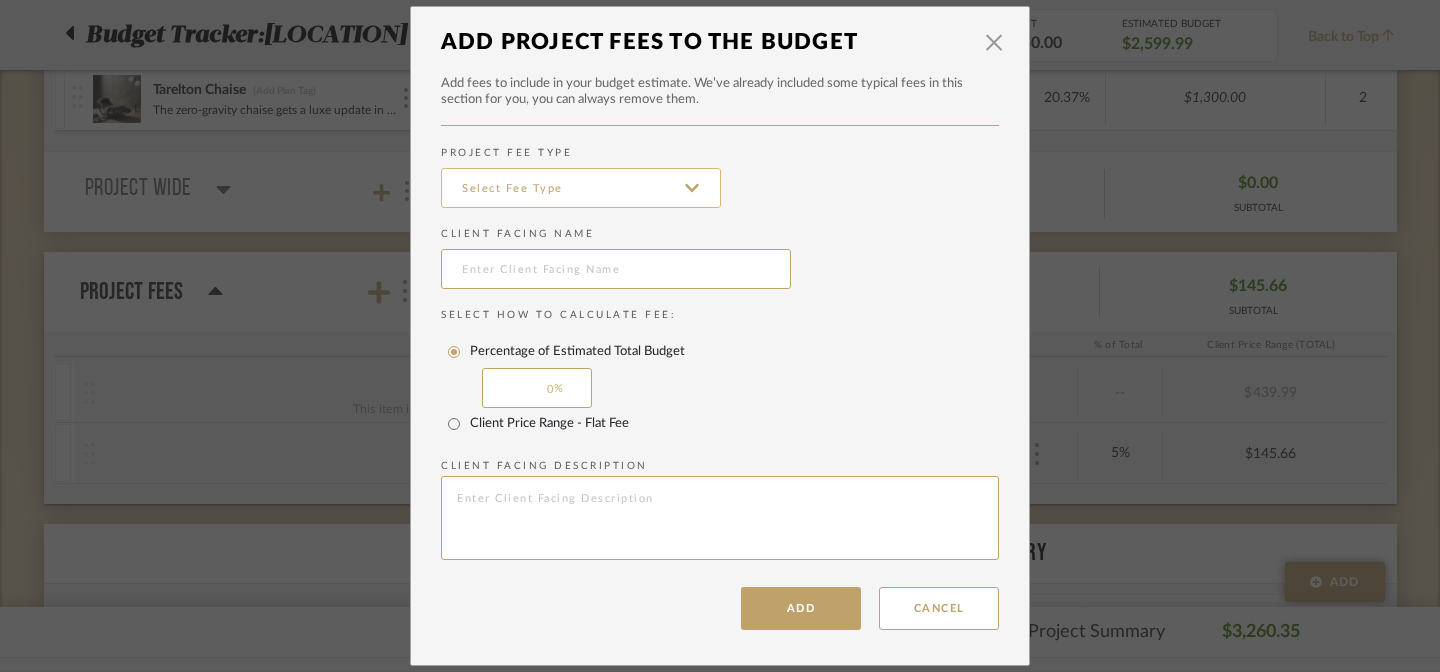 click at bounding box center [581, 188] 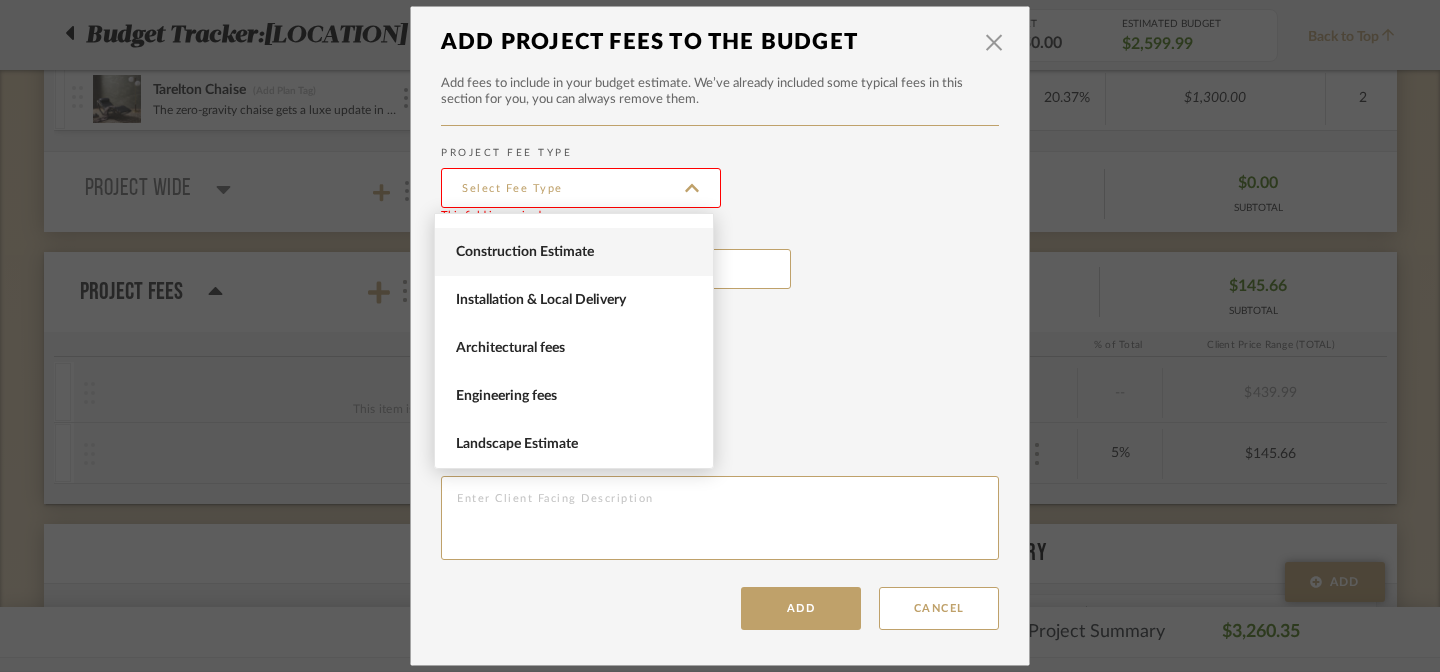 scroll, scrollTop: 0, scrollLeft: 0, axis: both 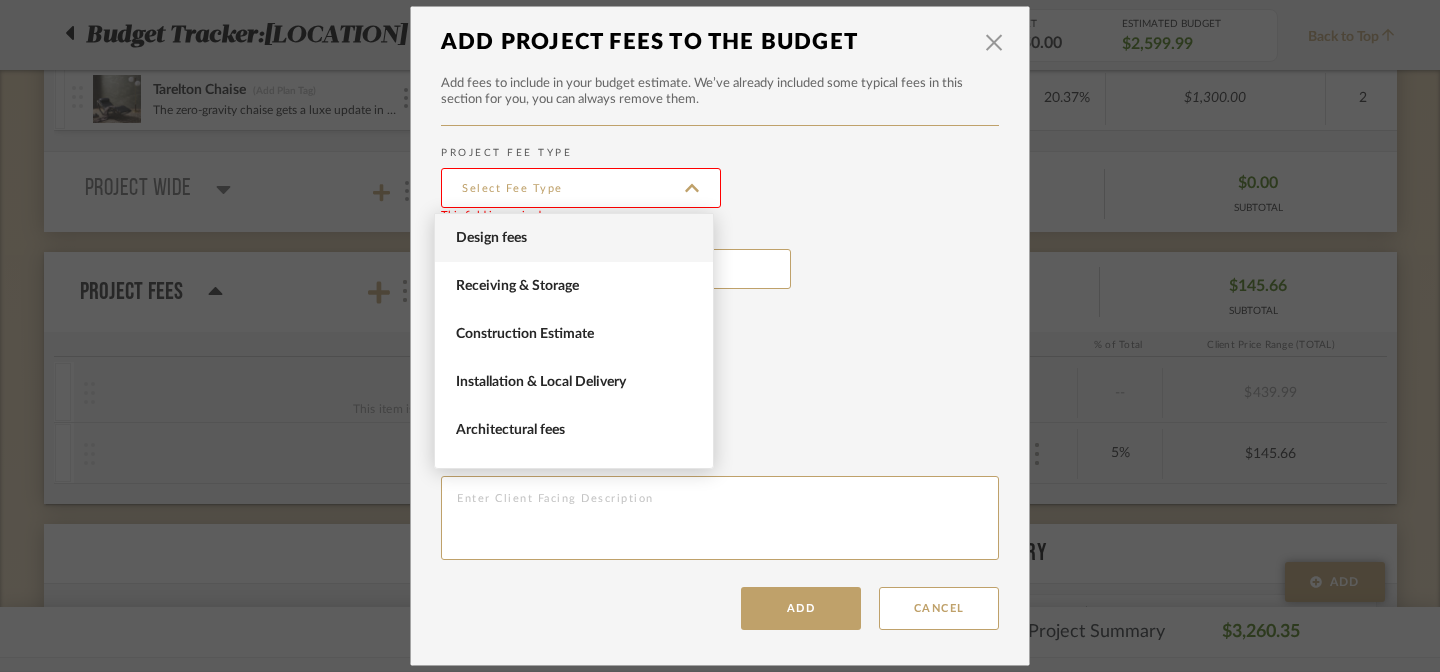 click on "Design fees" at bounding box center [576, 238] 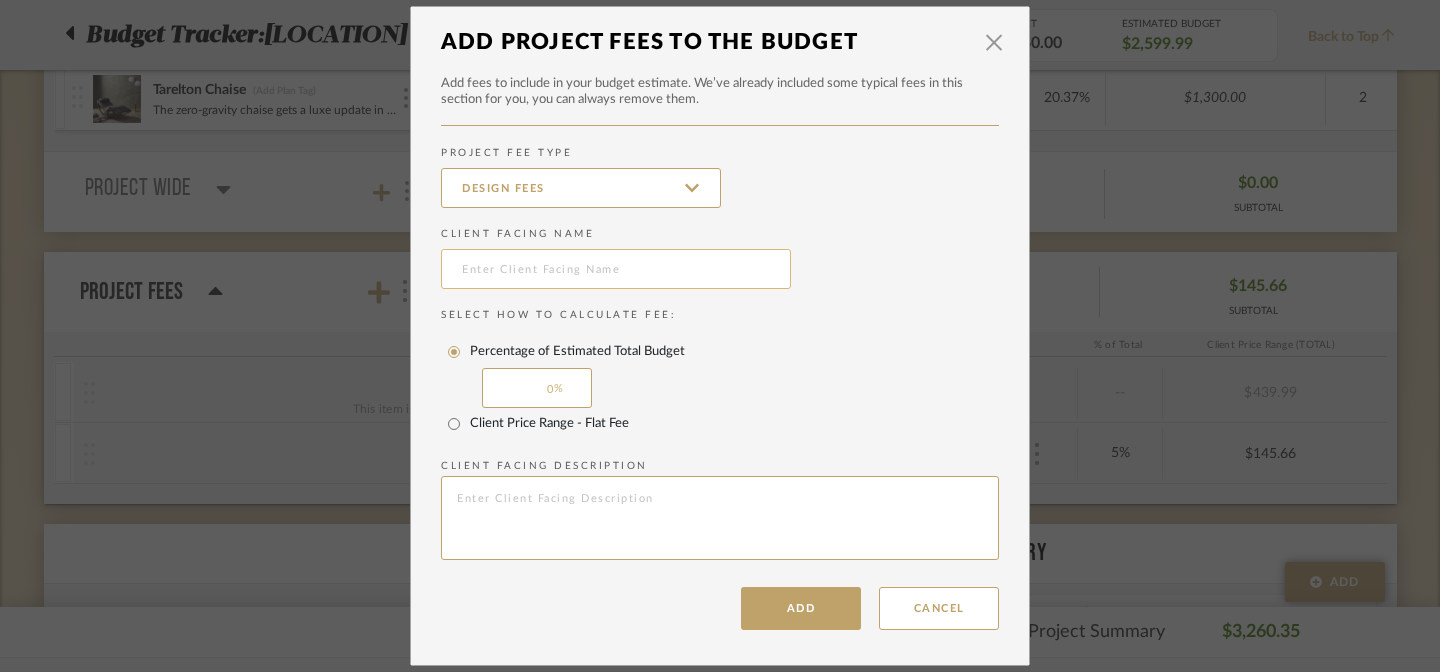 click at bounding box center (616, 269) 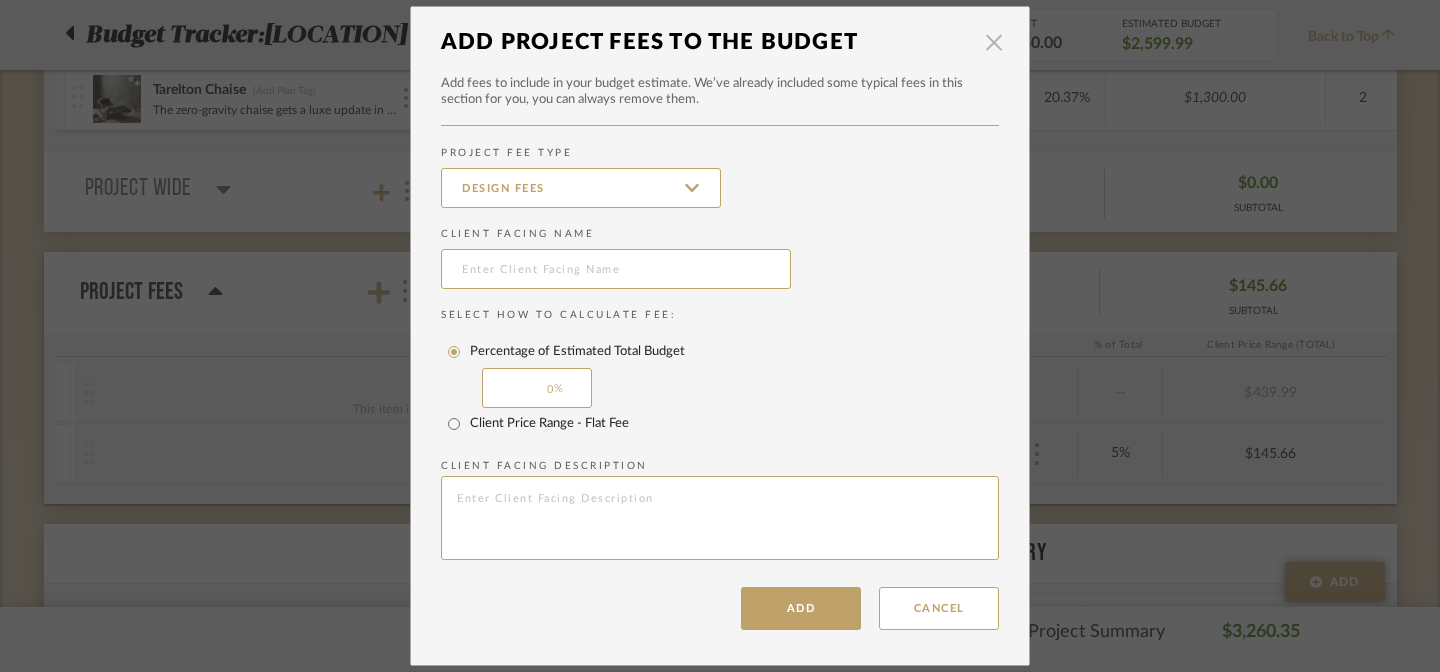 click at bounding box center [994, 42] 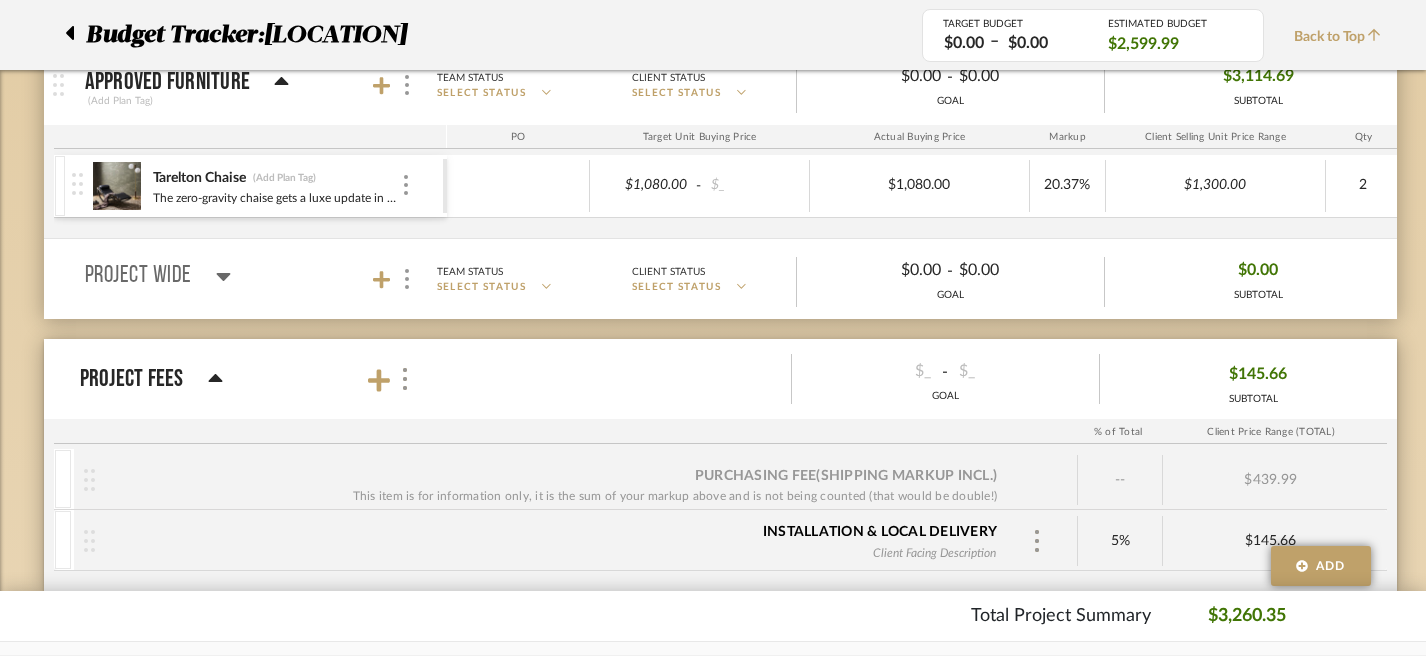 scroll, scrollTop: 583, scrollLeft: 0, axis: vertical 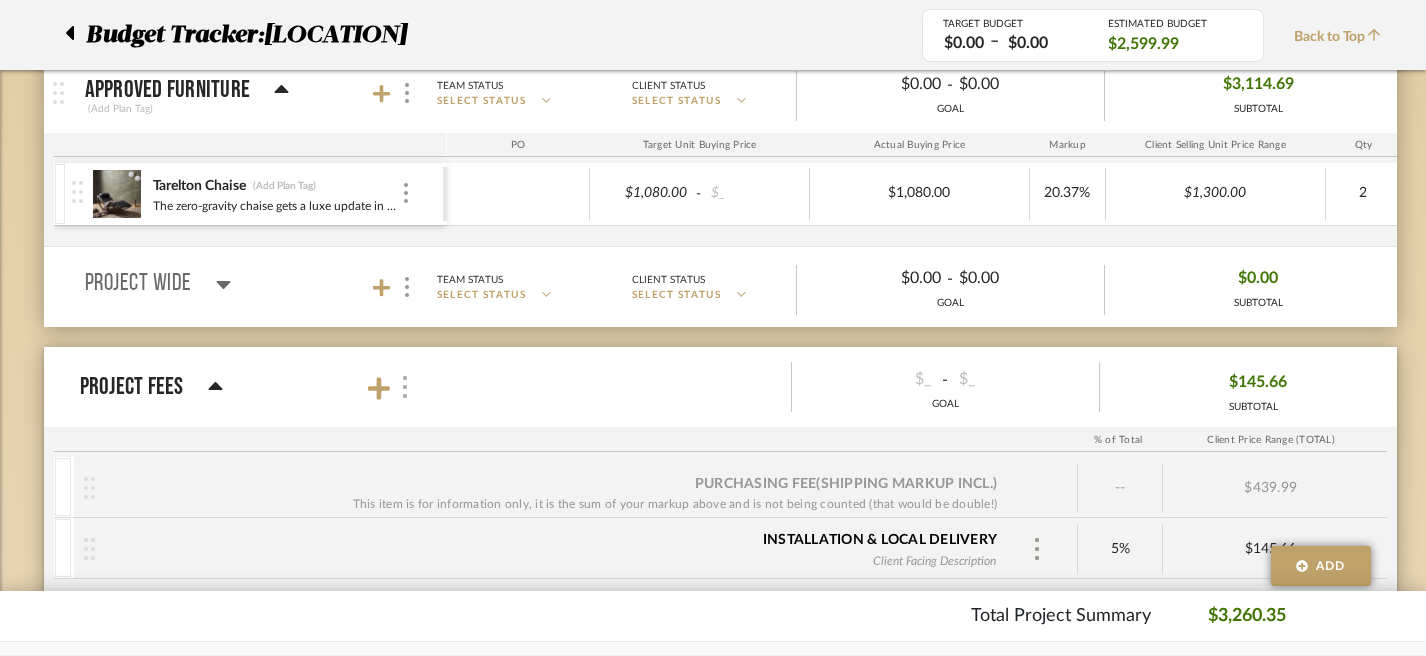 click at bounding box center [405, 387] 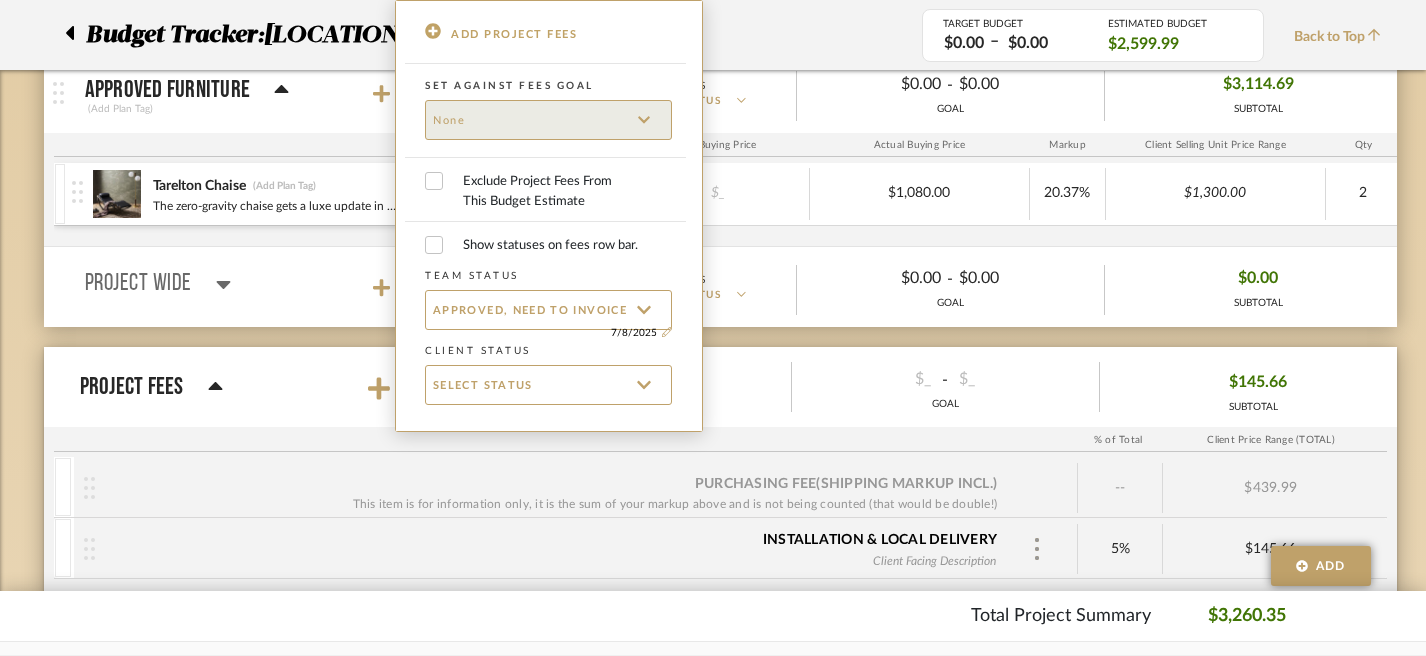 click on "ADD PROJECT FEES  Set against fees goal  Exclude Project Fees From This Budget Estimate Show statuses on fees row bar. Team Status Approved, Need to Invoice 7/8/2025 Client Status SELECT STATUS" at bounding box center (549, 216) 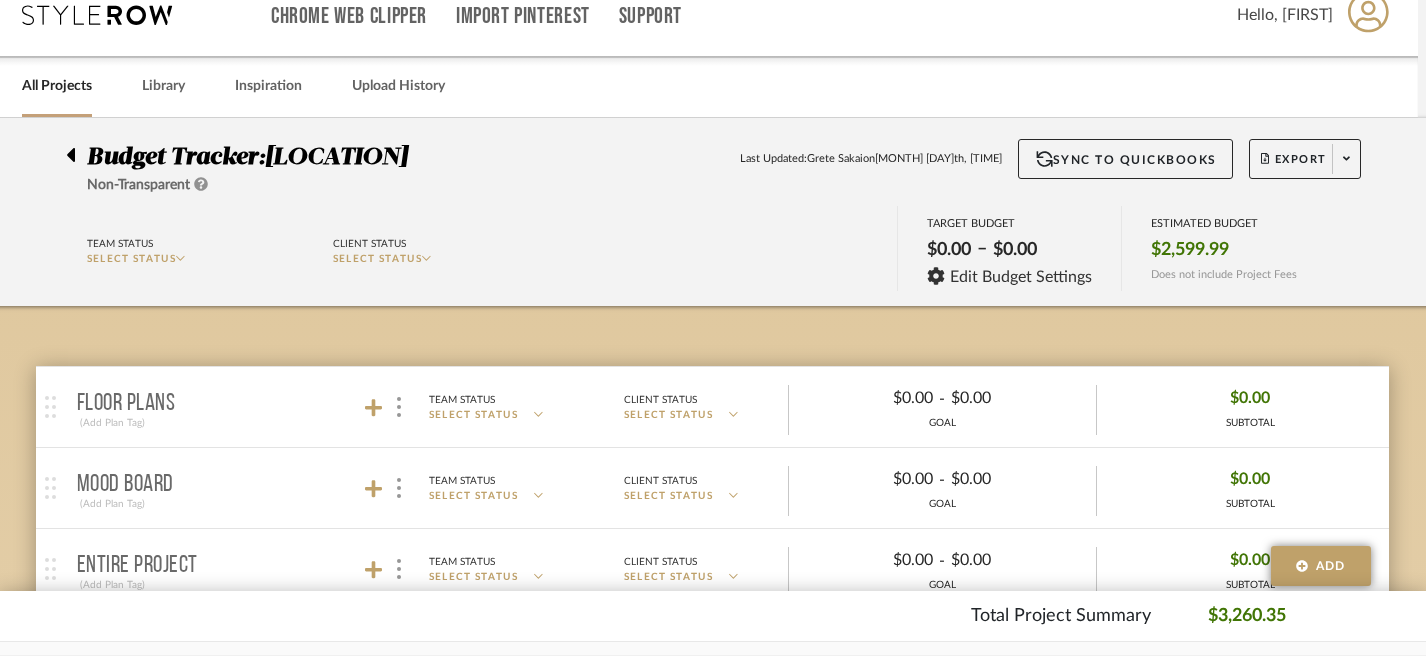 scroll, scrollTop: 0, scrollLeft: 8, axis: horizontal 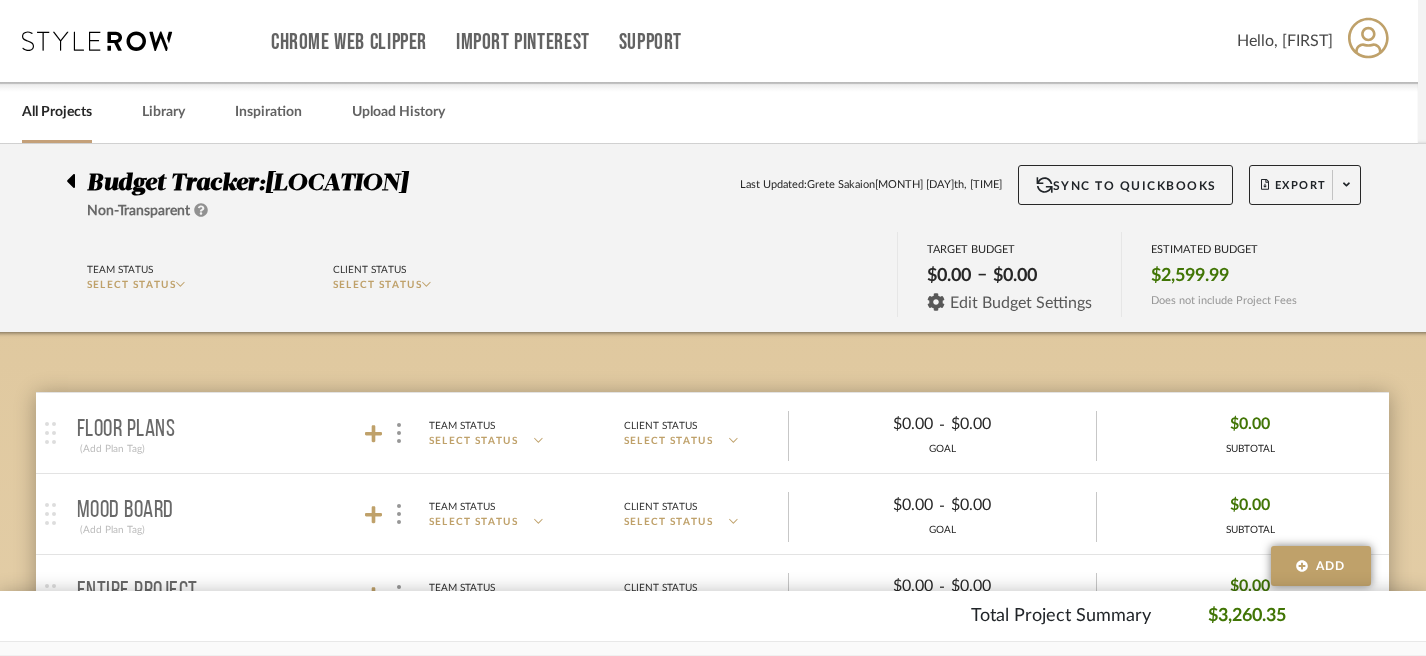 click on "Edit Budget Settings" at bounding box center (1021, 303) 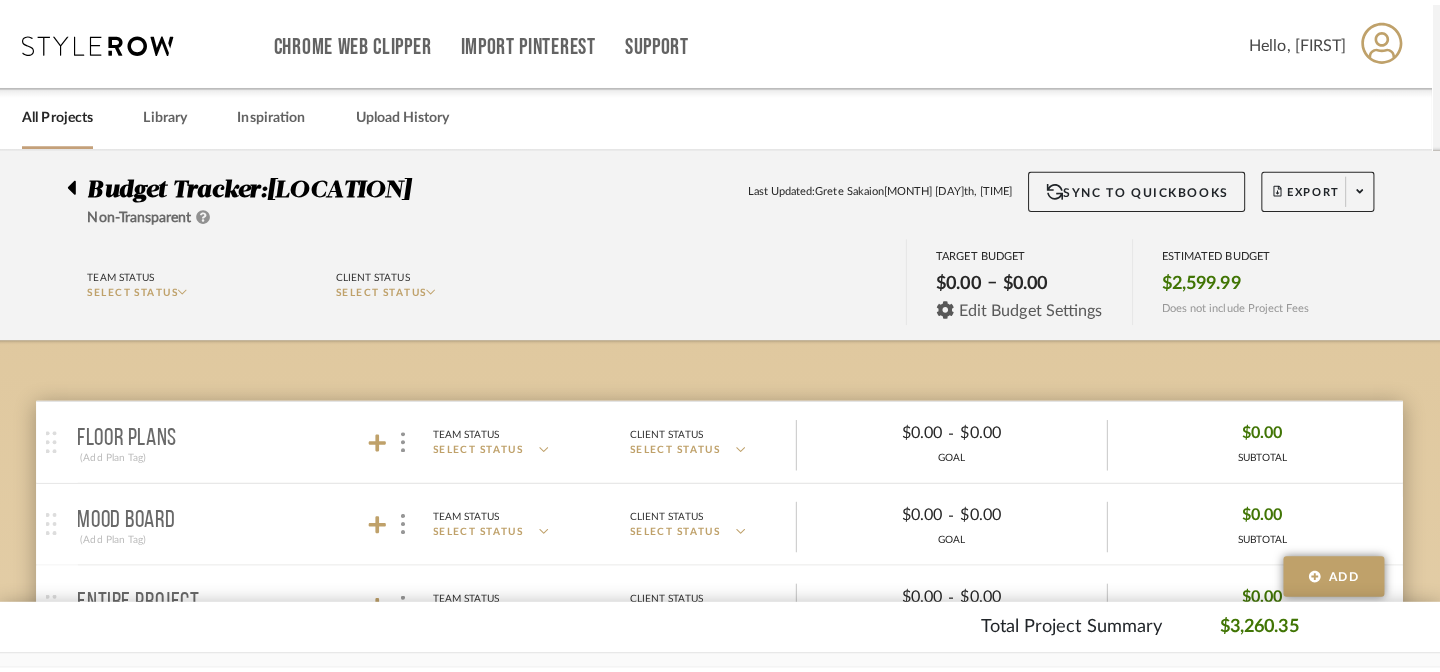 scroll, scrollTop: 0, scrollLeft: 0, axis: both 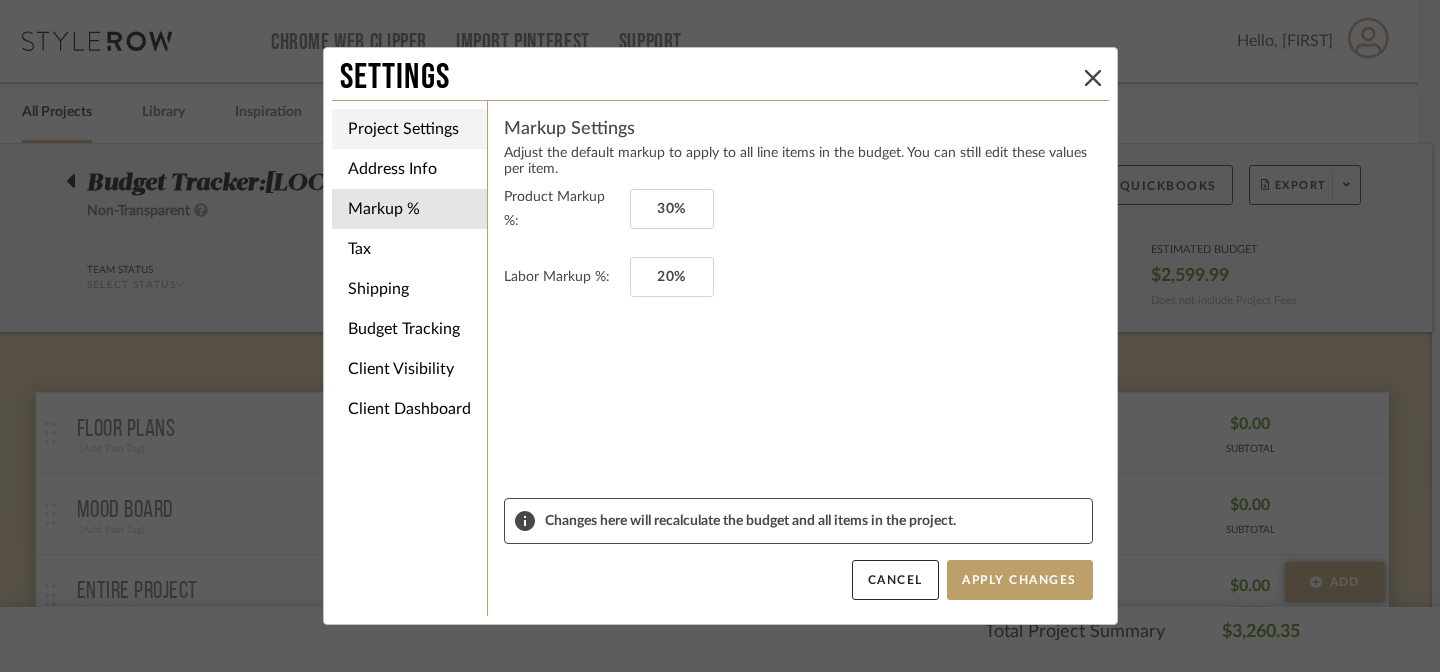 click on "Project Settings" at bounding box center [409, 129] 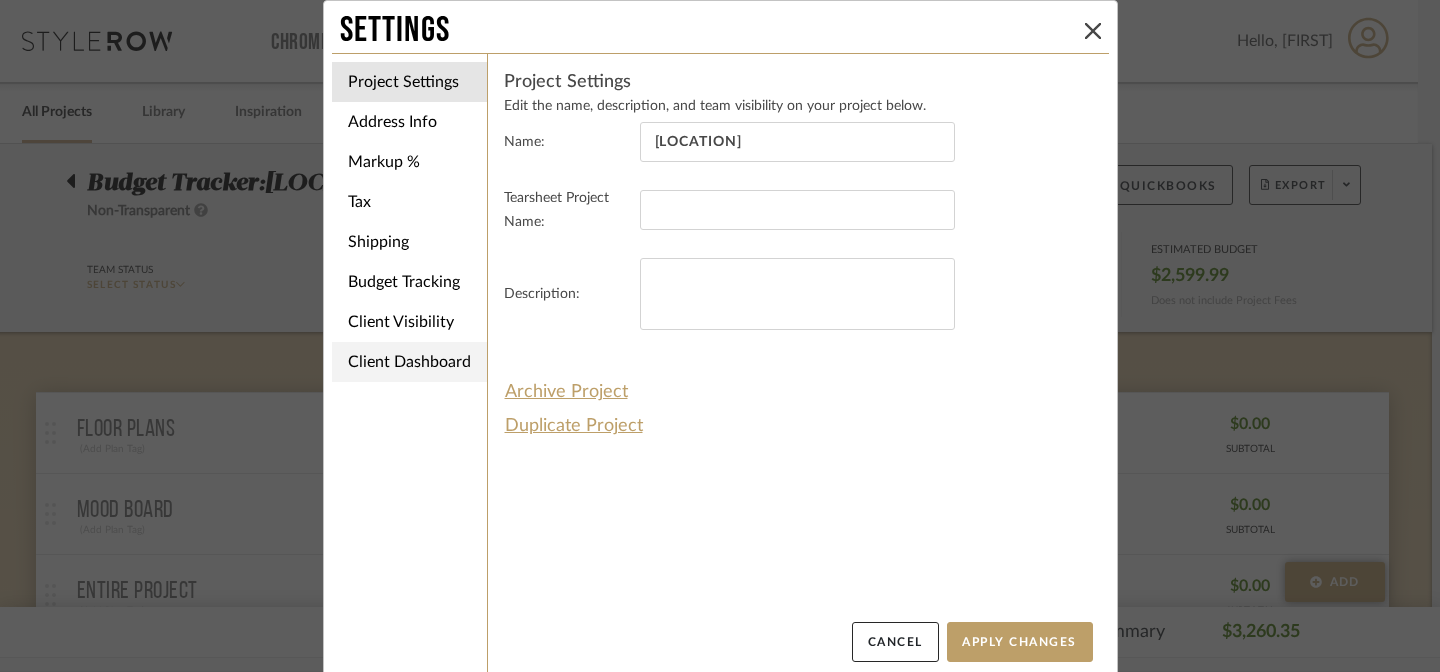 click on "Client Dashboard" at bounding box center [409, 362] 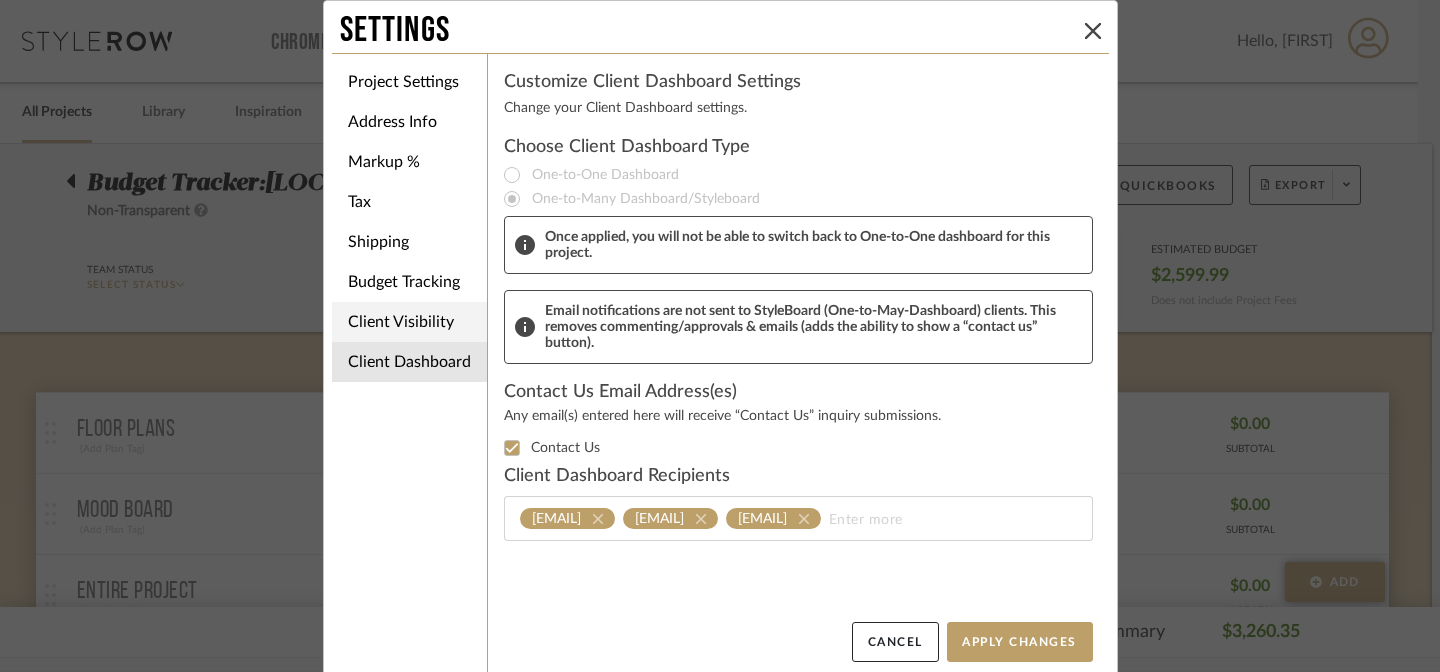 click on "Client Visibility" at bounding box center [409, 322] 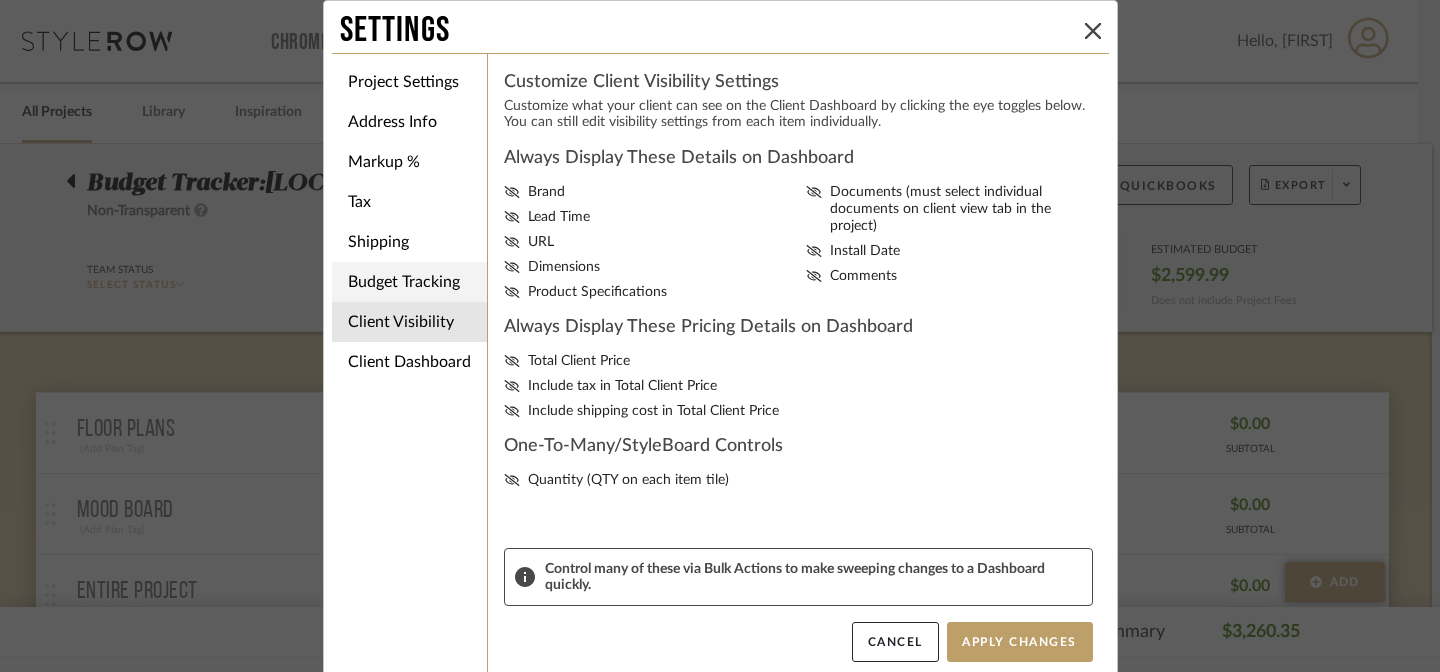 click on "Budget Tracking" at bounding box center (409, 282) 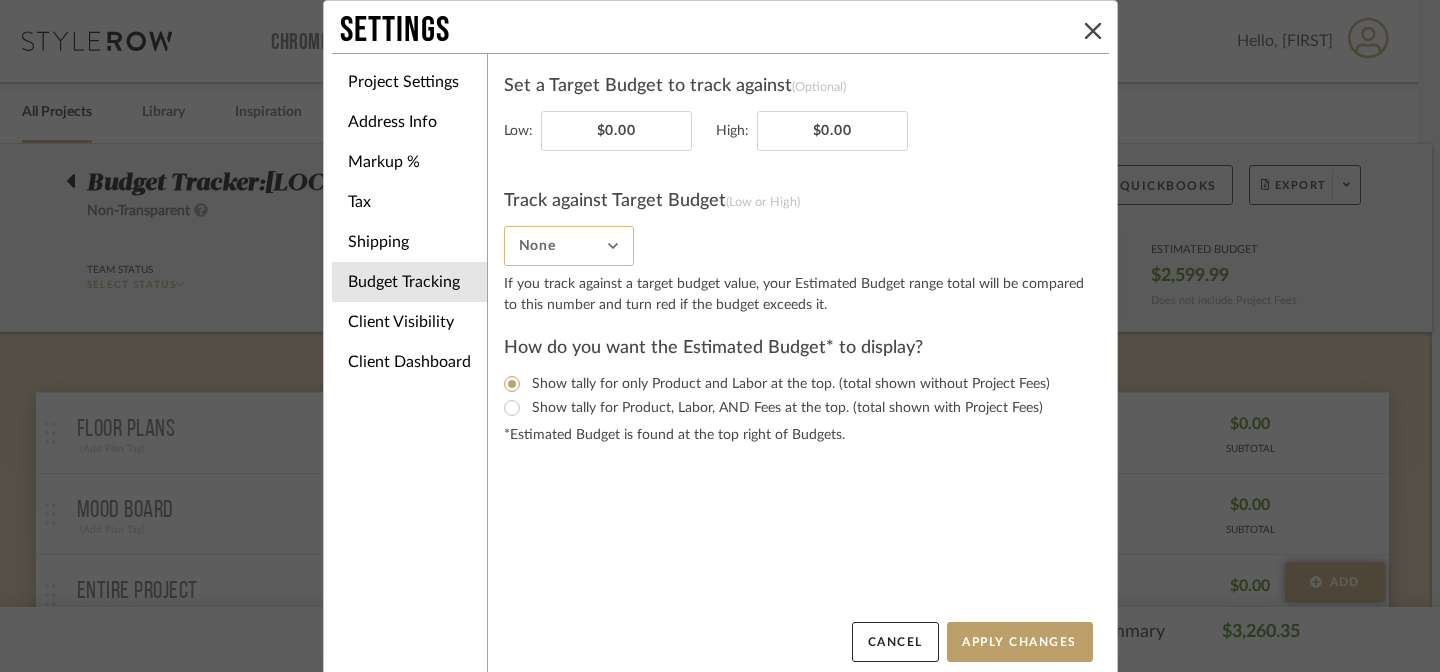 click on "None" at bounding box center (569, 246) 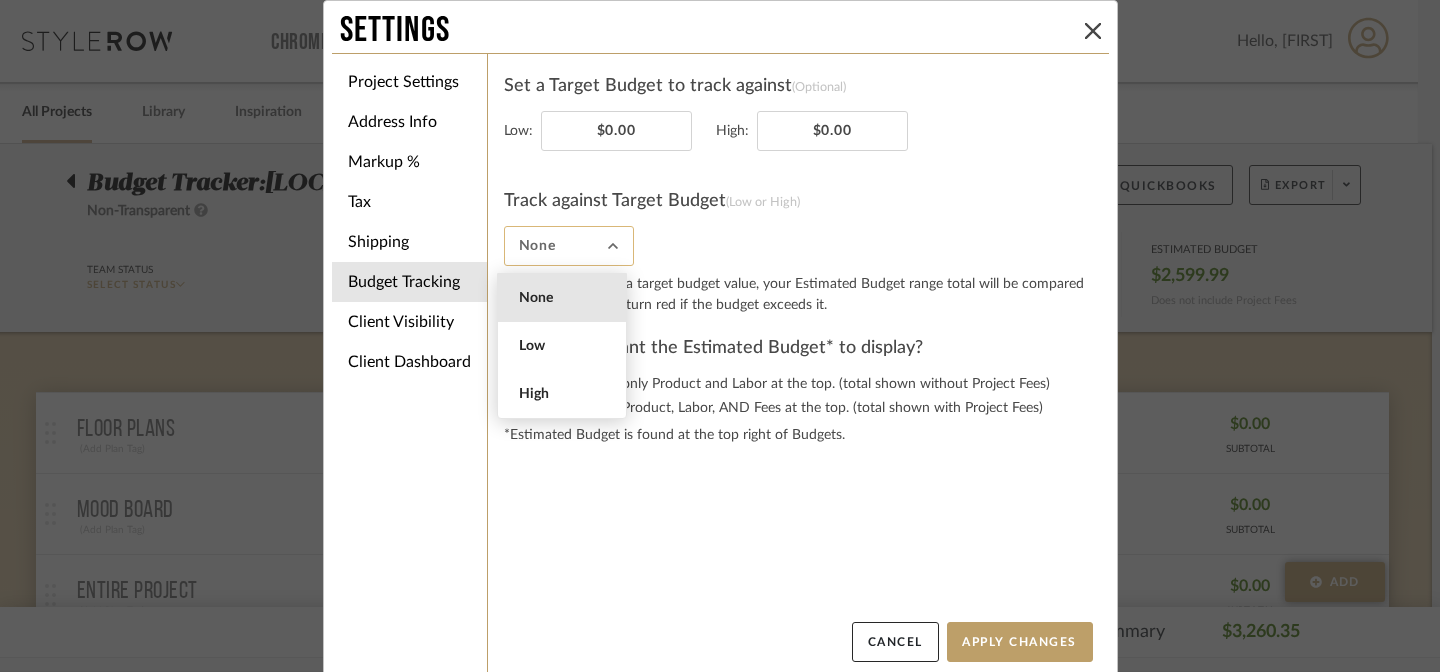 click on "None" at bounding box center [569, 246] 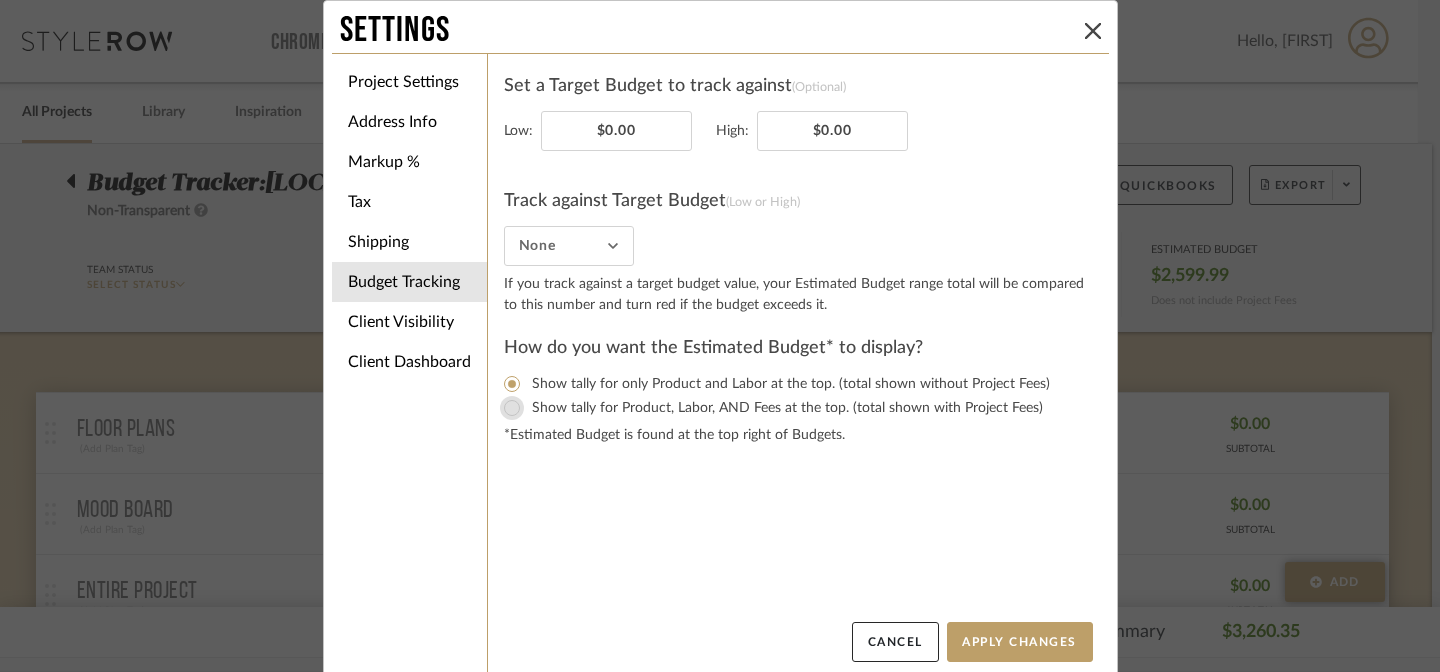 click on "Show tally for Product, Labor, AND Fees at the top. (total shown with Project Fees)" at bounding box center [512, 408] 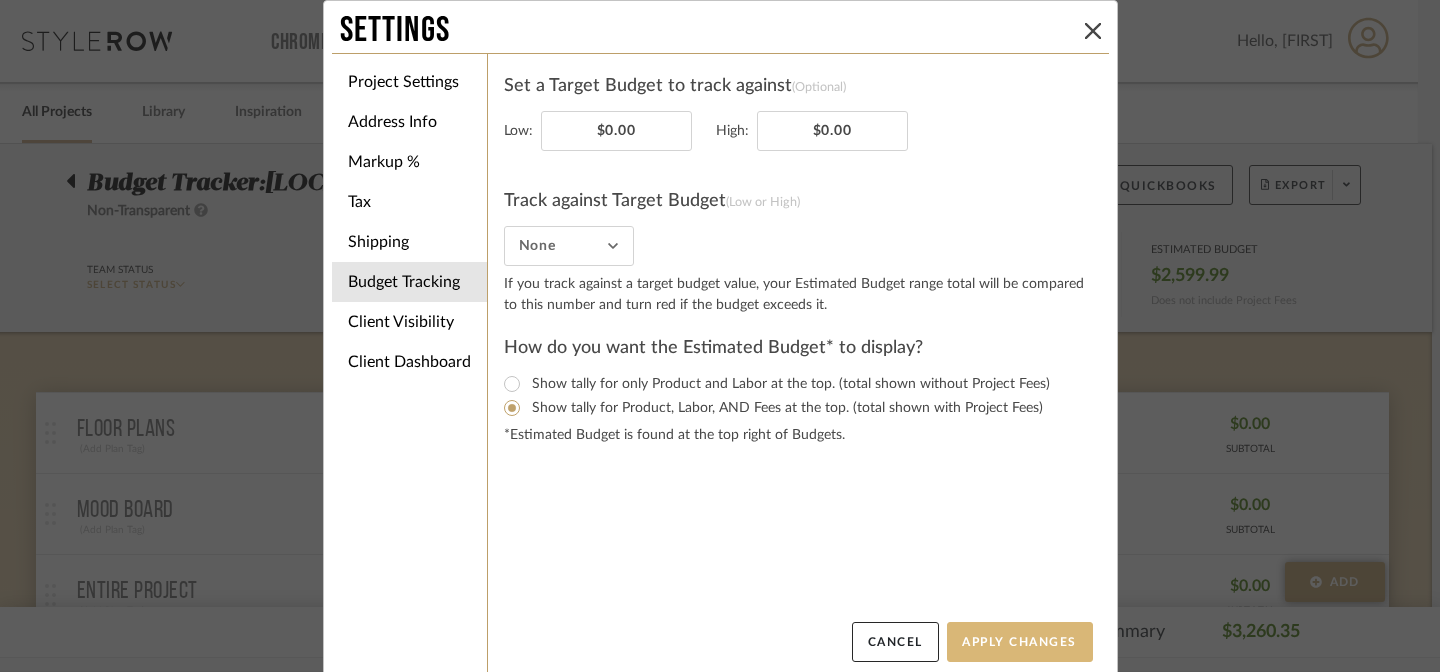 click on "Apply Changes" at bounding box center (1020, 642) 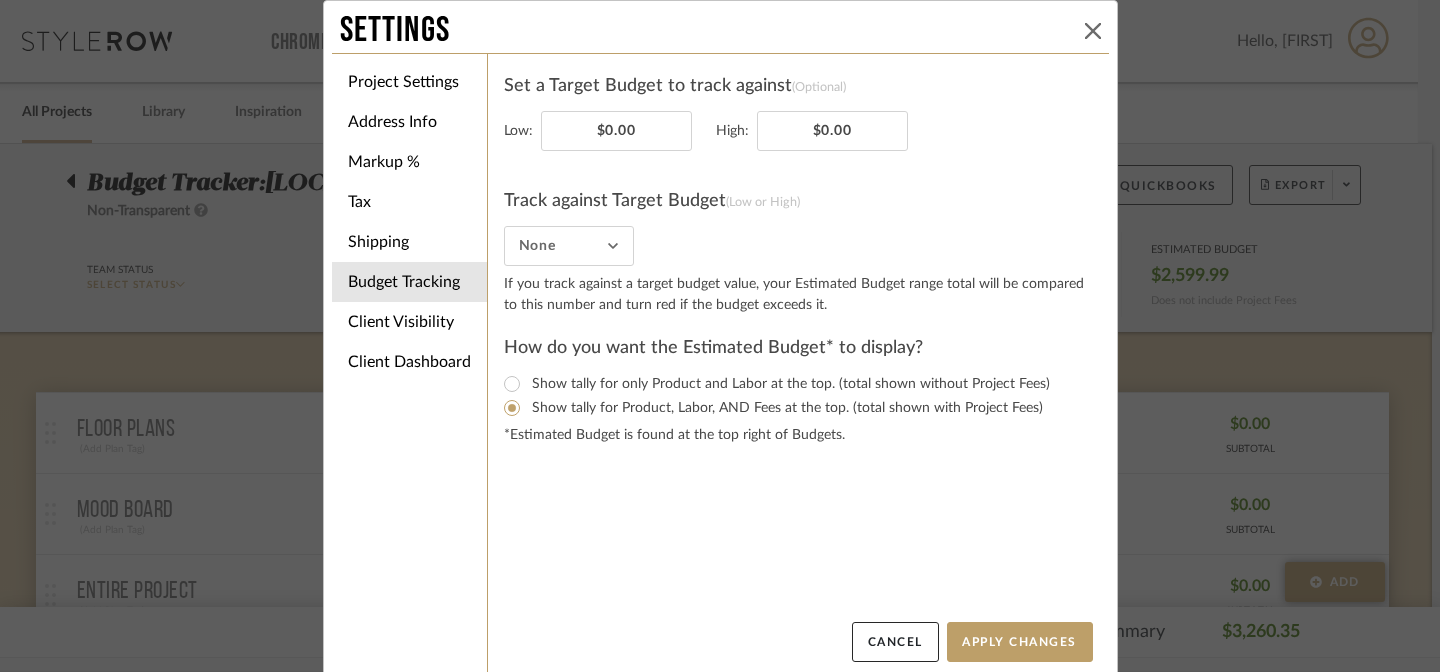 click at bounding box center (1093, 31) 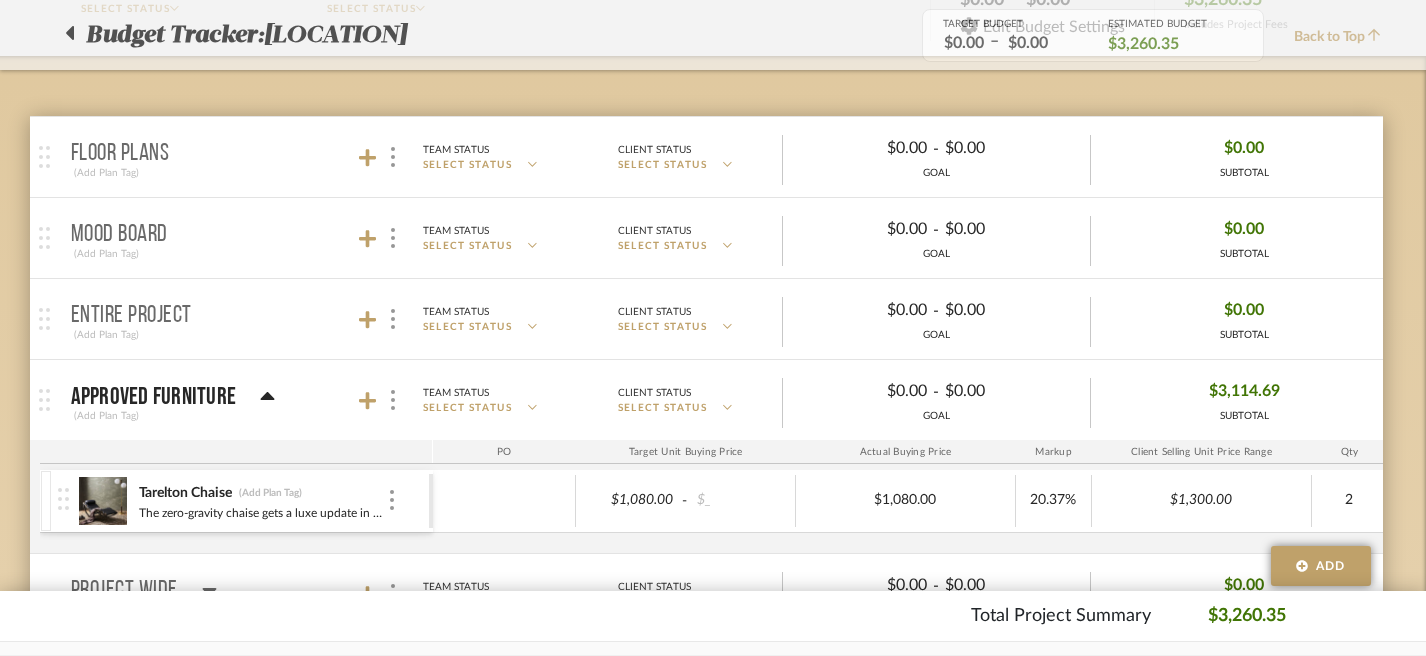 scroll, scrollTop: 0, scrollLeft: 14, axis: horizontal 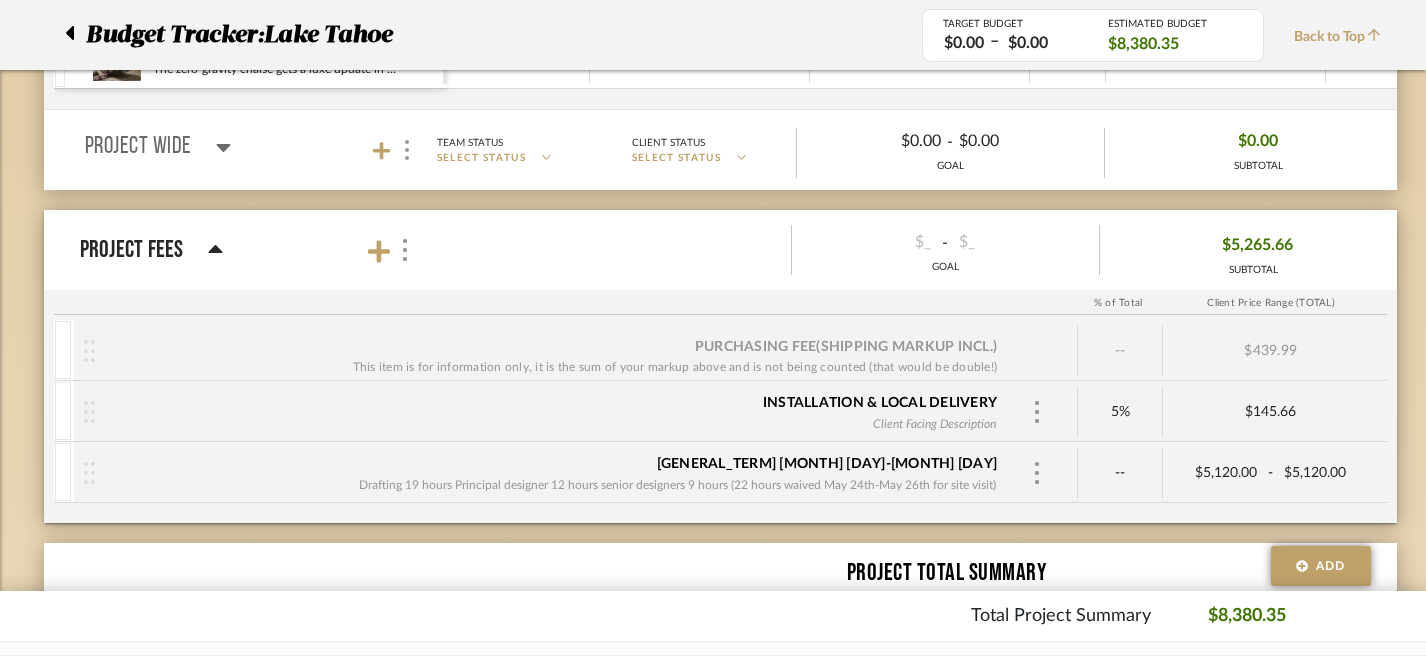 click at bounding box center (215, 250) 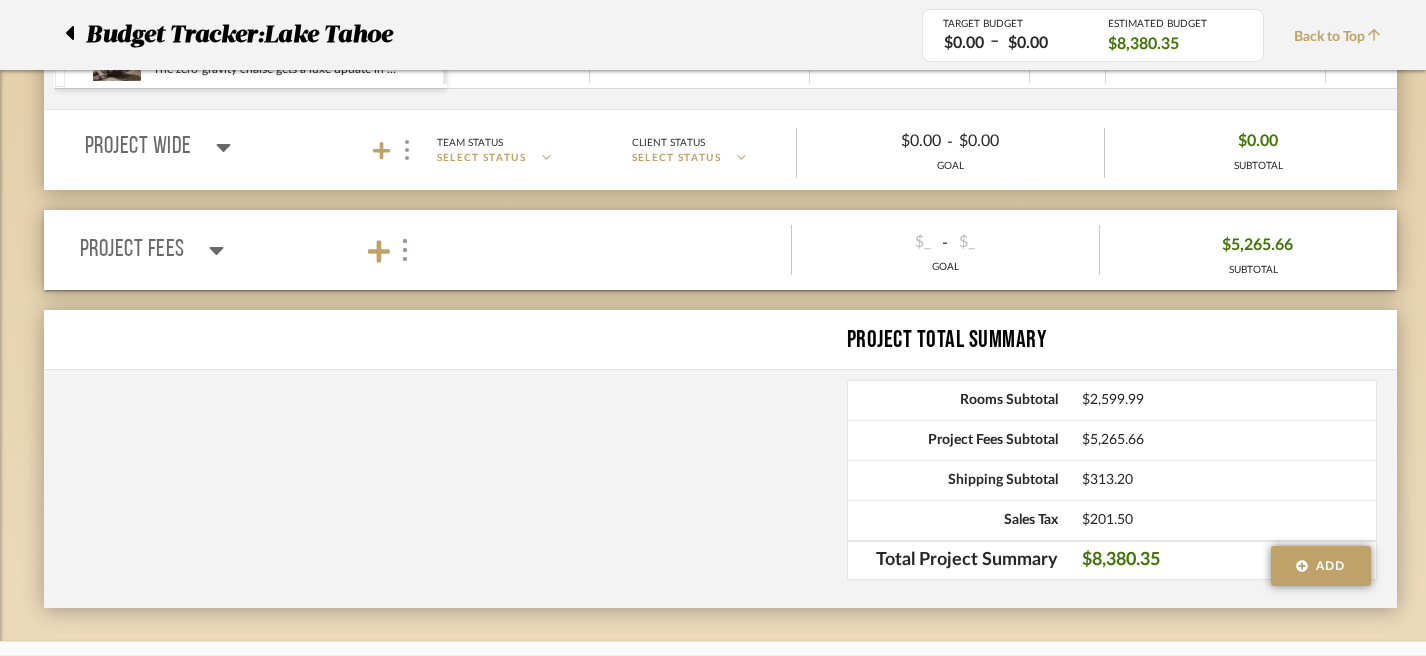 click at bounding box center [216, 251] 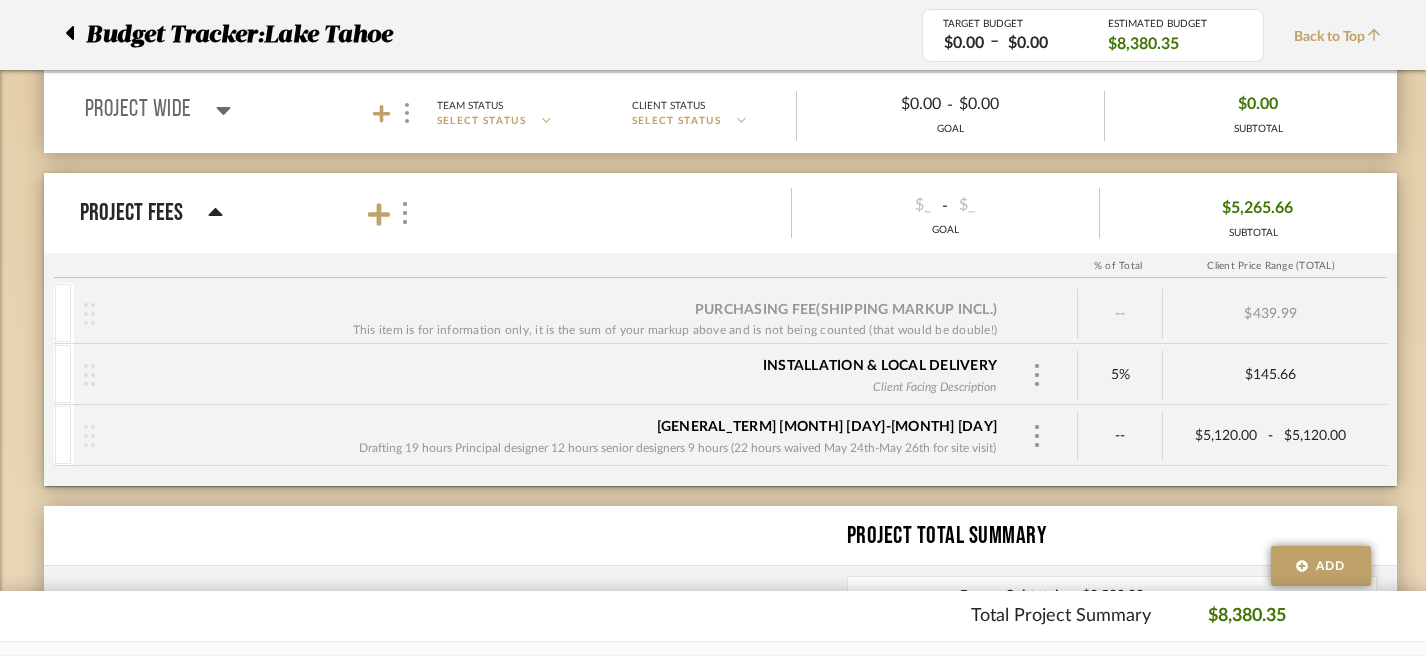 scroll, scrollTop: 755, scrollLeft: 0, axis: vertical 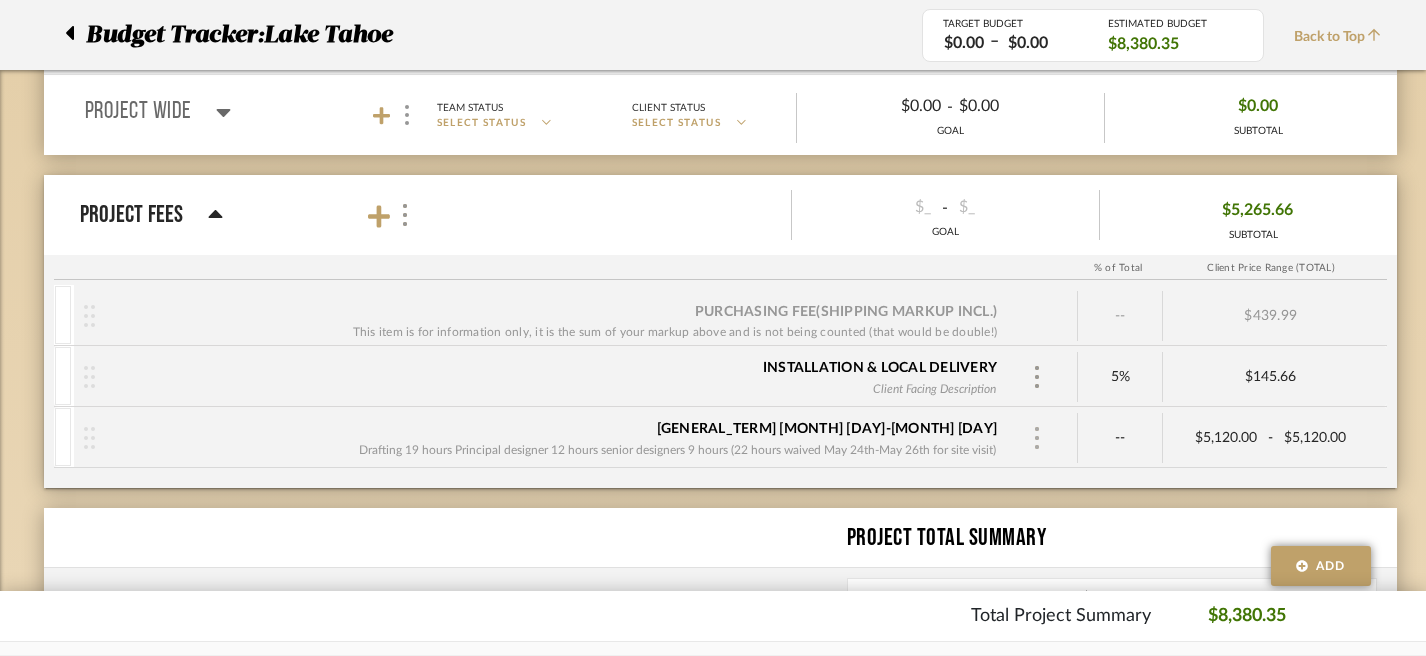 click at bounding box center [1037, 438] 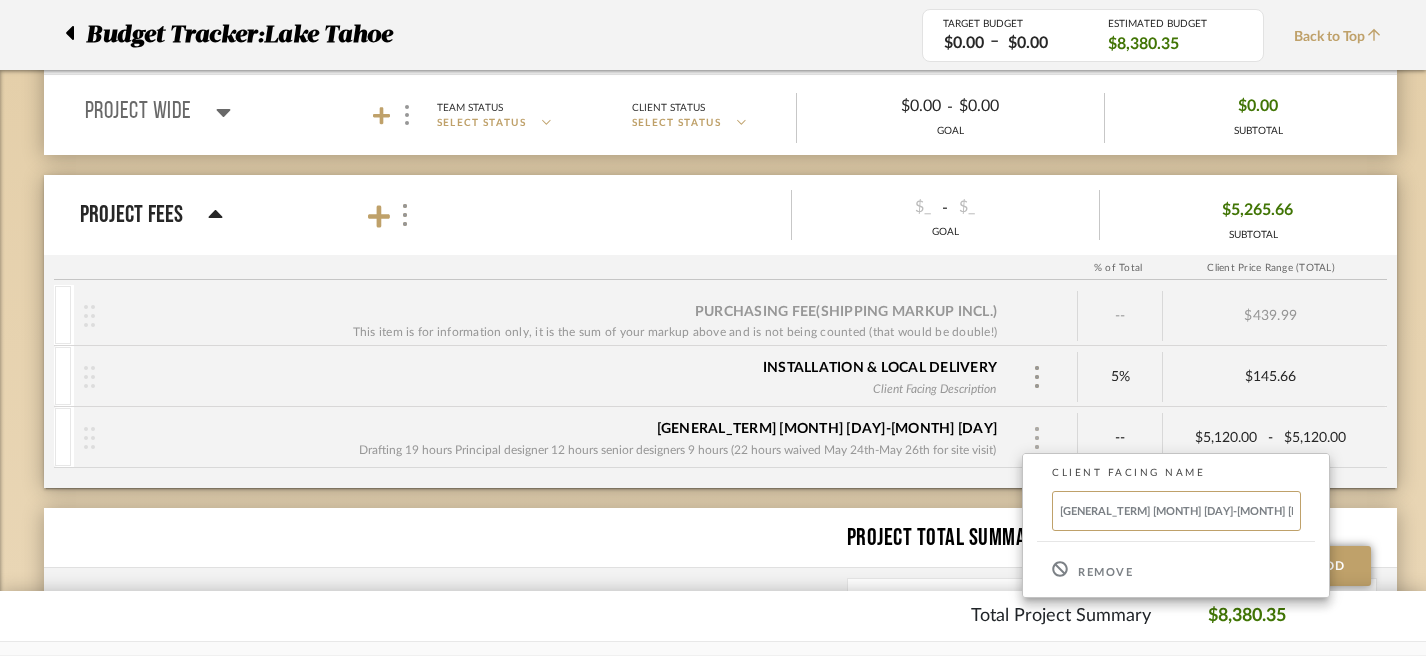 click at bounding box center (713, 328) 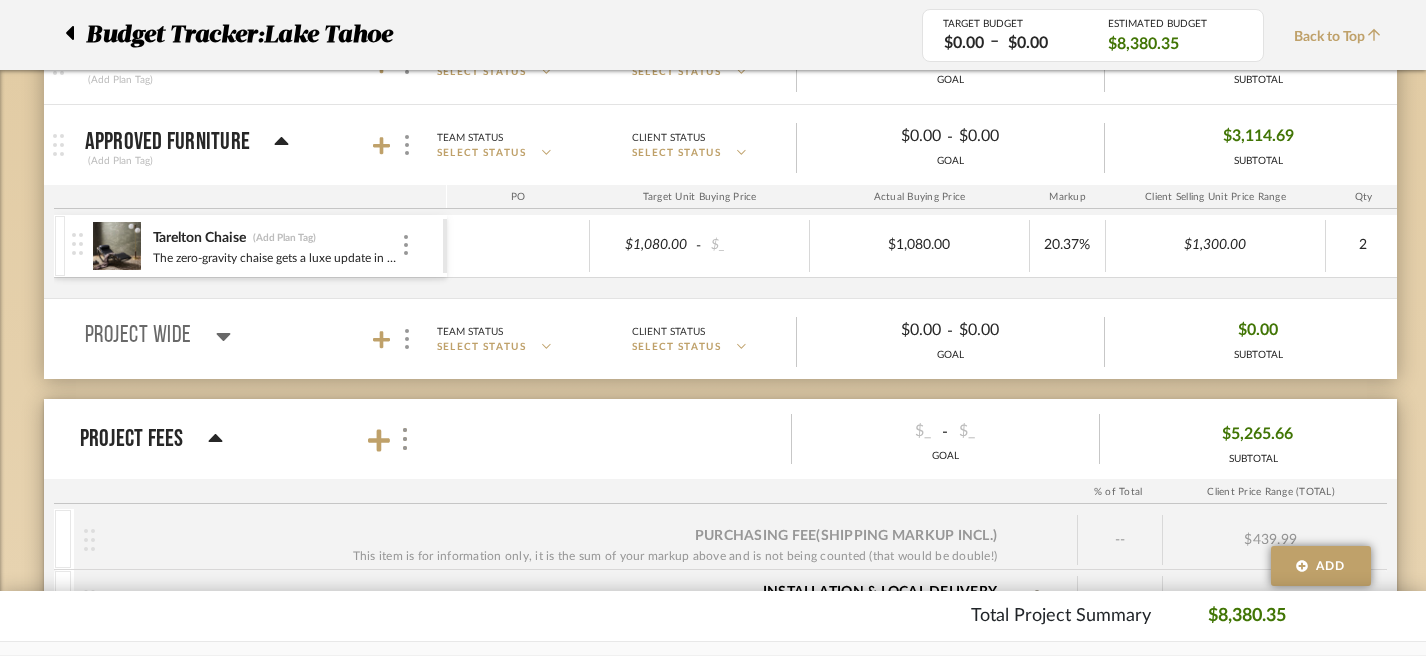 scroll, scrollTop: 497, scrollLeft: 0, axis: vertical 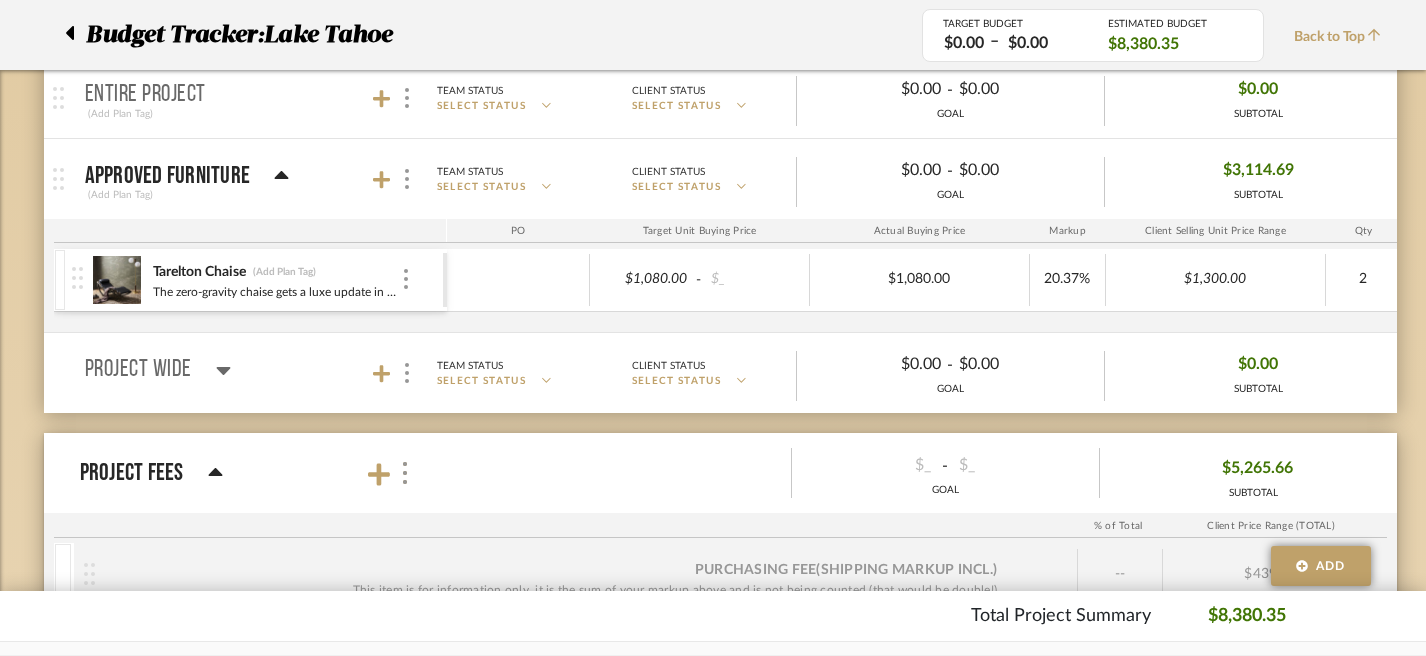click at bounding box center [223, 370] 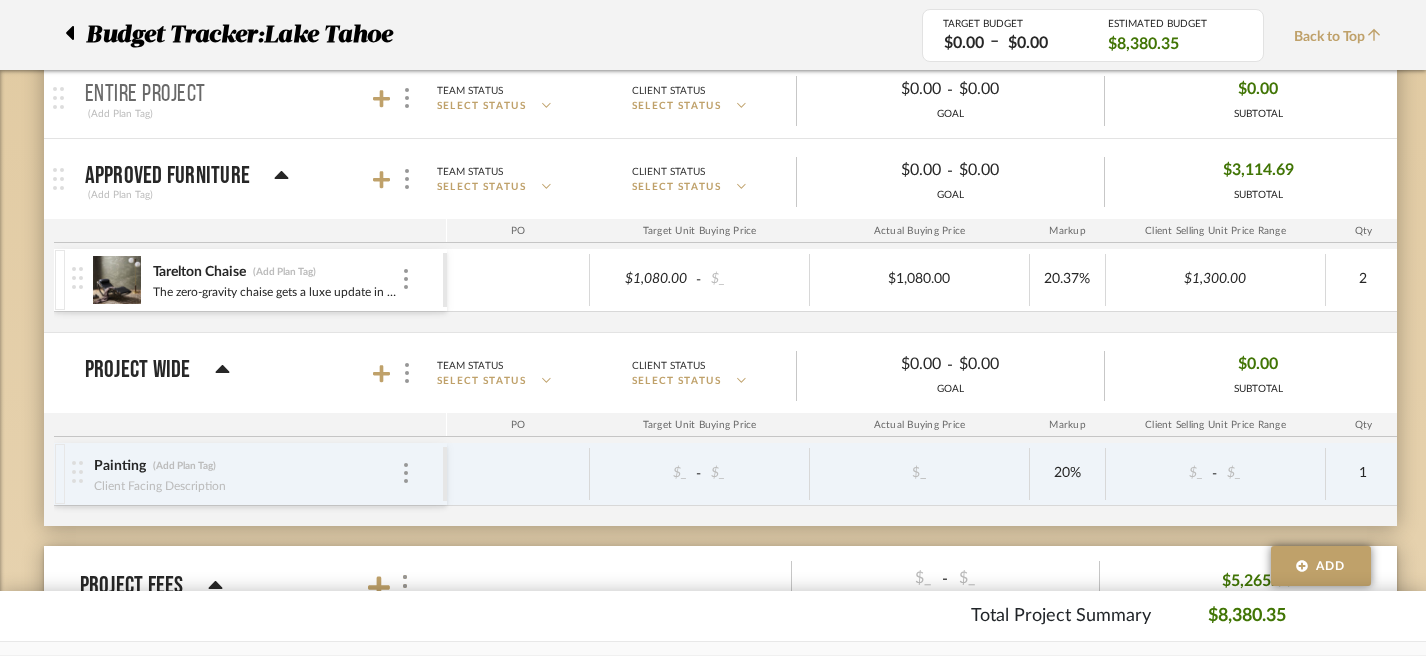 click on "Painting   (Add Plan Tag)" at bounding box center [247, 466] 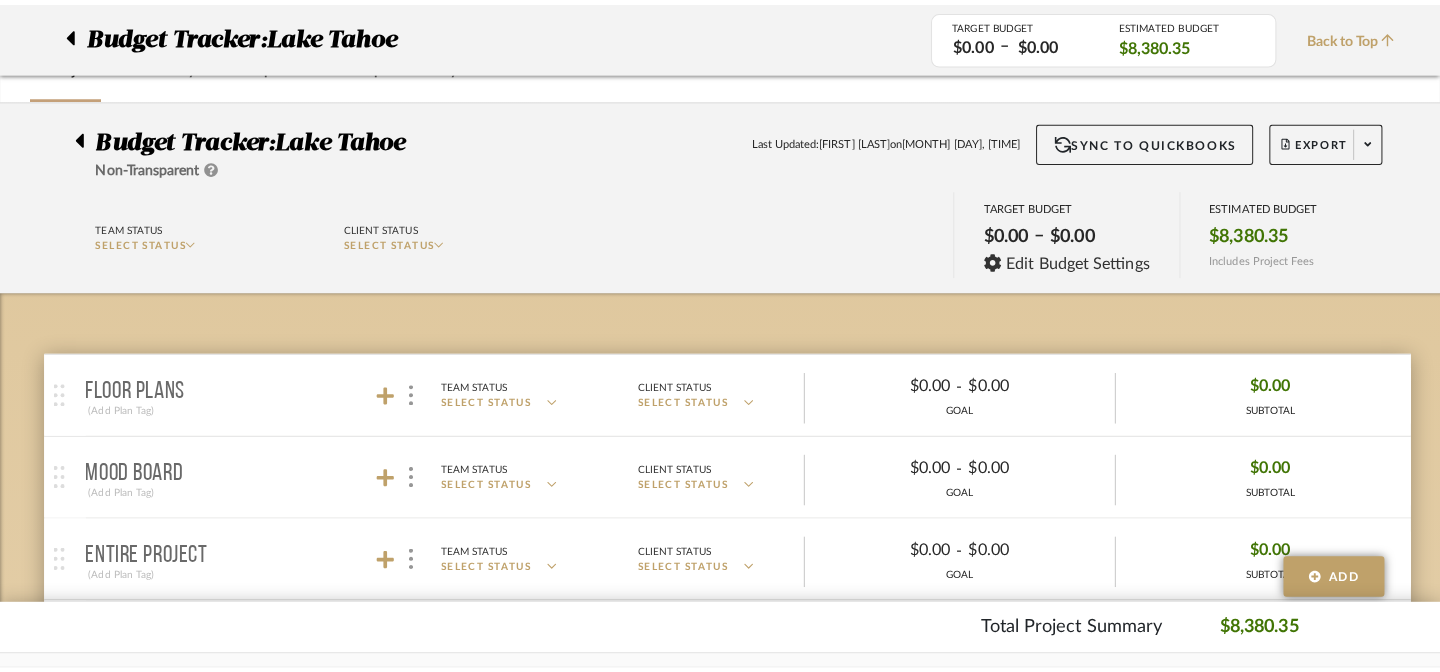 scroll, scrollTop: 0, scrollLeft: 0, axis: both 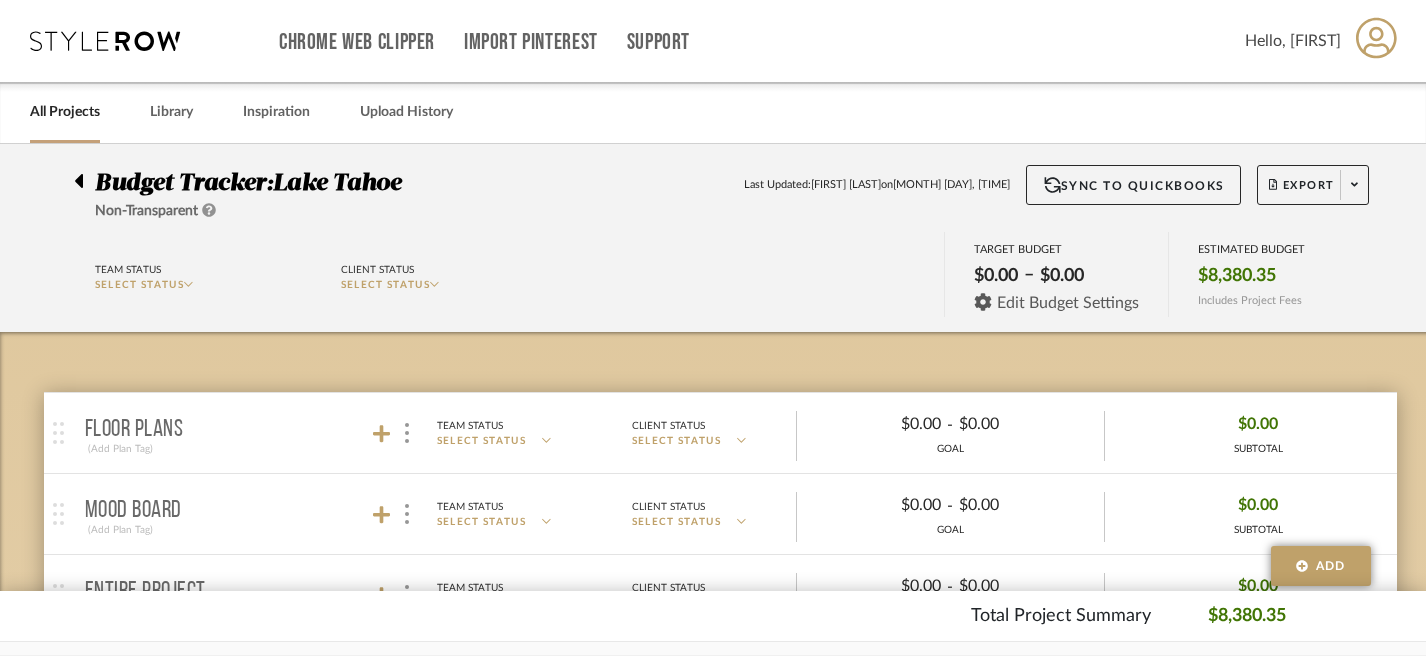 click on "Edit Budget Settings" at bounding box center [1068, 303] 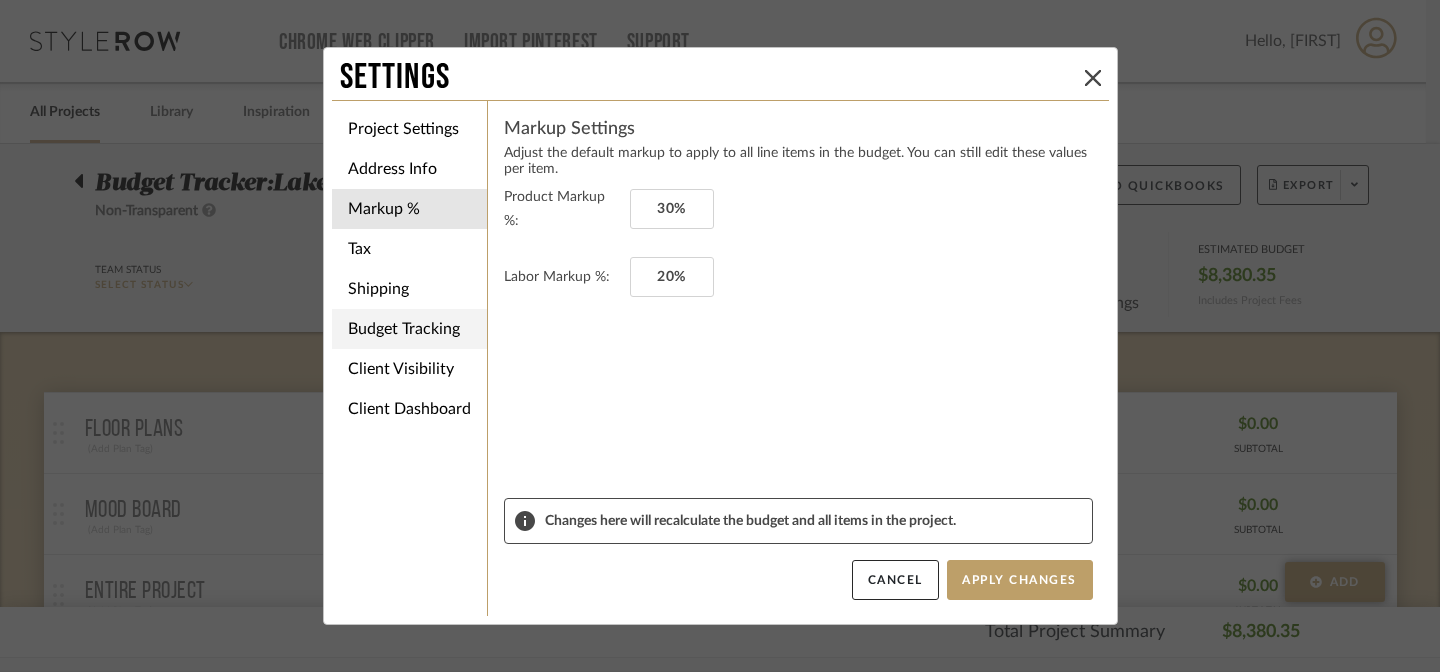 click on "Budget Tracking" at bounding box center [409, 329] 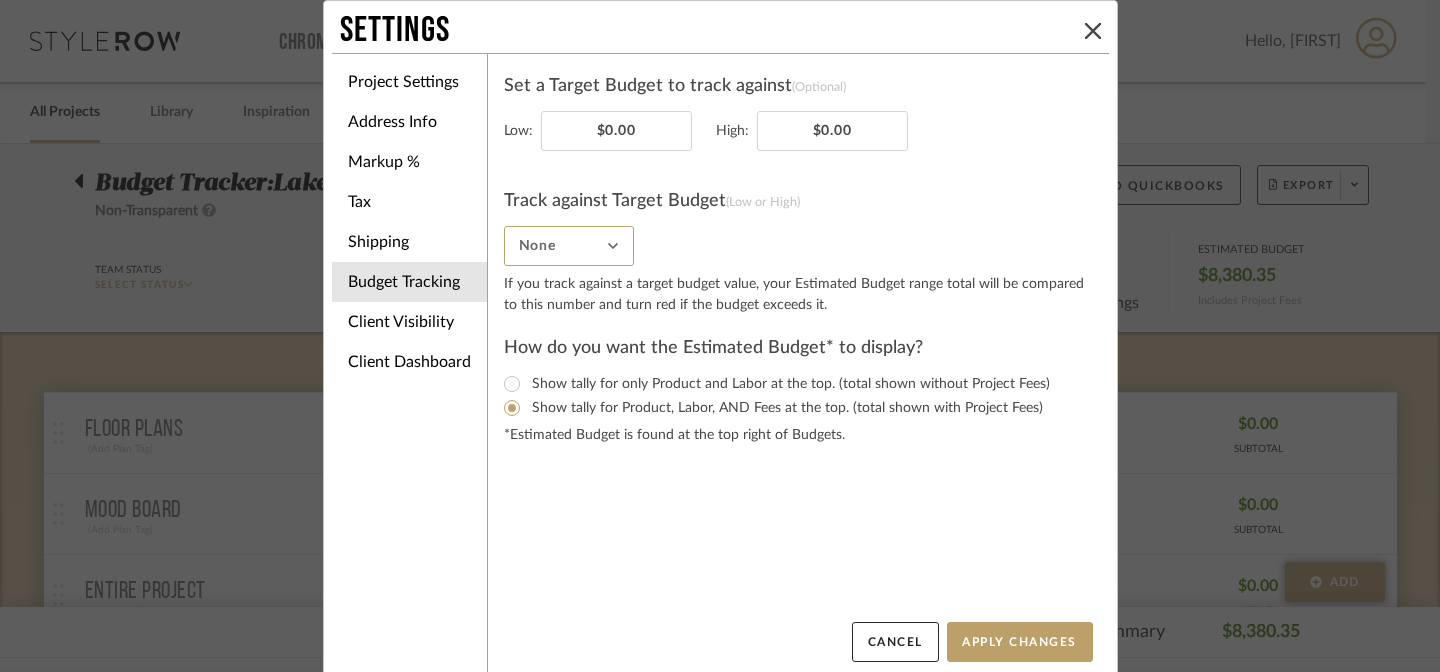 drag, startPoint x: 607, startPoint y: 248, endPoint x: 633, endPoint y: 231, distance: 31.06445 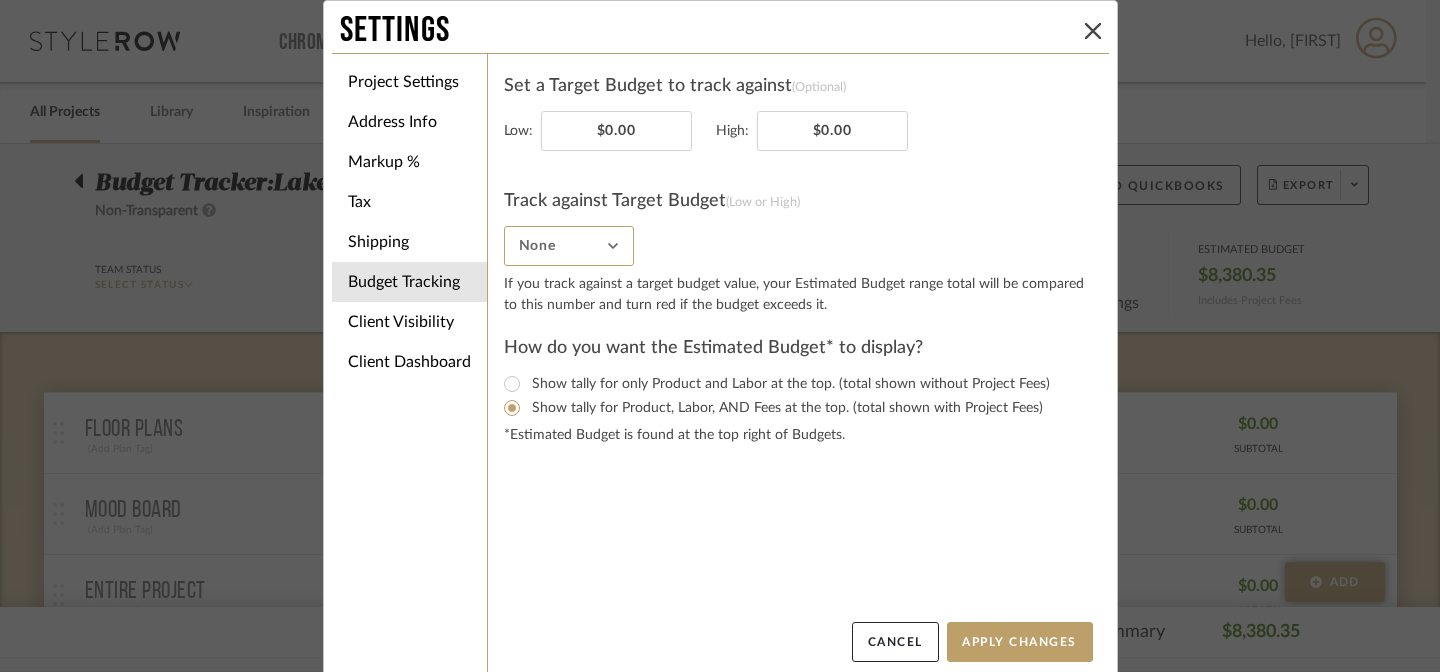 scroll, scrollTop: 15, scrollLeft: 0, axis: vertical 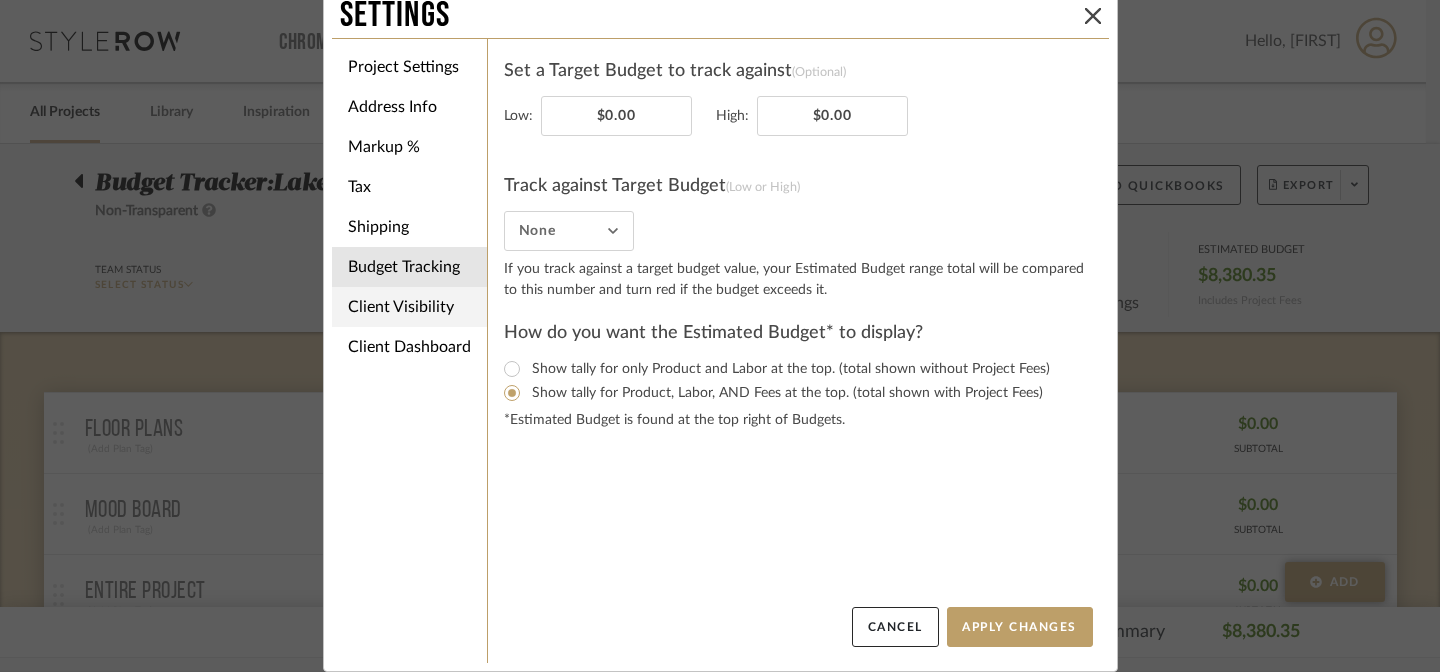click on "Client Visibility" at bounding box center (409, 307) 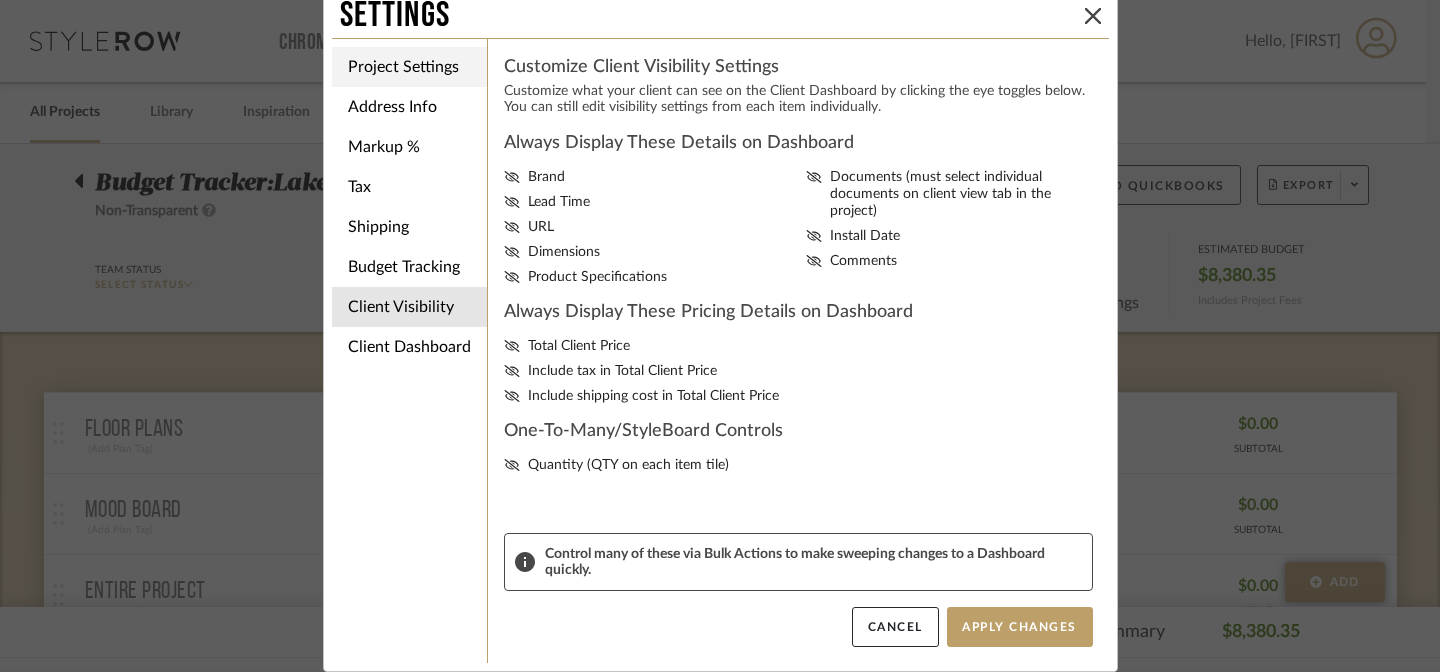 click on "Project Settings" at bounding box center [409, 67] 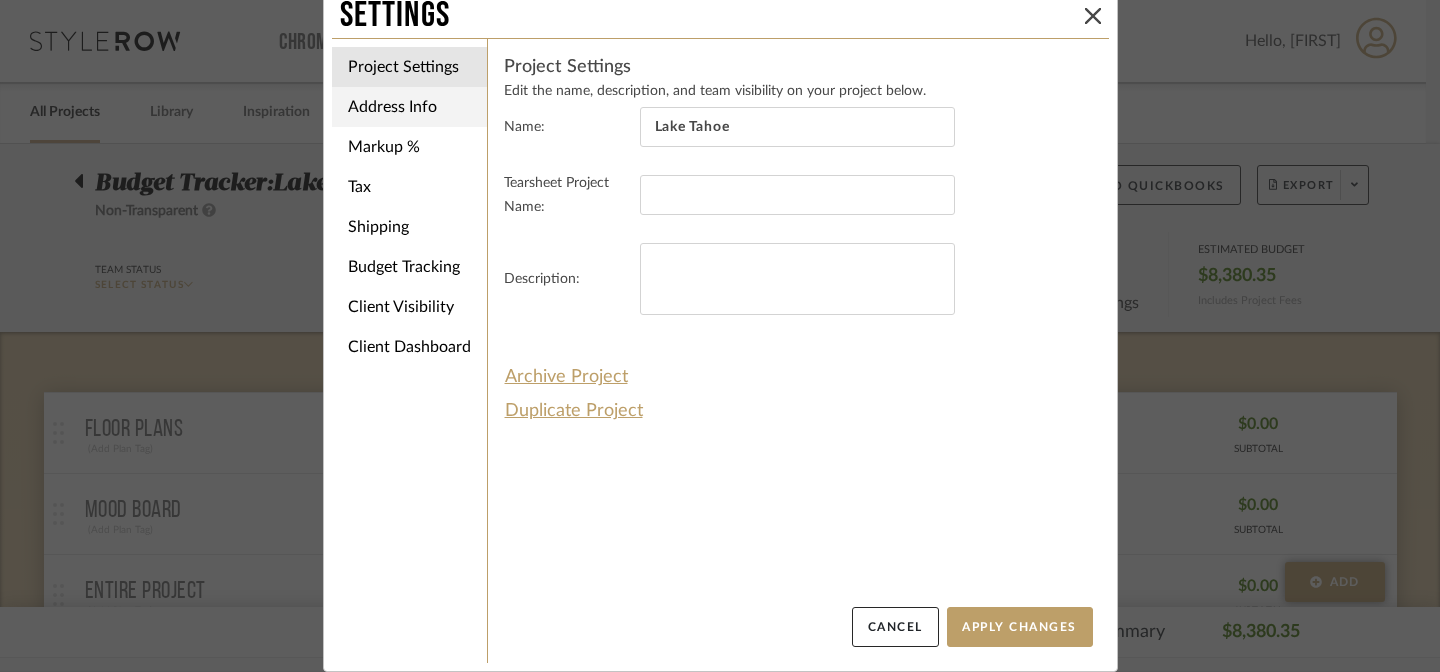 click on "Address Info" at bounding box center [409, 107] 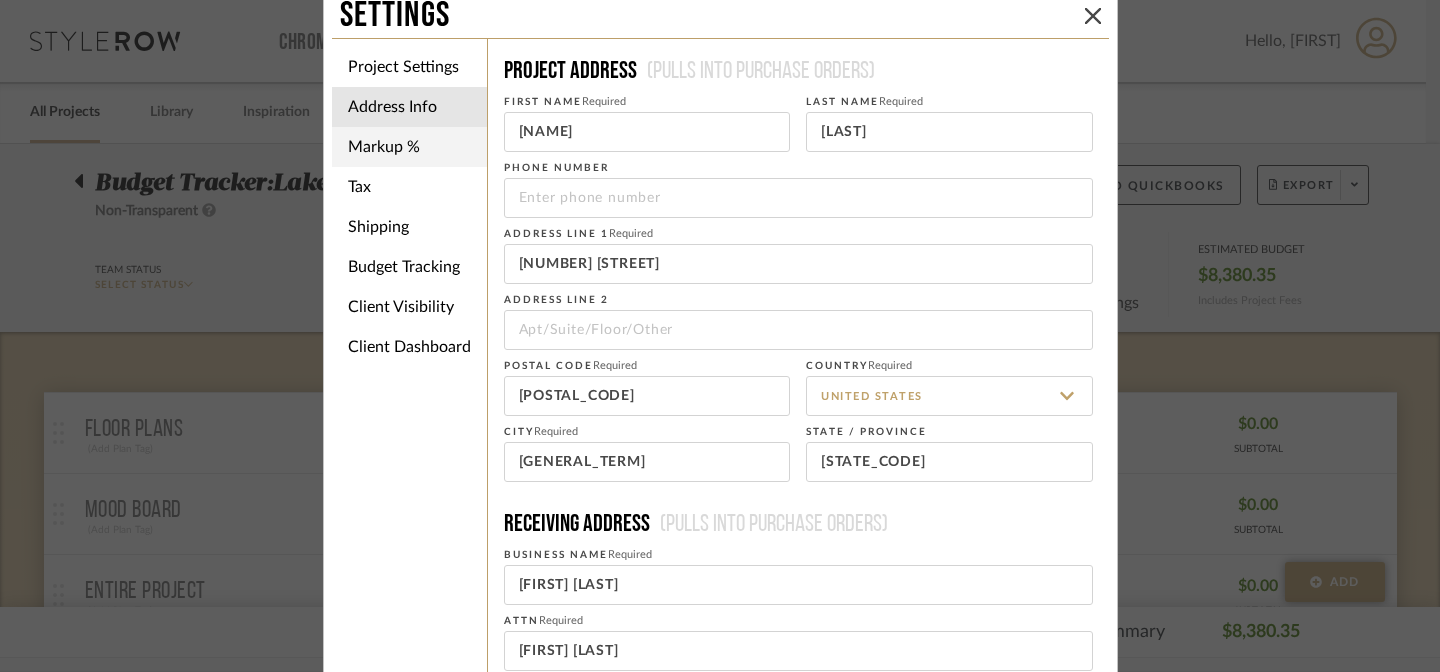 click on "Markup %" at bounding box center (409, 147) 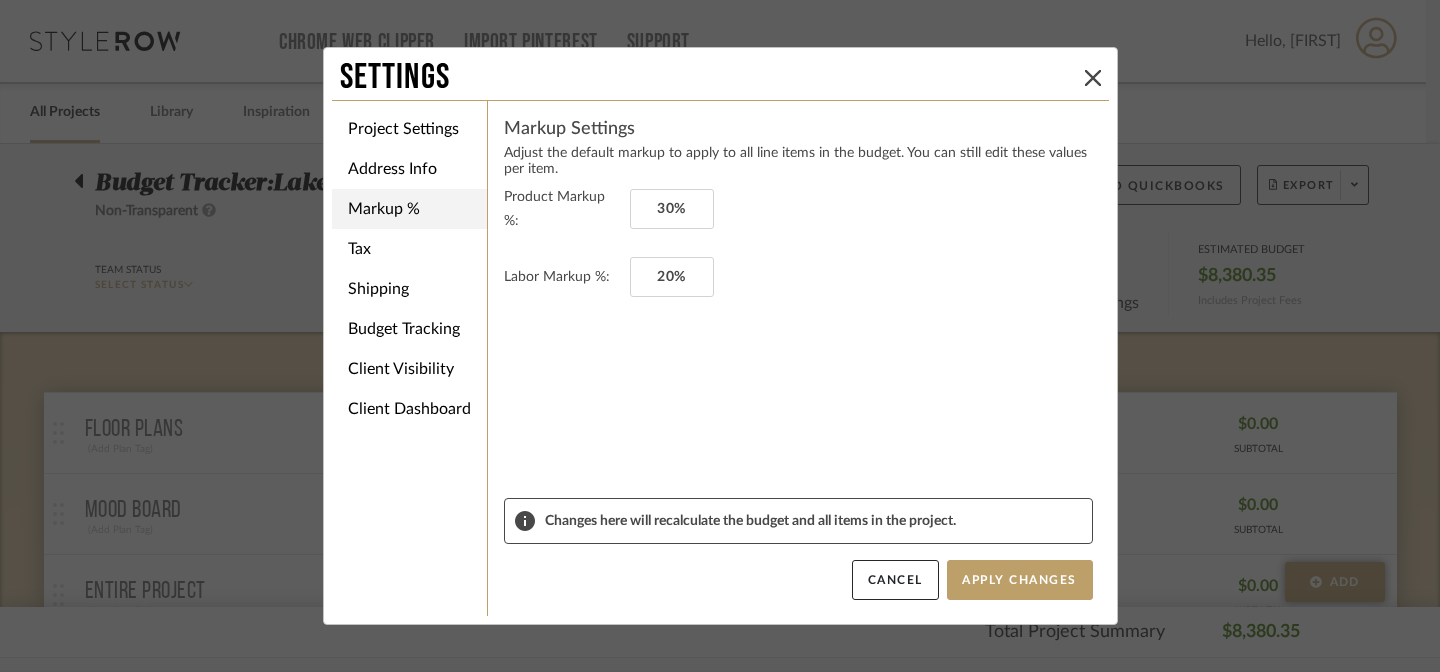 click on "Markup %" at bounding box center (409, 209) 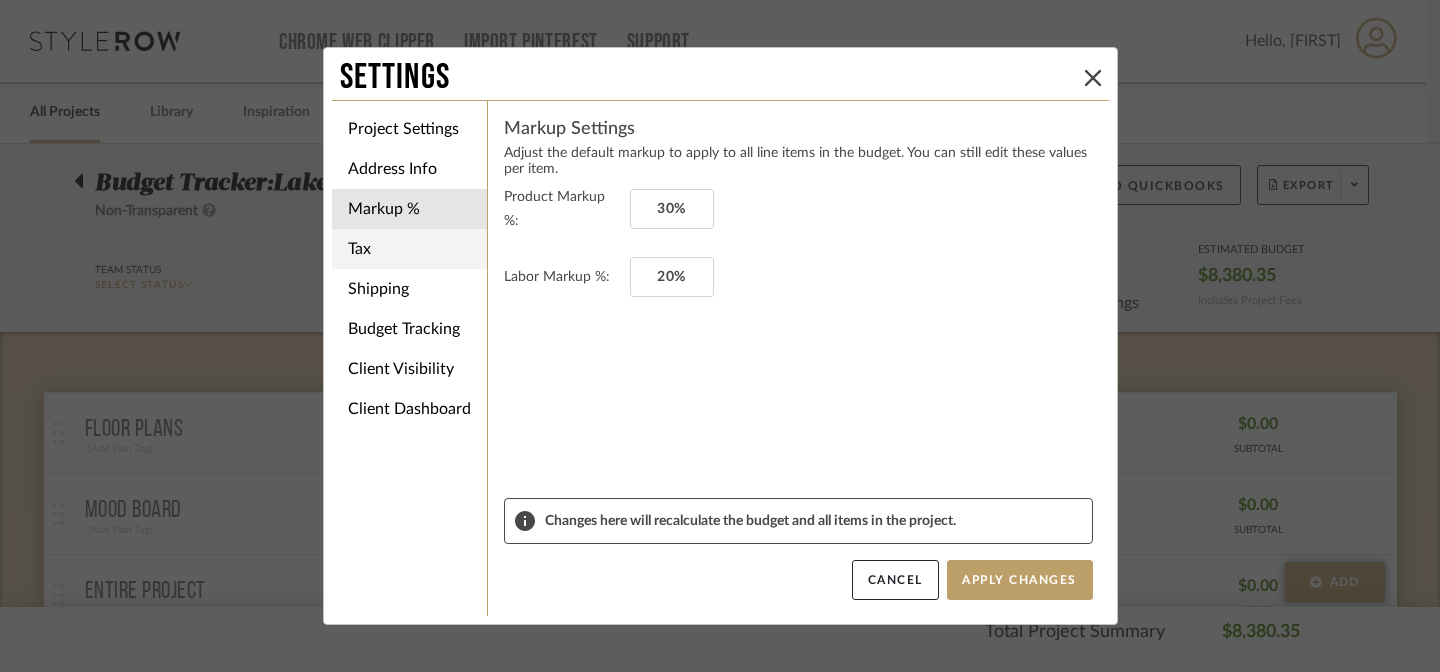 click on "Tax" at bounding box center [409, 249] 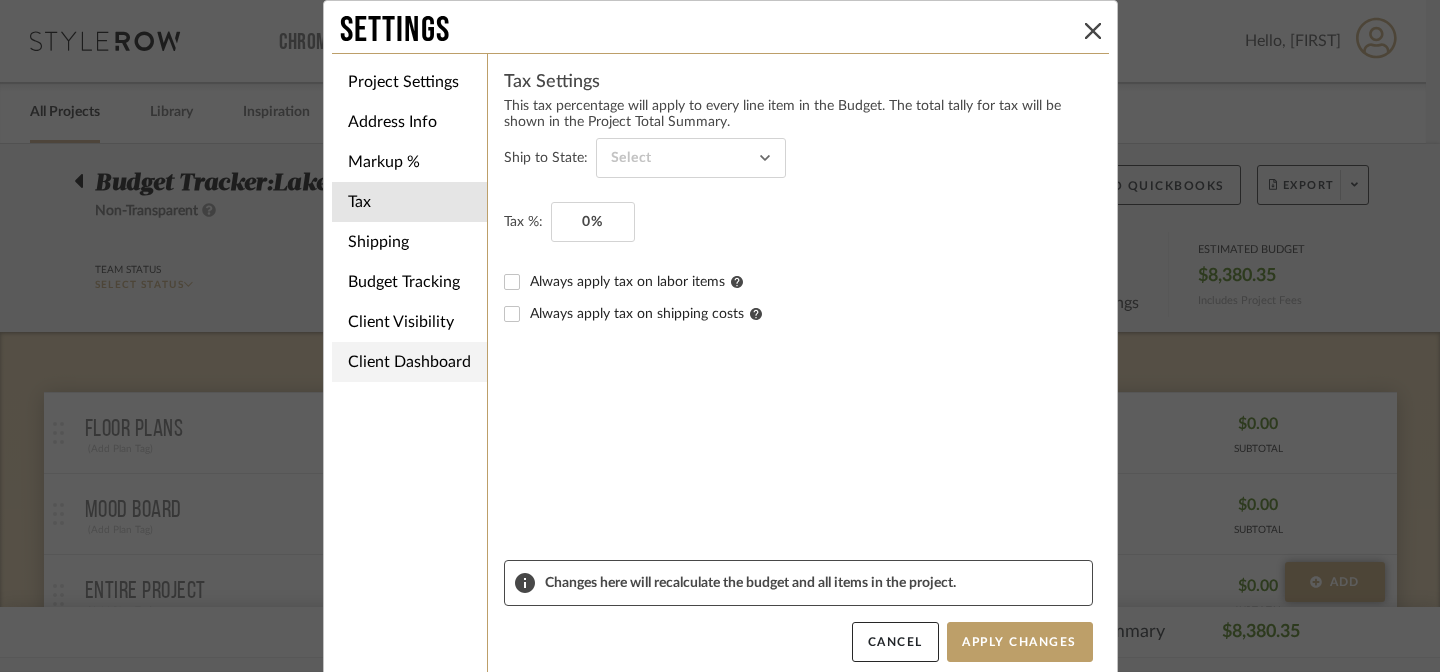 click on "Client Dashboard" at bounding box center [409, 362] 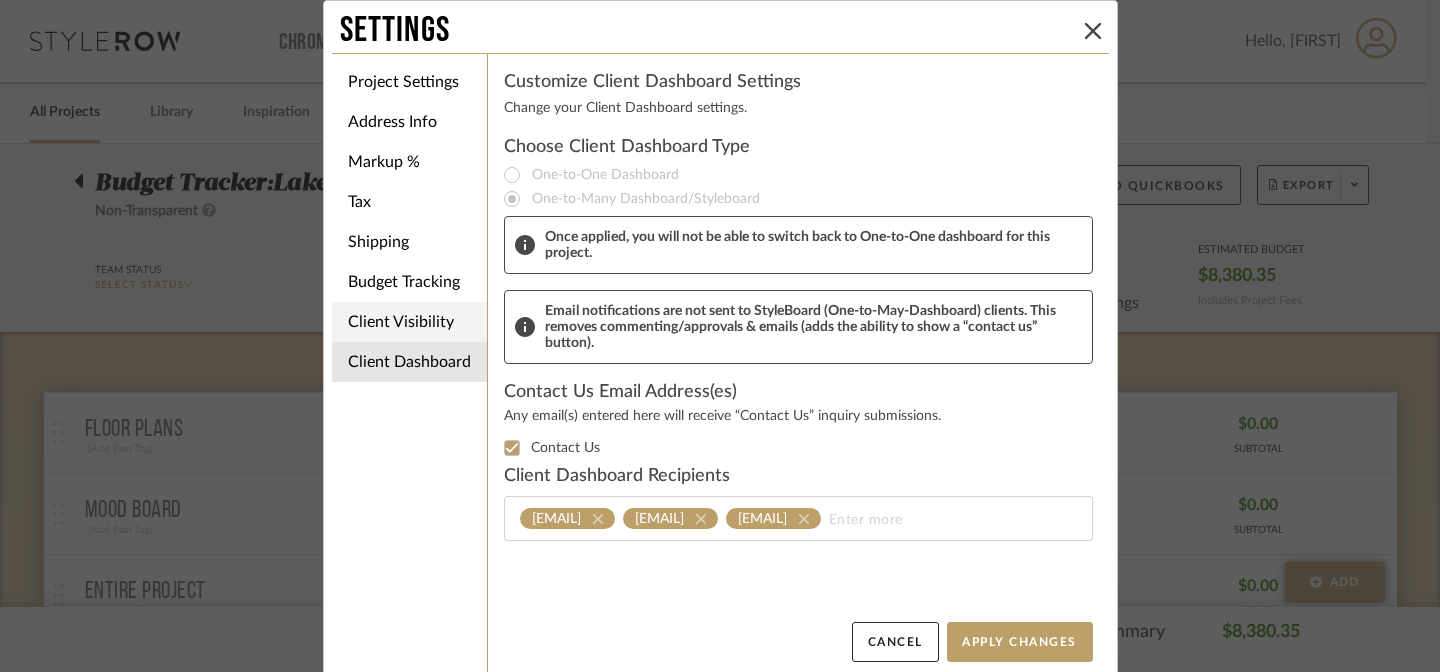 click on "Client Visibility" at bounding box center [409, 322] 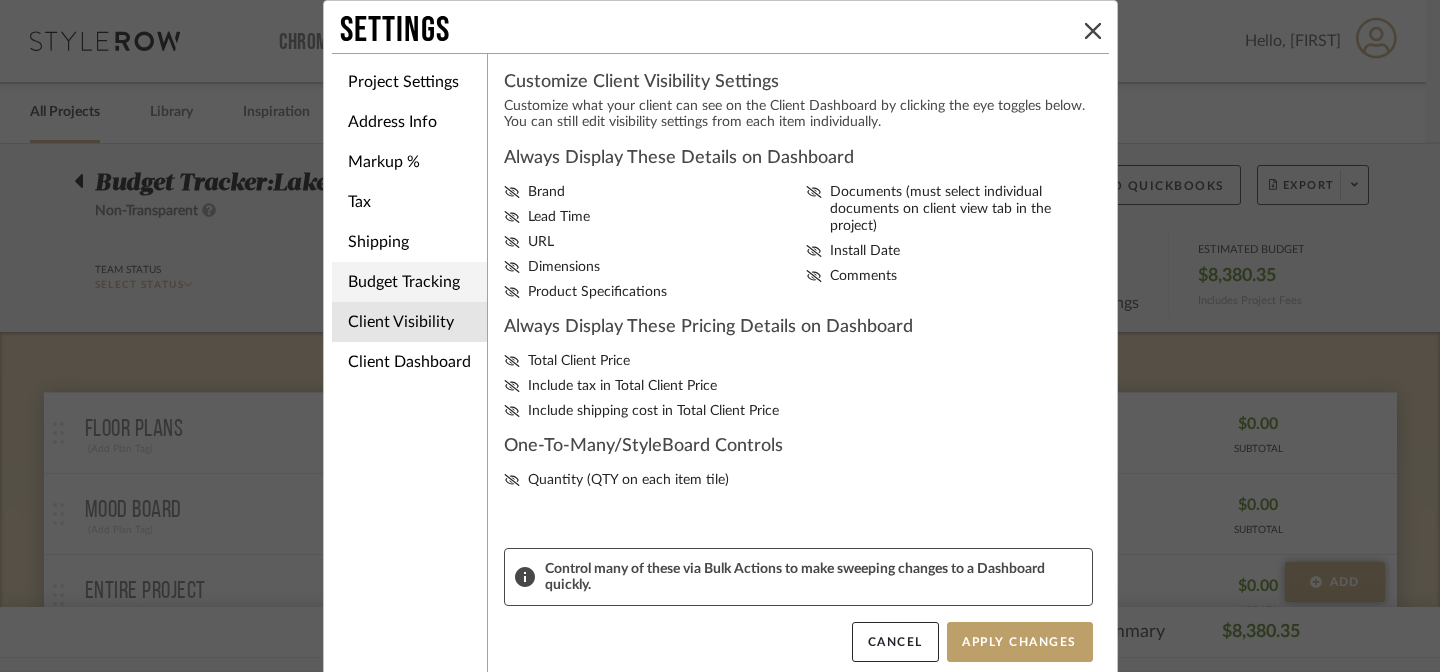click on "Budget Tracking" at bounding box center (409, 282) 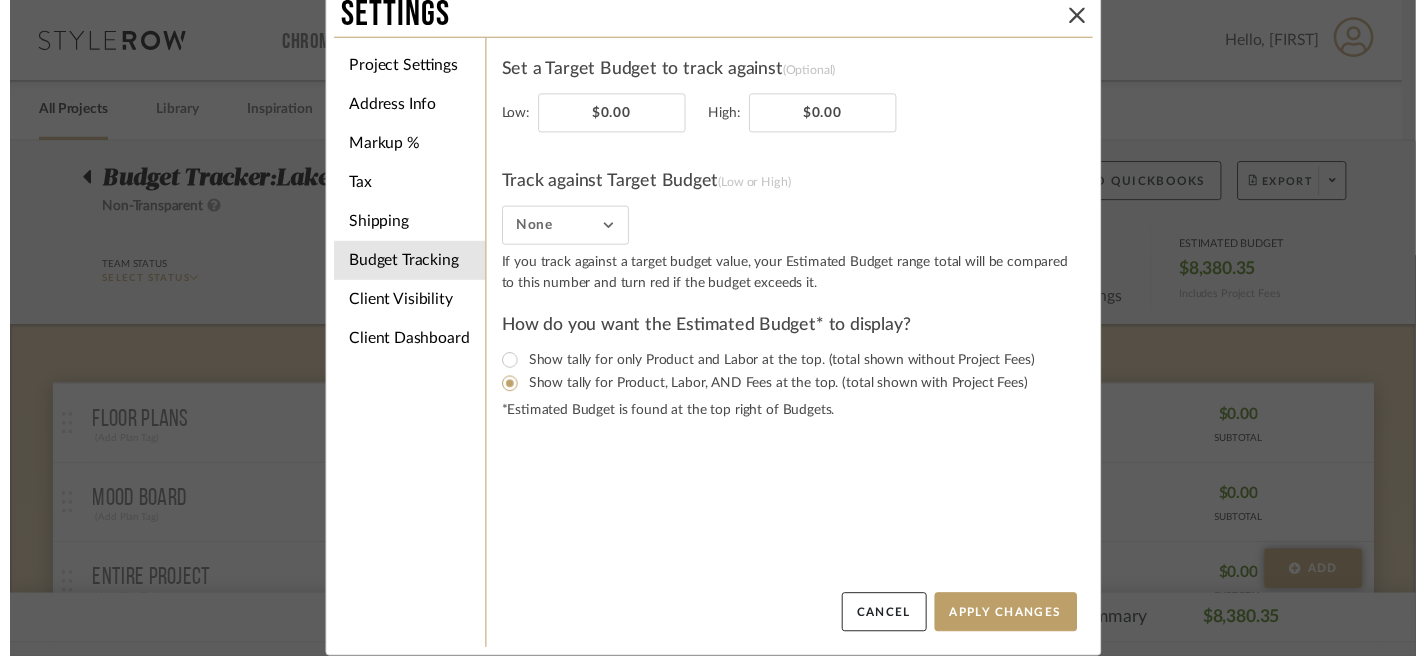 scroll, scrollTop: 13, scrollLeft: 0, axis: vertical 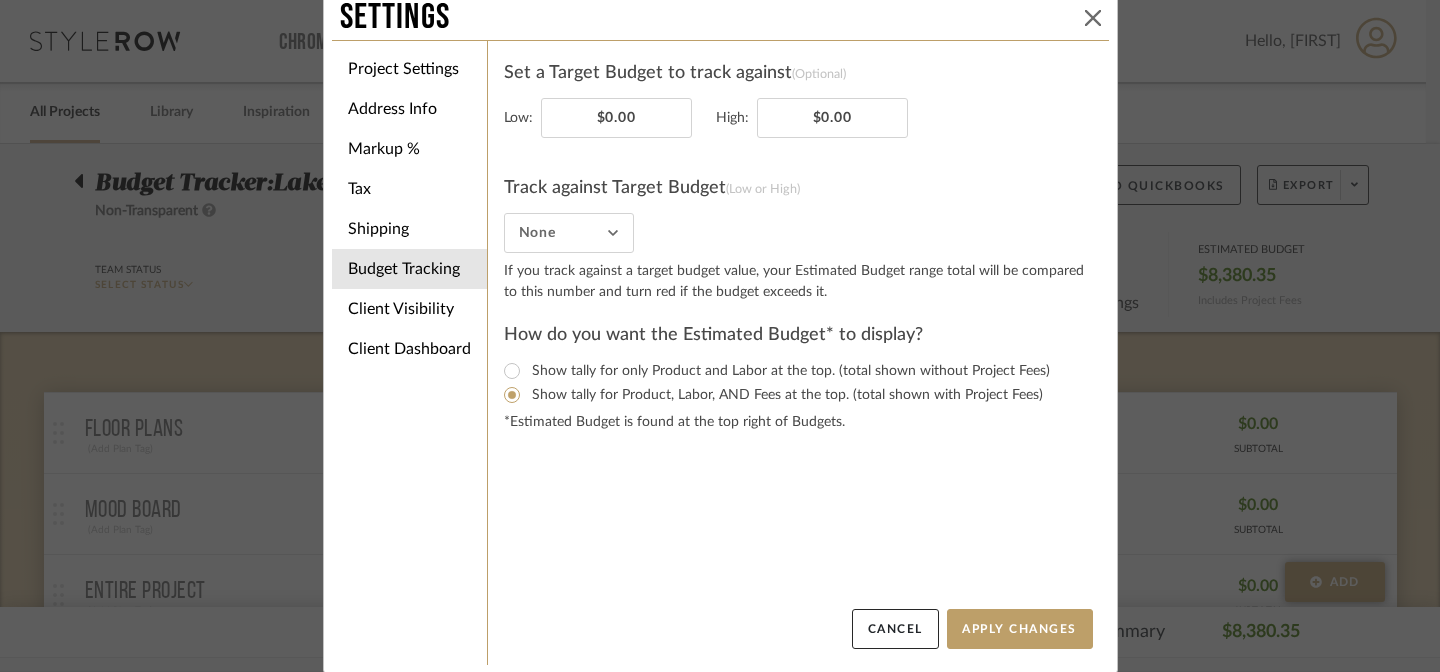 click at bounding box center (1093, 18) 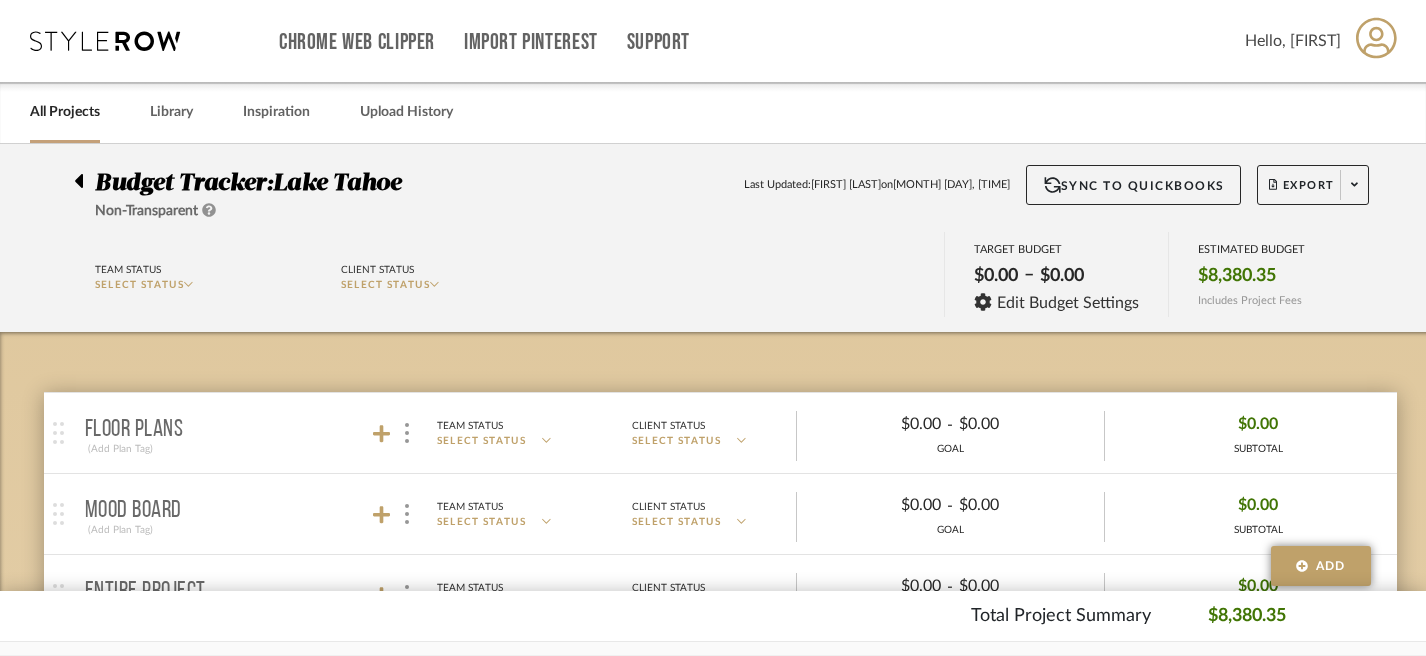 click on "Includes Project Fees" at bounding box center [1250, 300] 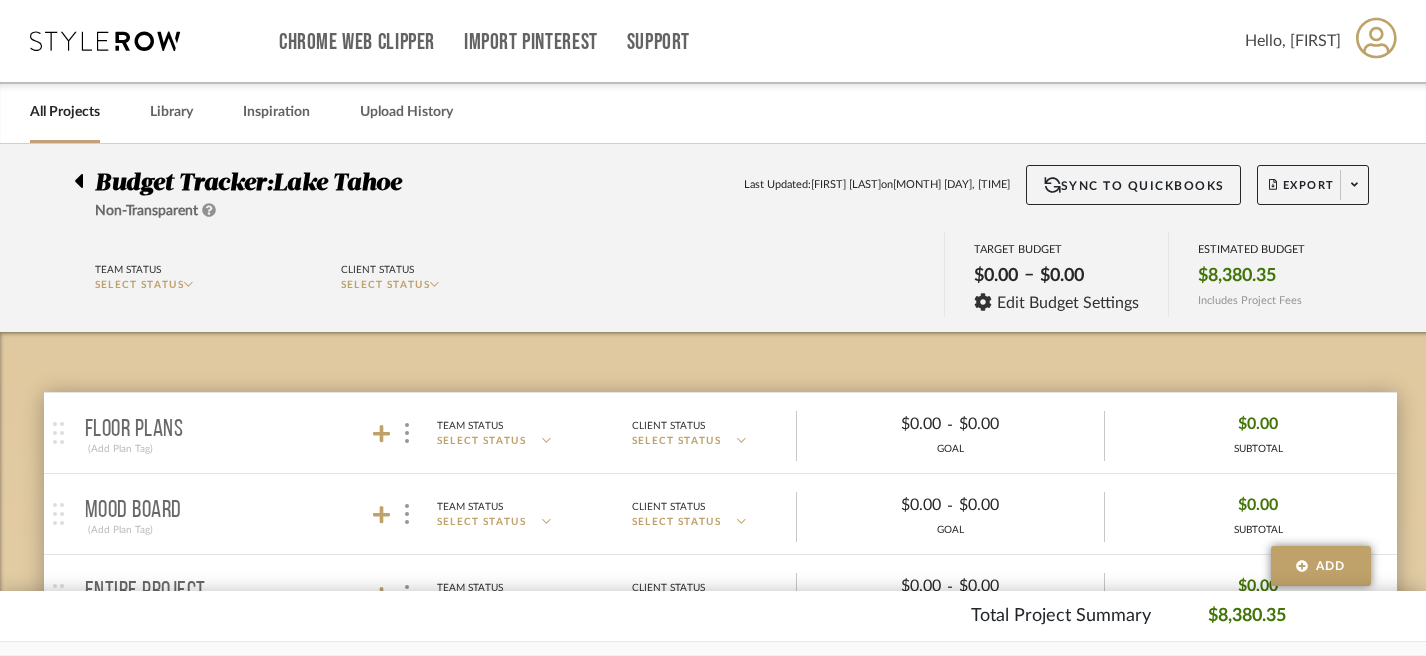 click at bounding box center [209, 210] 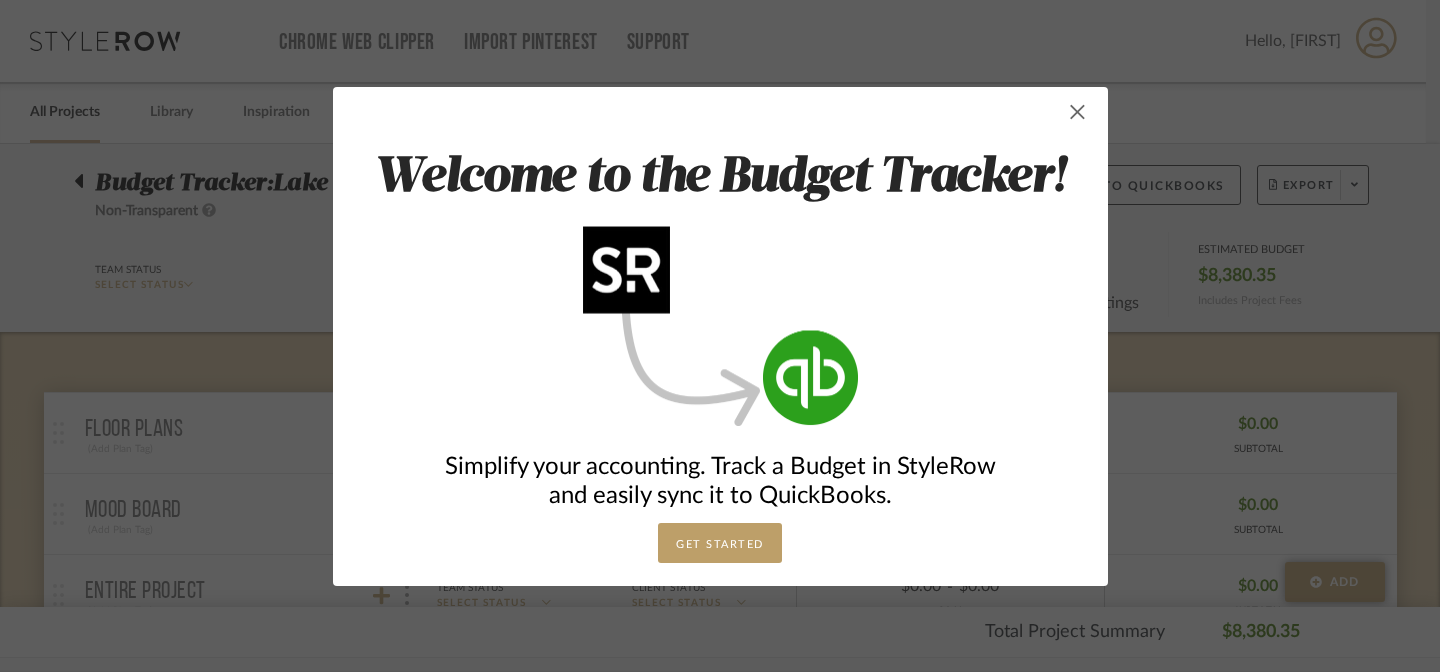 click at bounding box center (1078, 112) 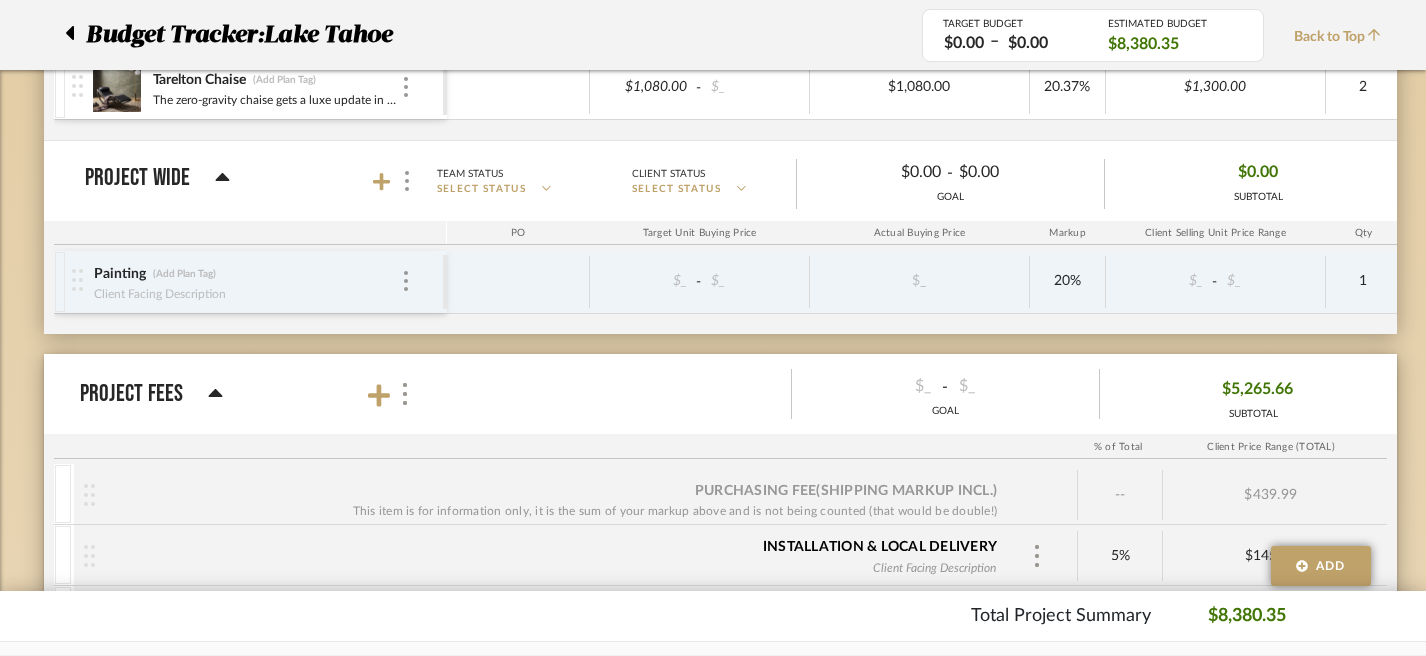 scroll, scrollTop: 687, scrollLeft: 0, axis: vertical 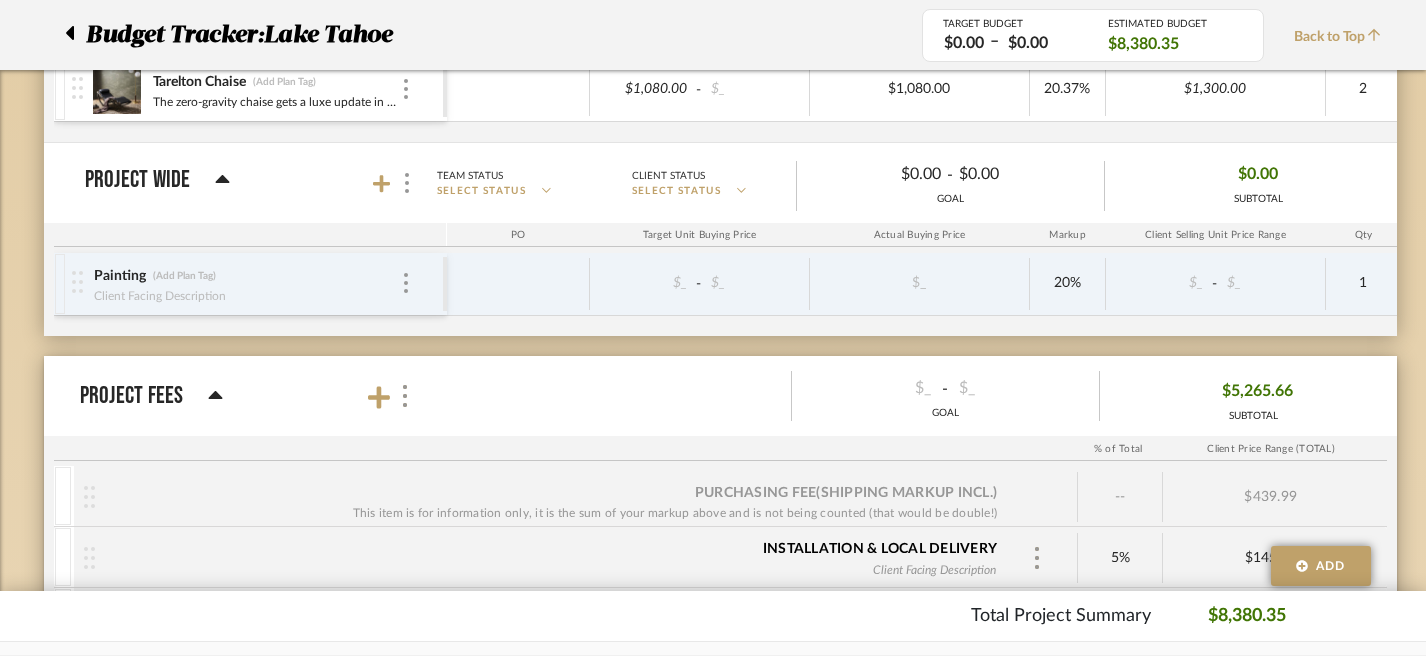 click at bounding box center [392, 396] 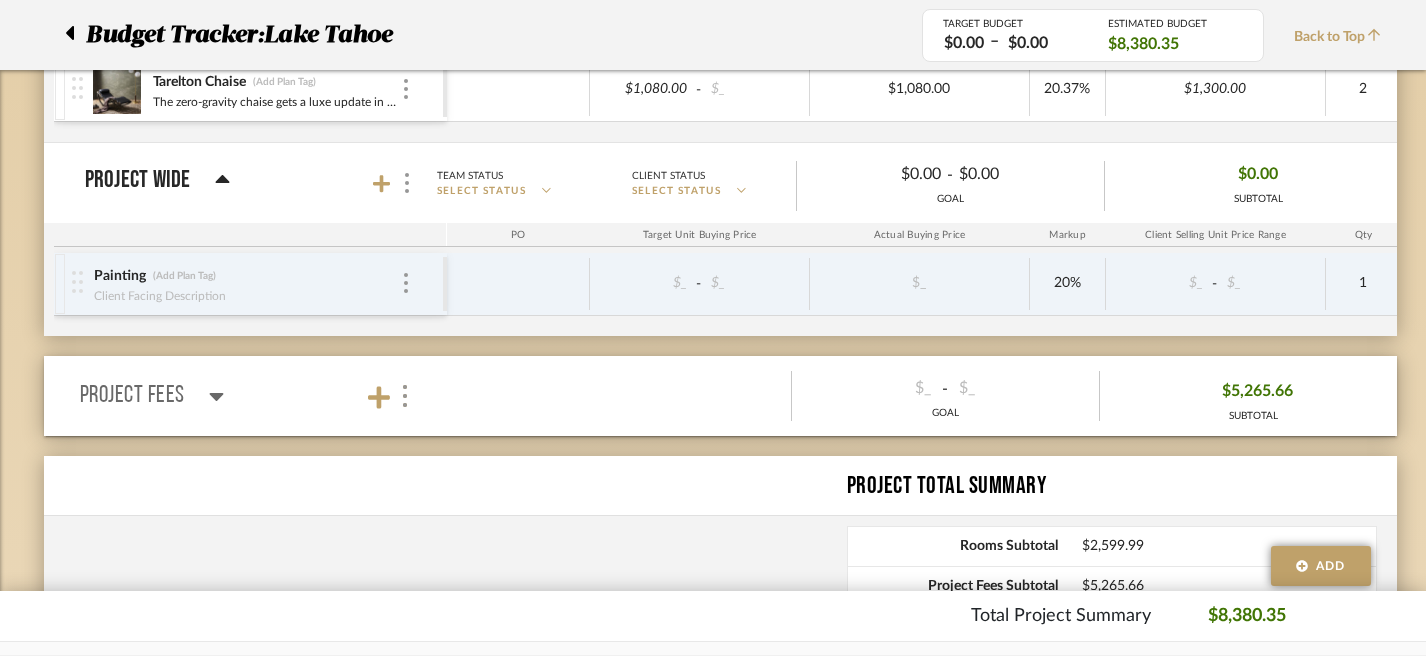 click at bounding box center [392, 396] 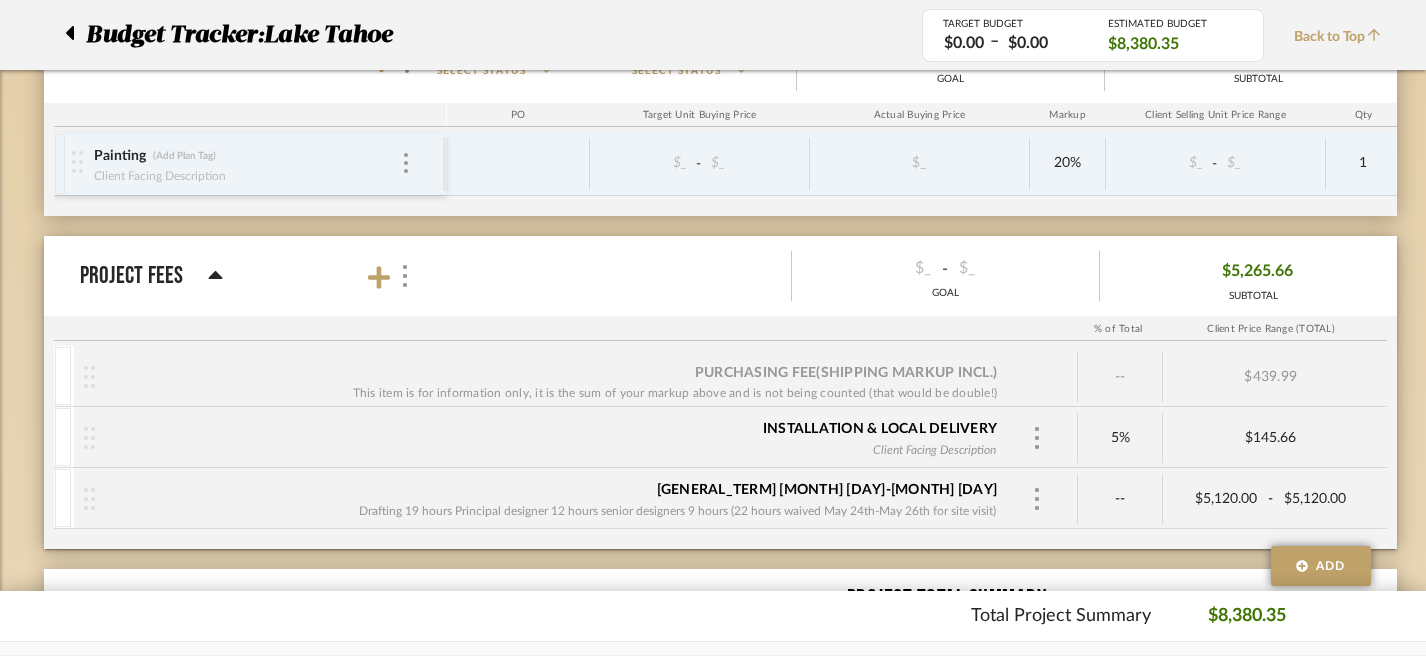 scroll, scrollTop: 817, scrollLeft: 0, axis: vertical 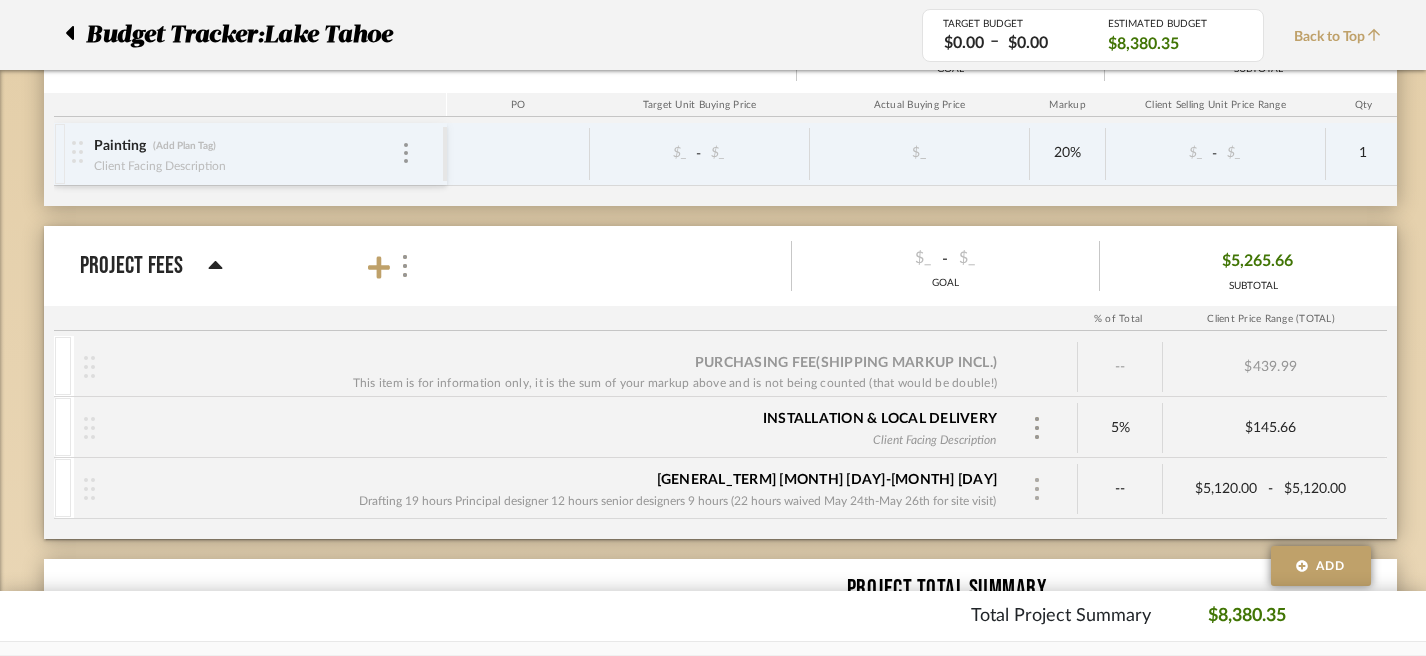 click at bounding box center [1037, 489] 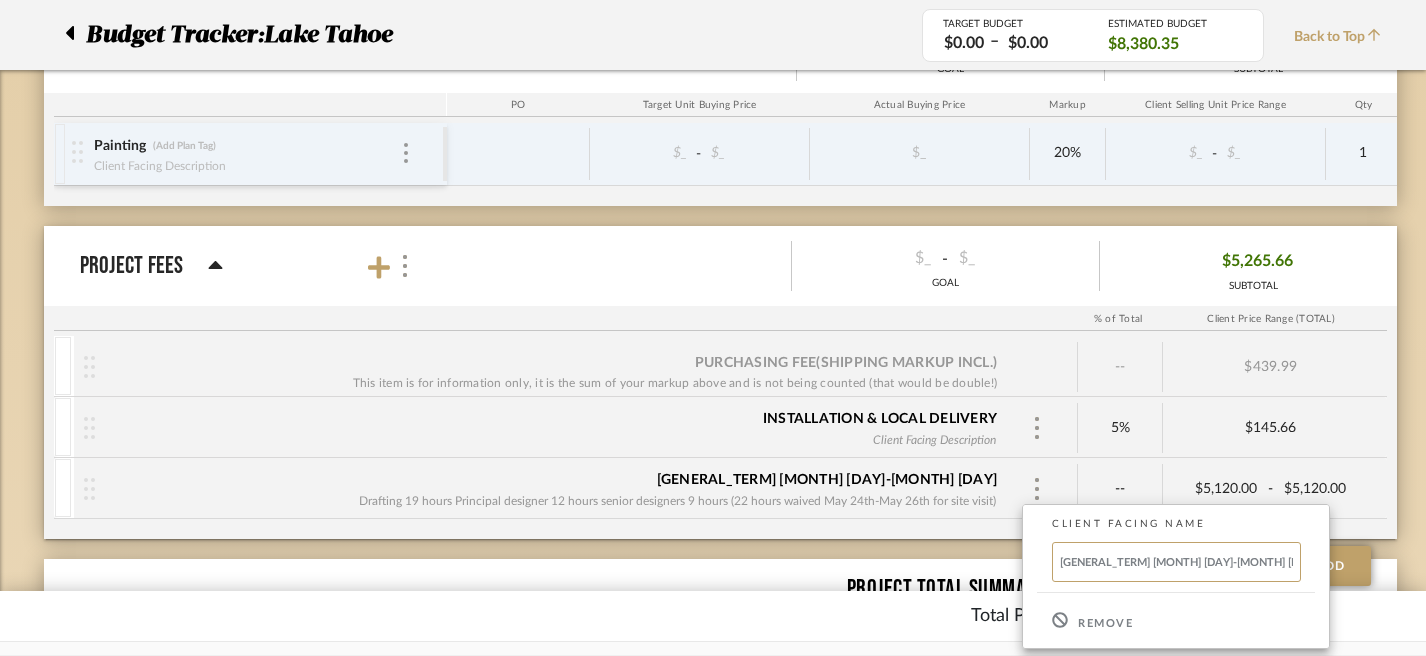 click at bounding box center (713, 328) 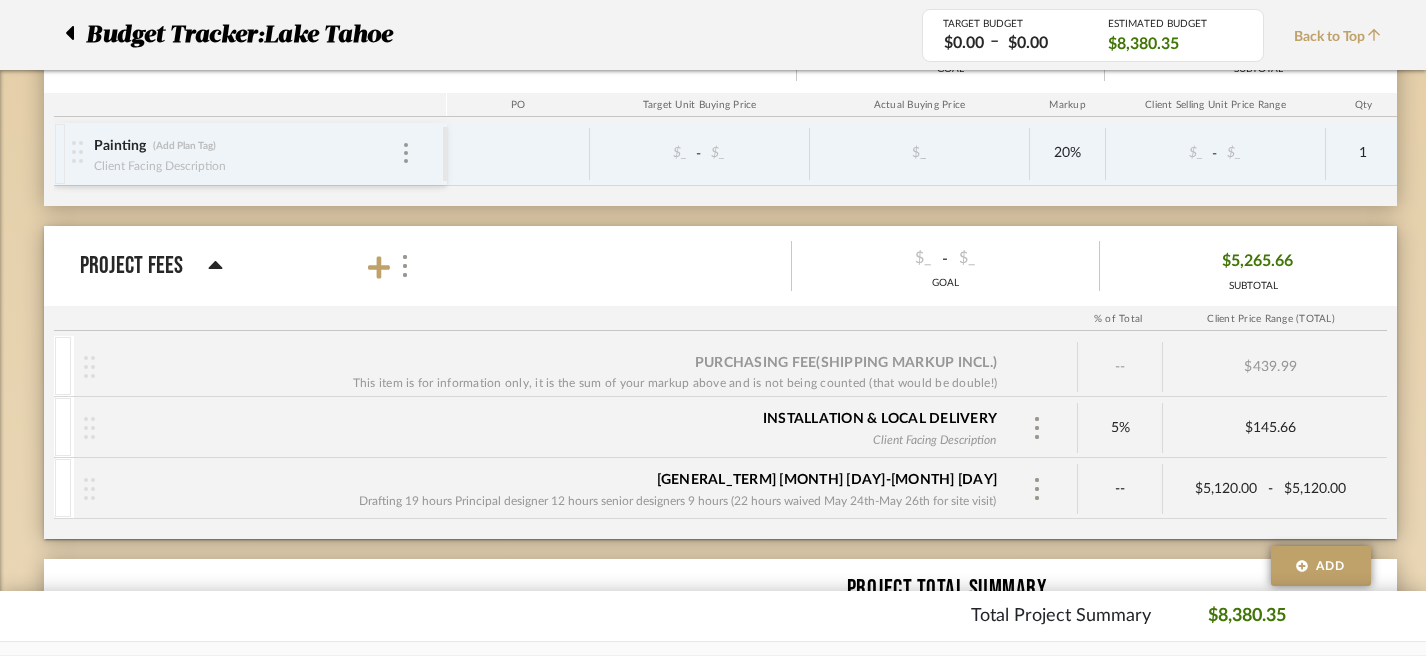 click on "$5,265.66" at bounding box center [1257, 261] 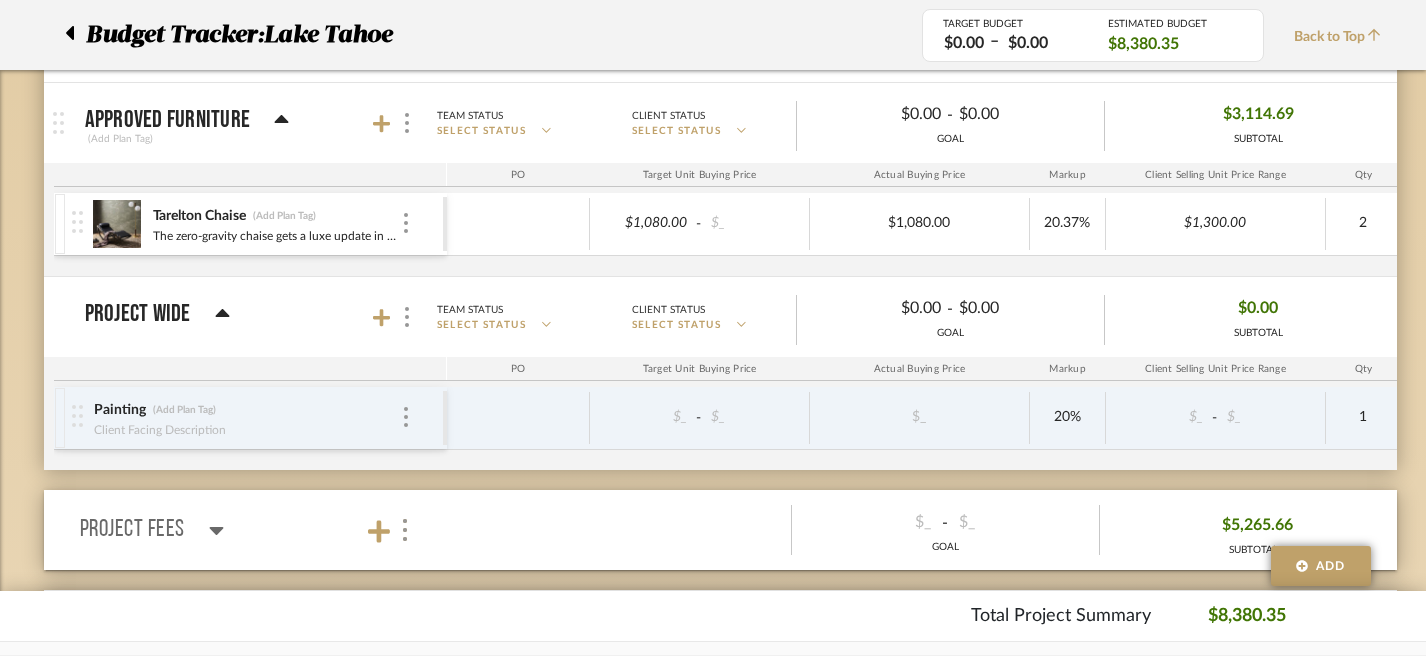 scroll, scrollTop: 547, scrollLeft: 0, axis: vertical 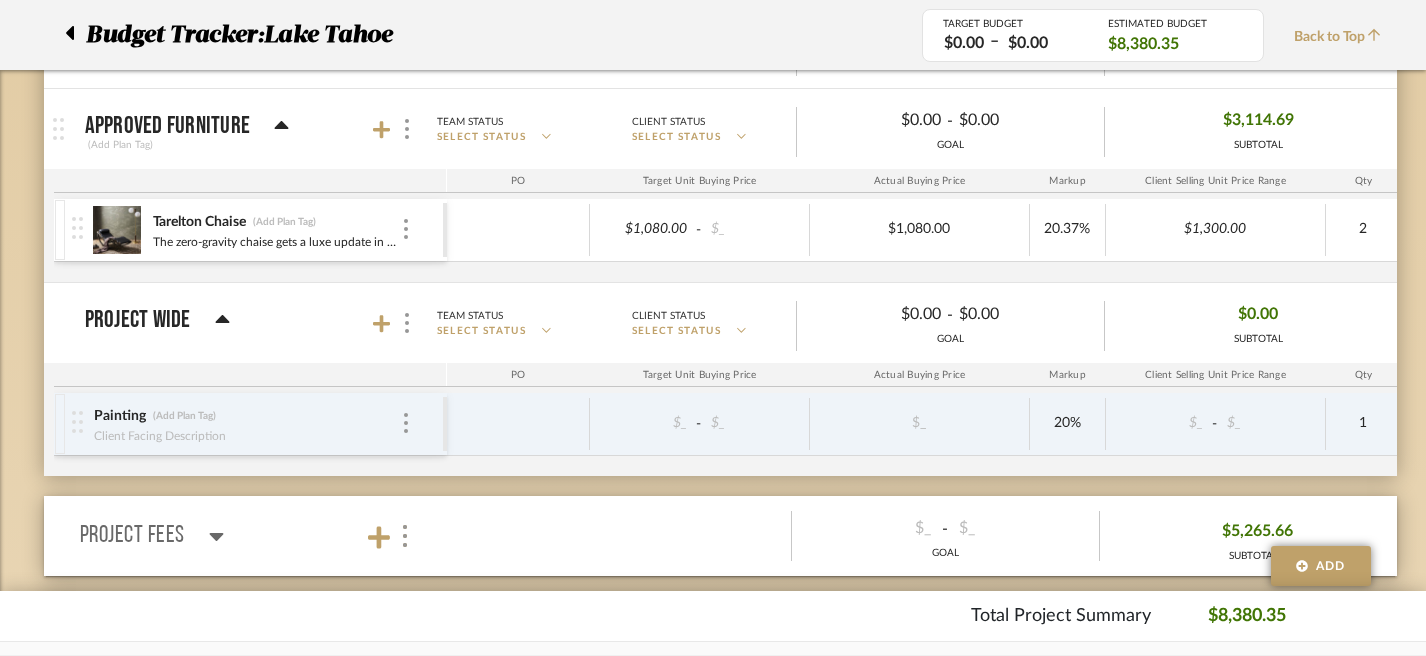 click on "Project Wide  Team Status SELECT STATUS  Client Status SELECT STATUS   $0.00  -  $0.00  GOAL $0.00 SUBTOTAL" at bounding box center [748, 323] 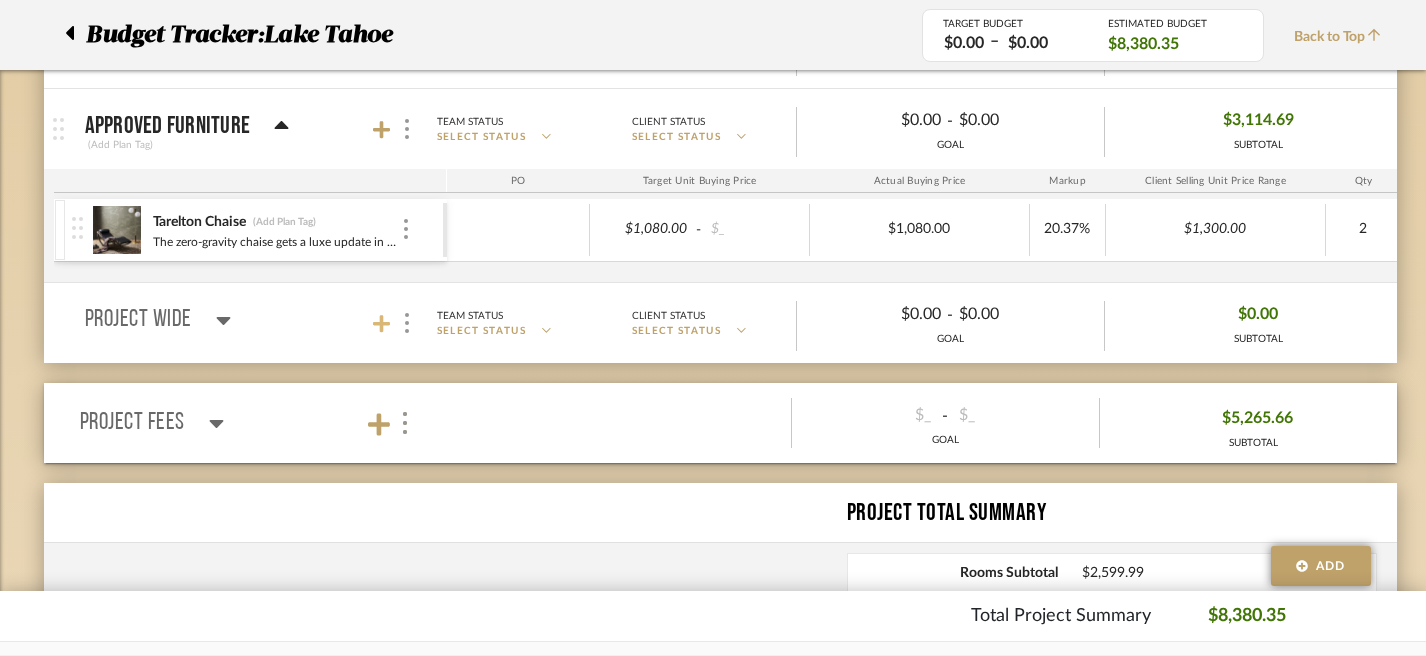 click at bounding box center (382, 324) 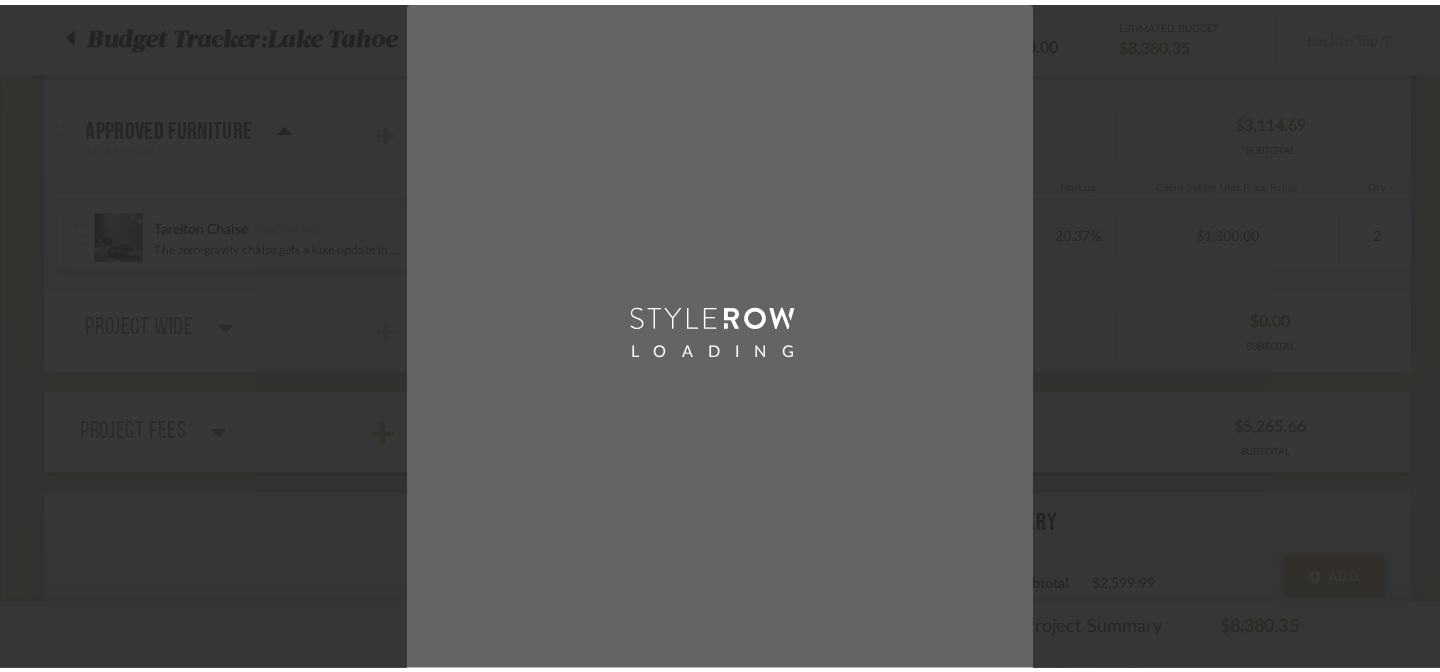 scroll, scrollTop: 0, scrollLeft: 0, axis: both 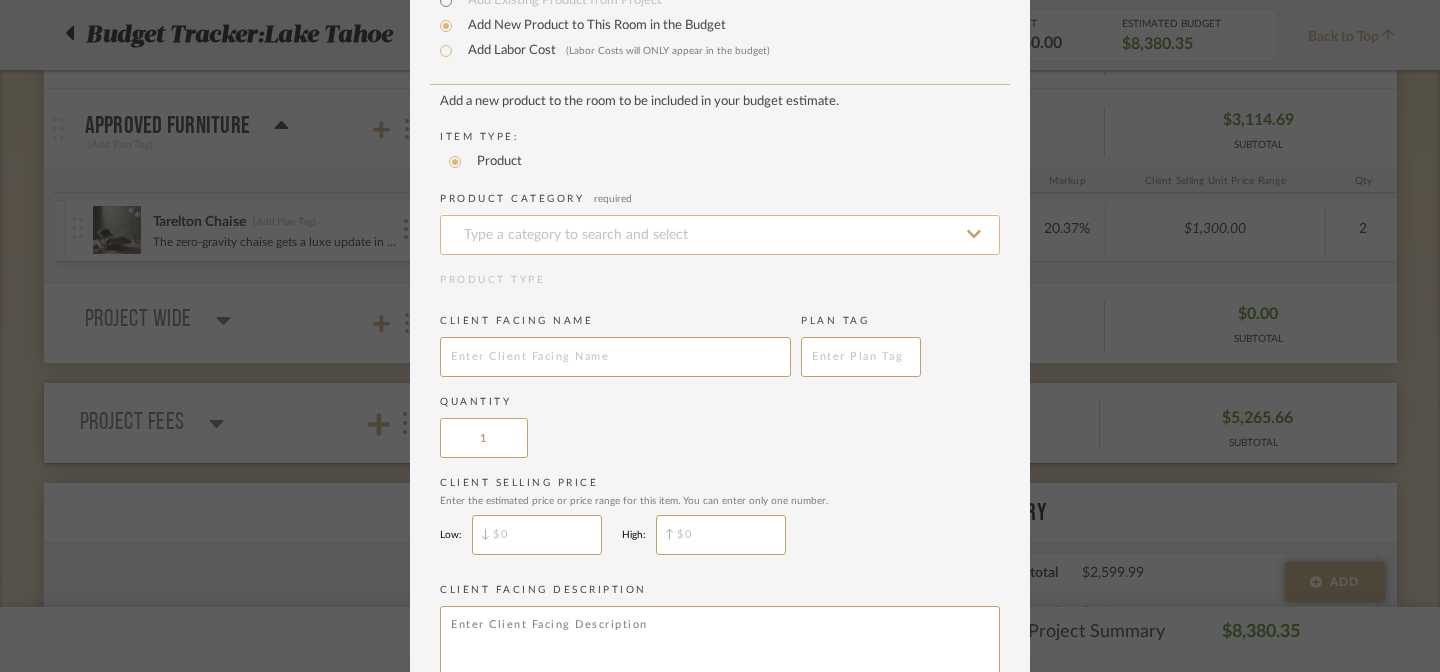 click at bounding box center (720, 235) 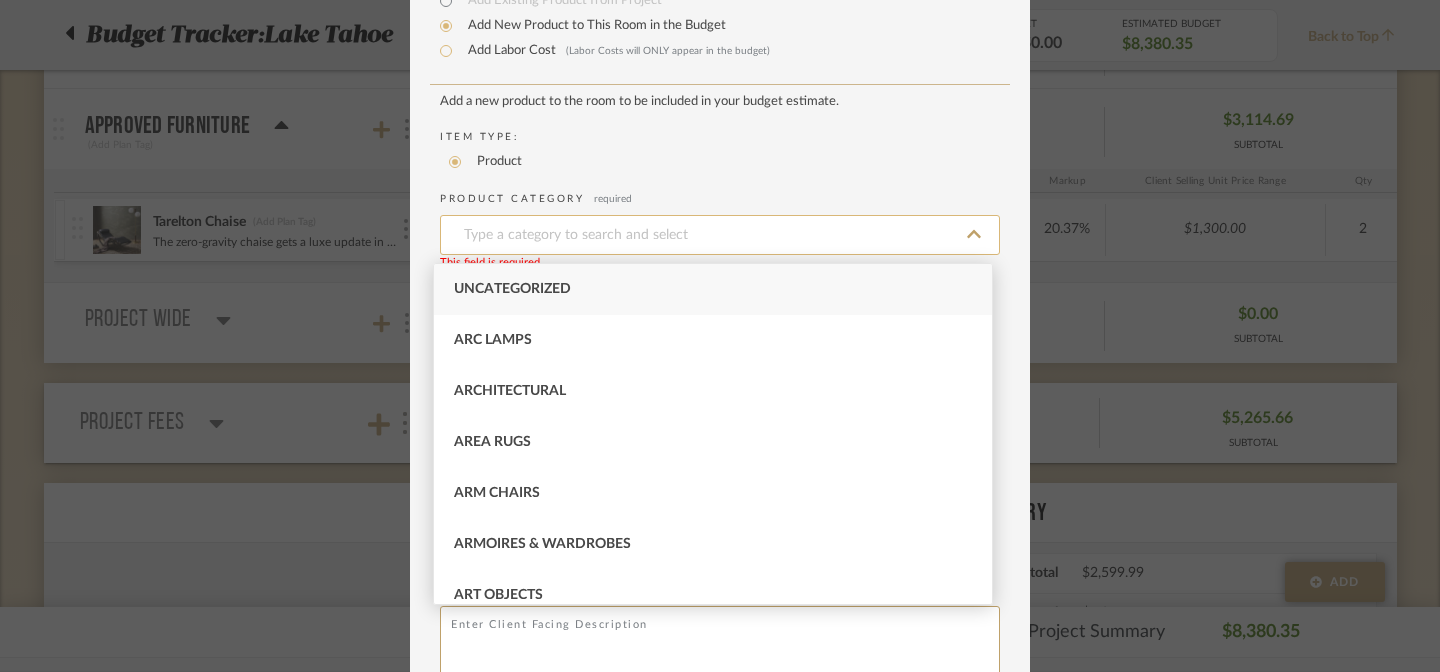 click at bounding box center (720, 235) 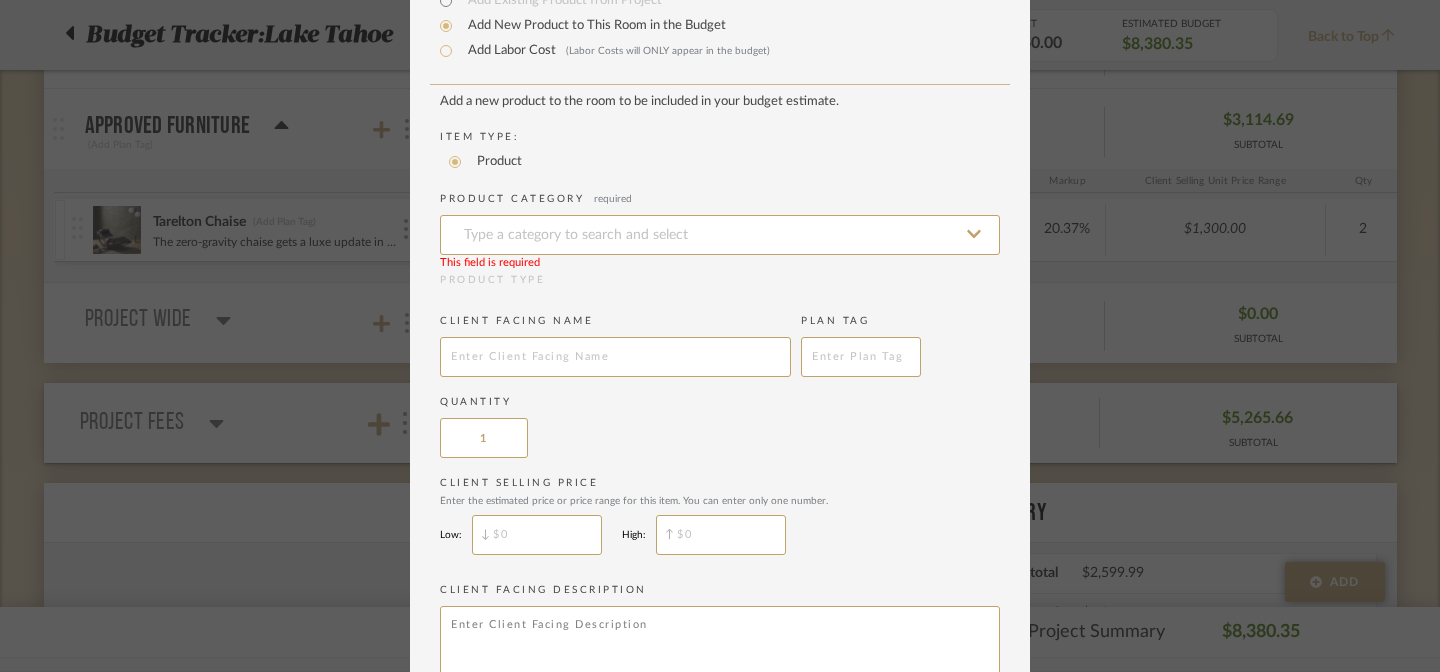 scroll, scrollTop: 0, scrollLeft: 0, axis: both 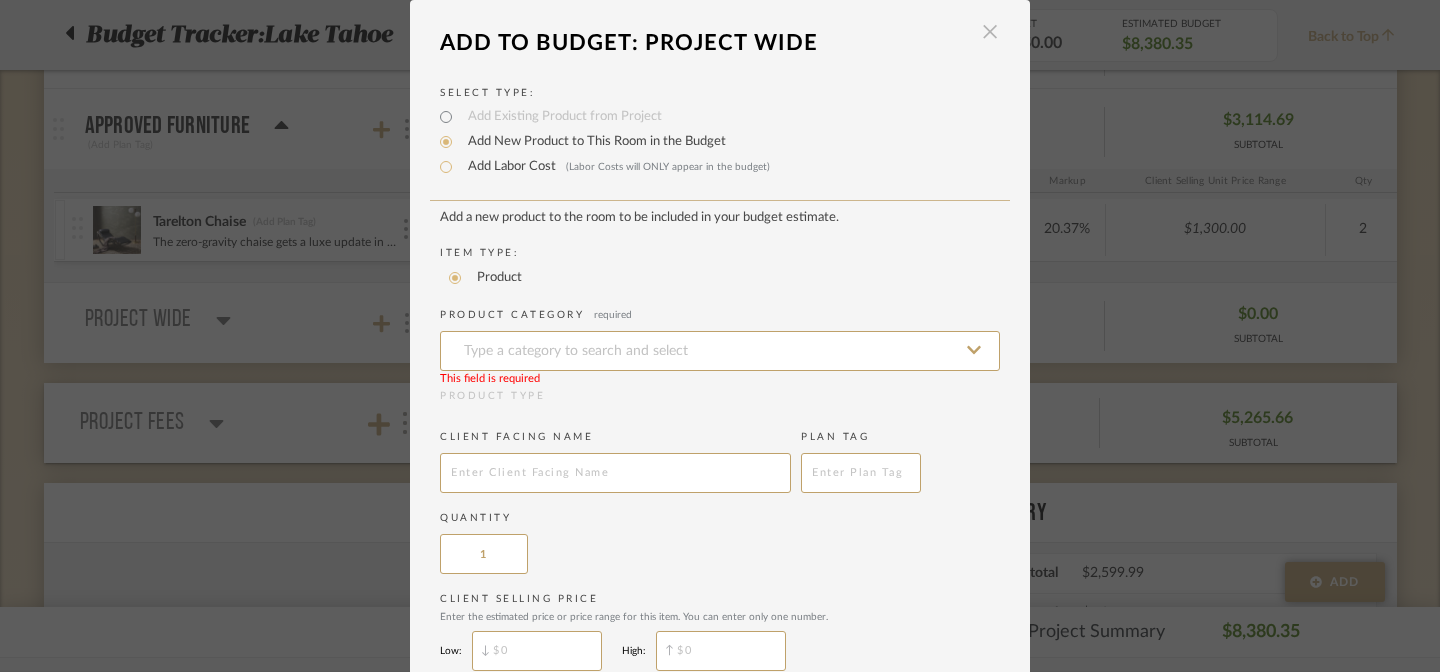 click at bounding box center (990, 32) 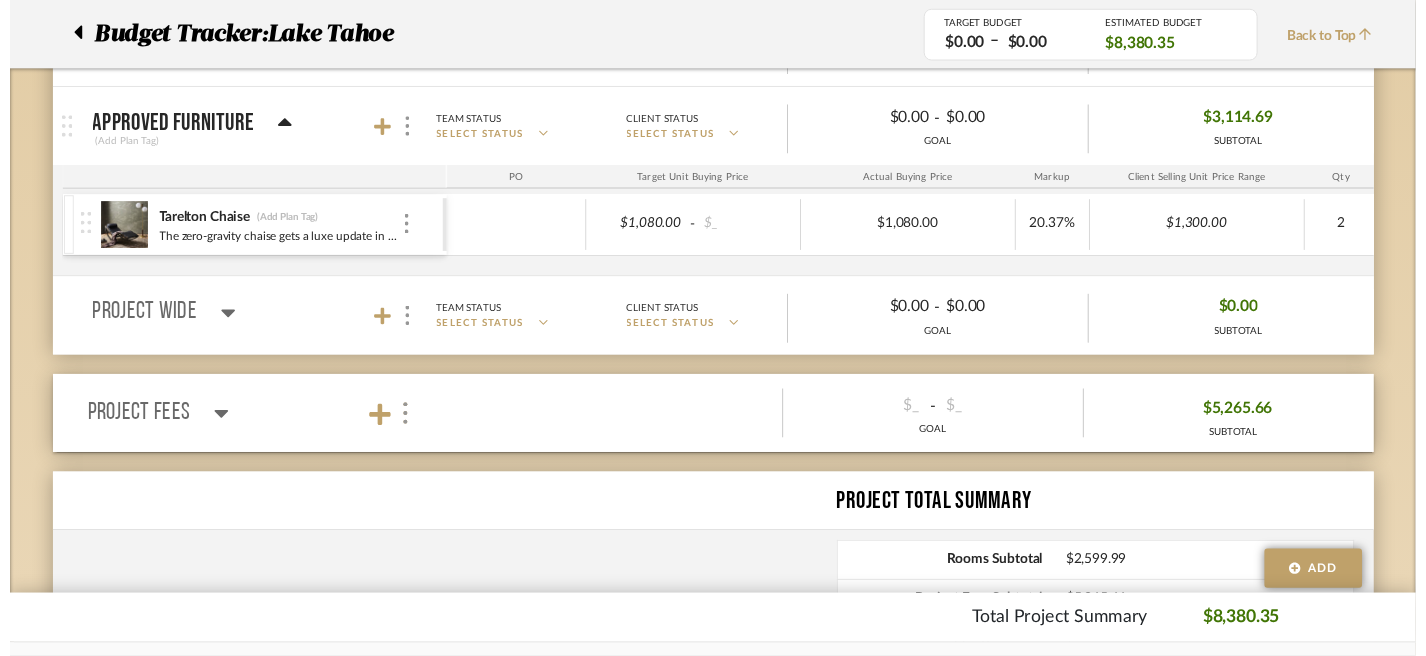scroll, scrollTop: 547, scrollLeft: 0, axis: vertical 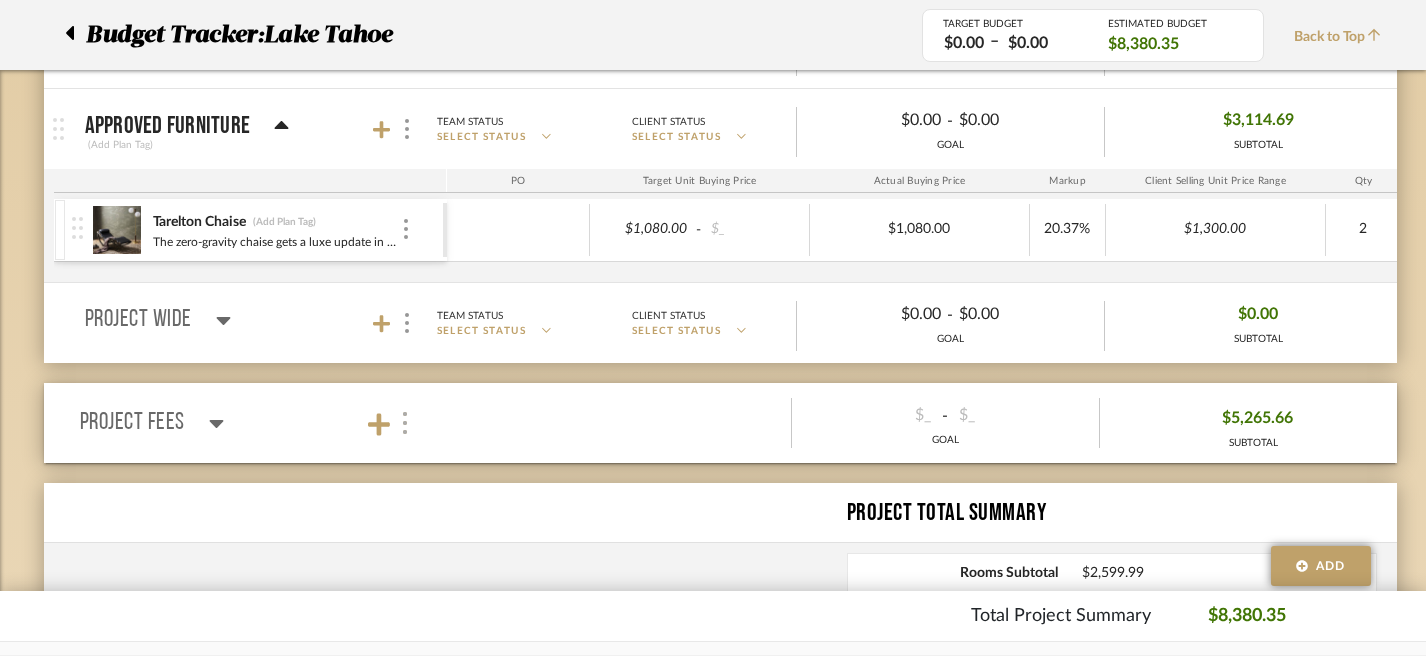 click at bounding box center [405, 423] 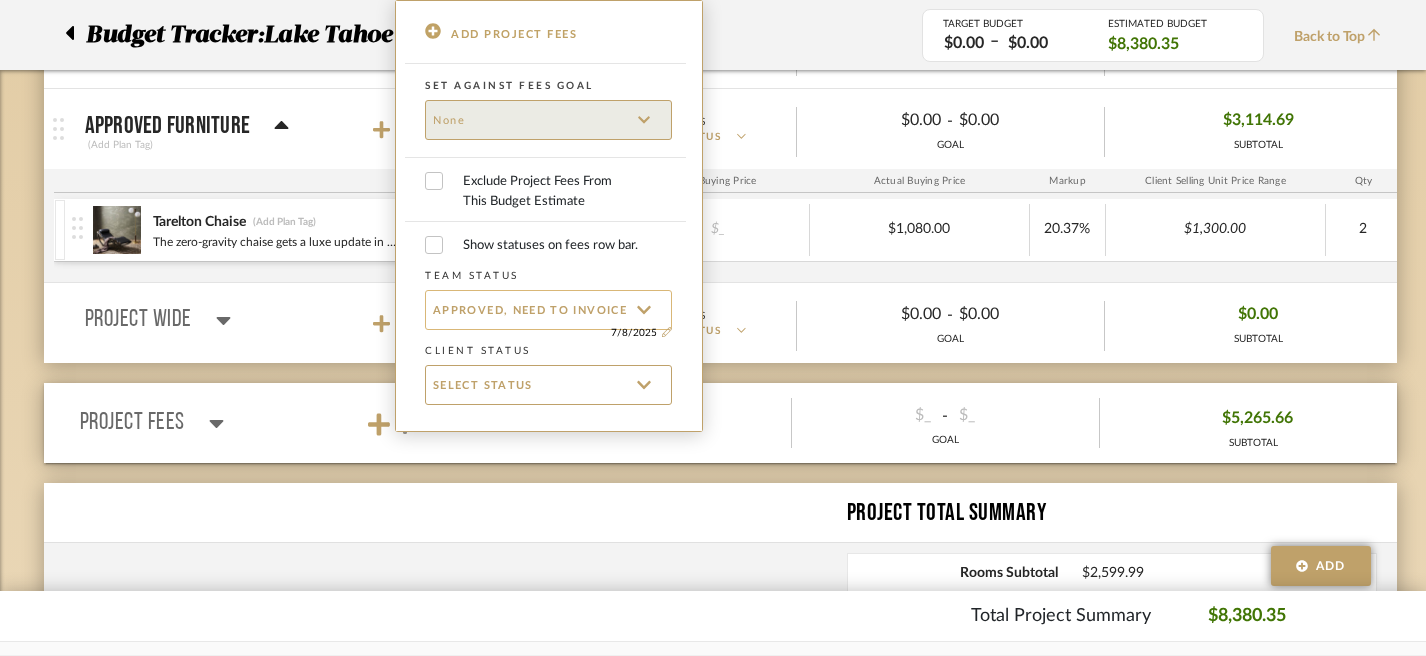 click on "Approved, Need to Invoice" at bounding box center [530, 309] 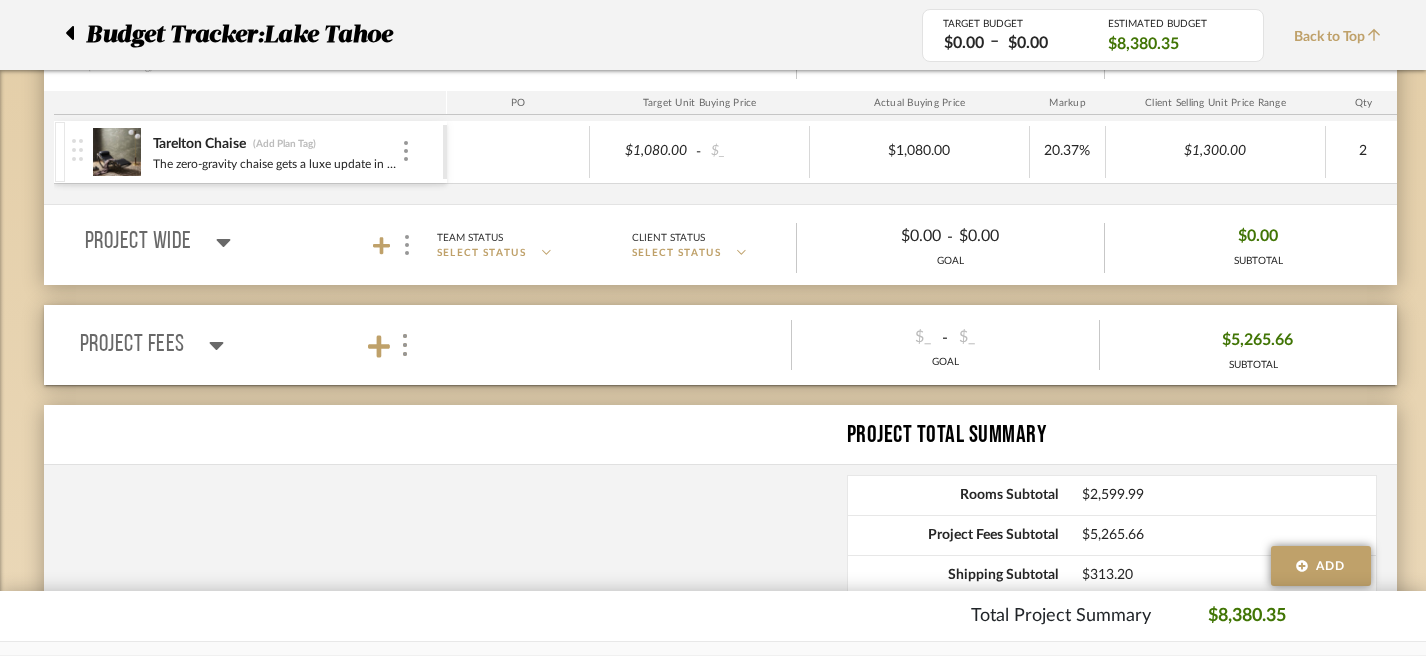 scroll, scrollTop: 626, scrollLeft: 0, axis: vertical 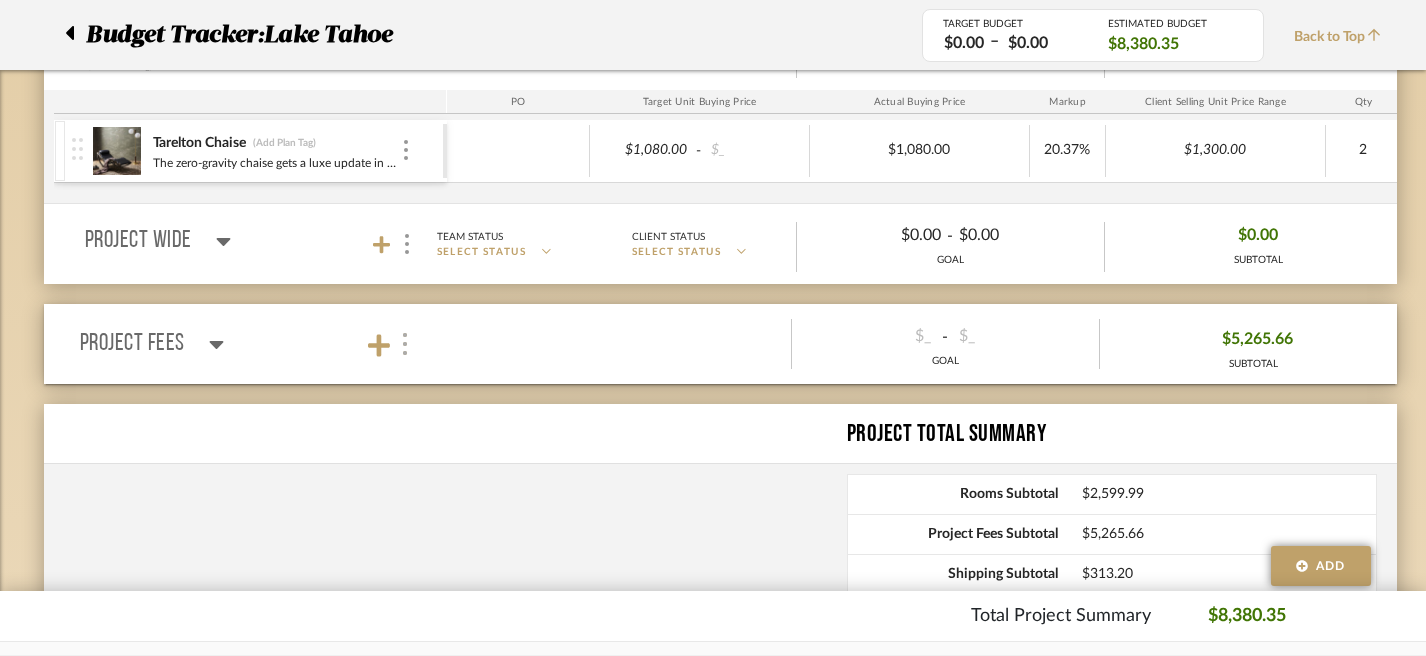 click at bounding box center (405, 344) 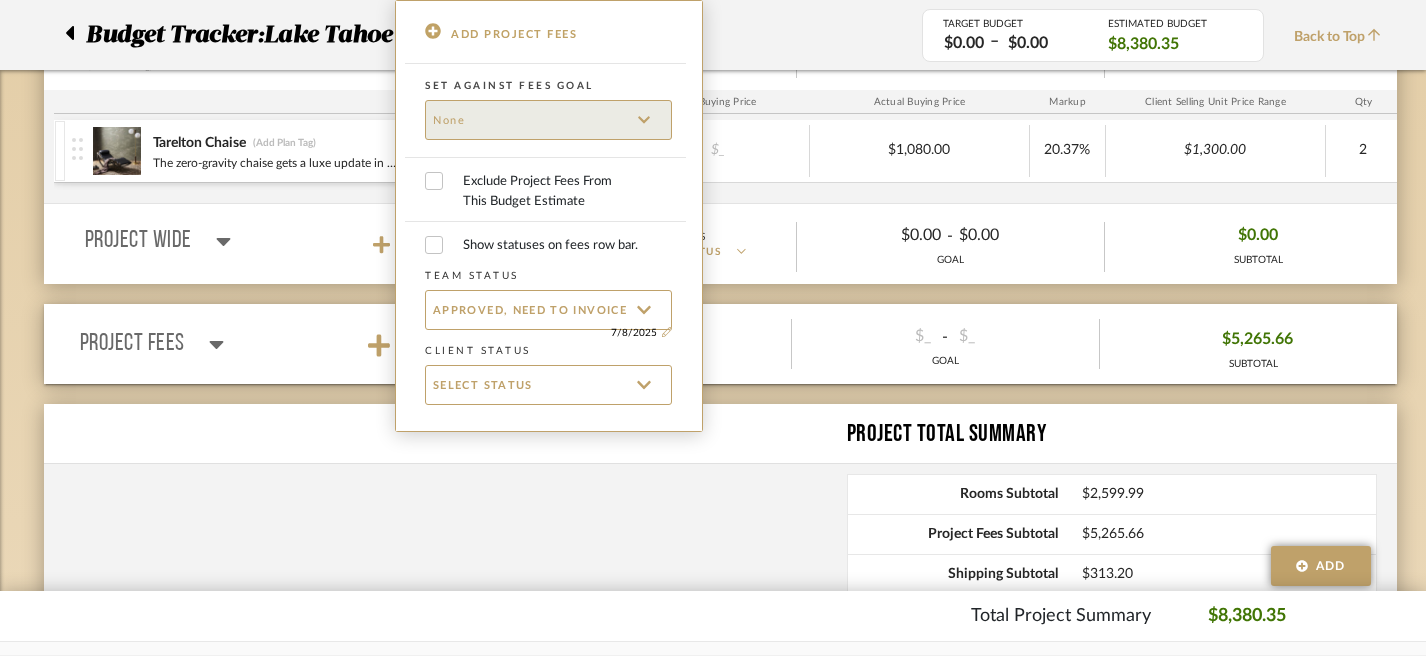 click at bounding box center (713, 328) 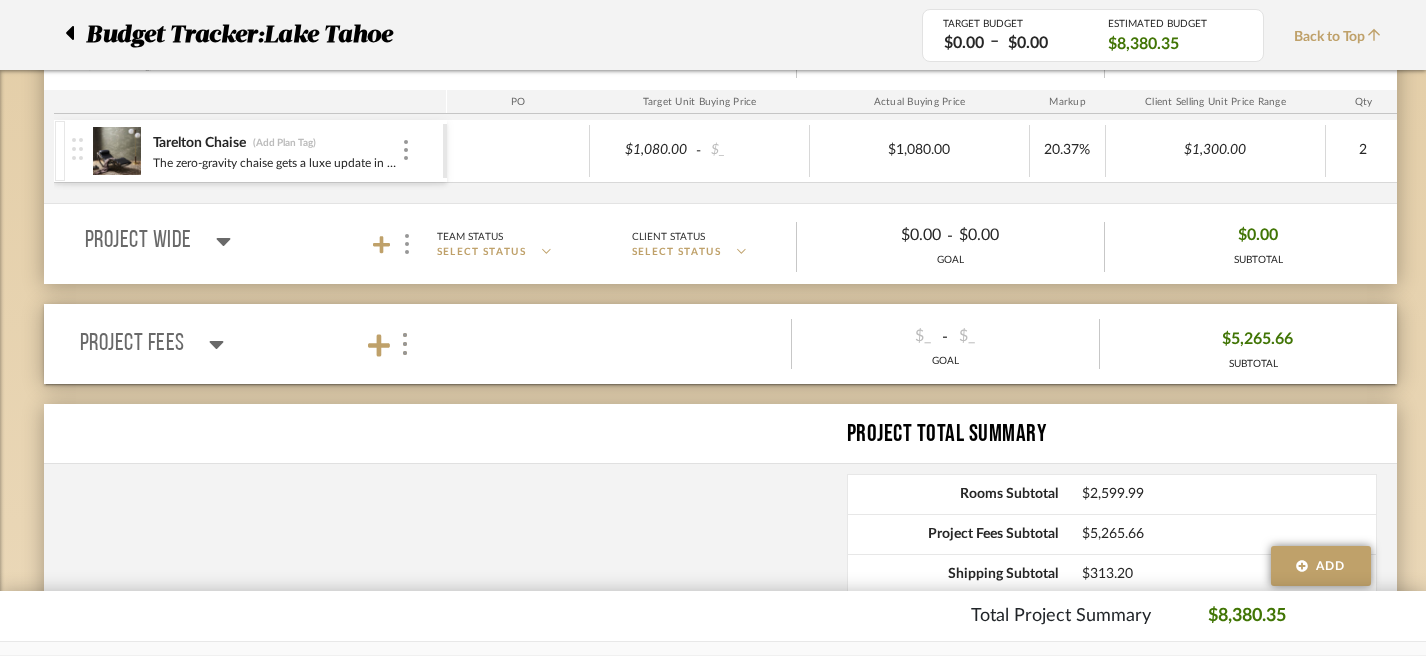 click at bounding box center [216, 344] 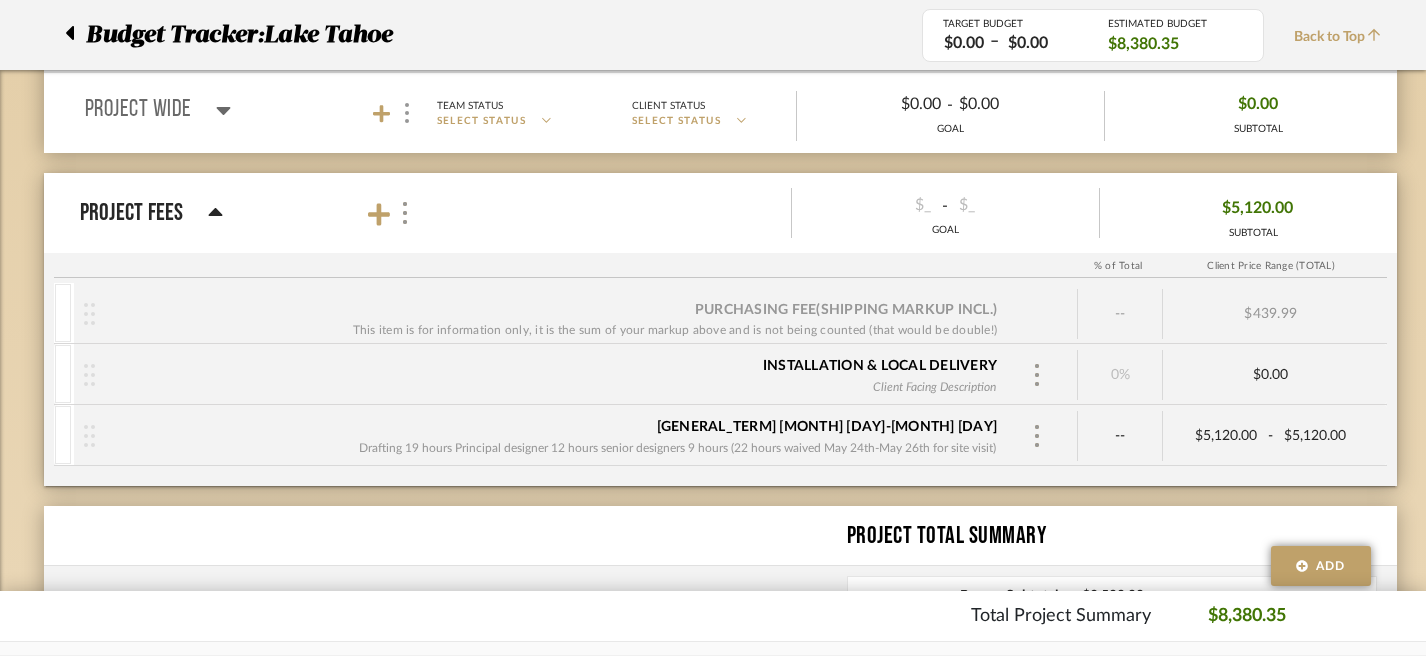scroll, scrollTop: 768, scrollLeft: 0, axis: vertical 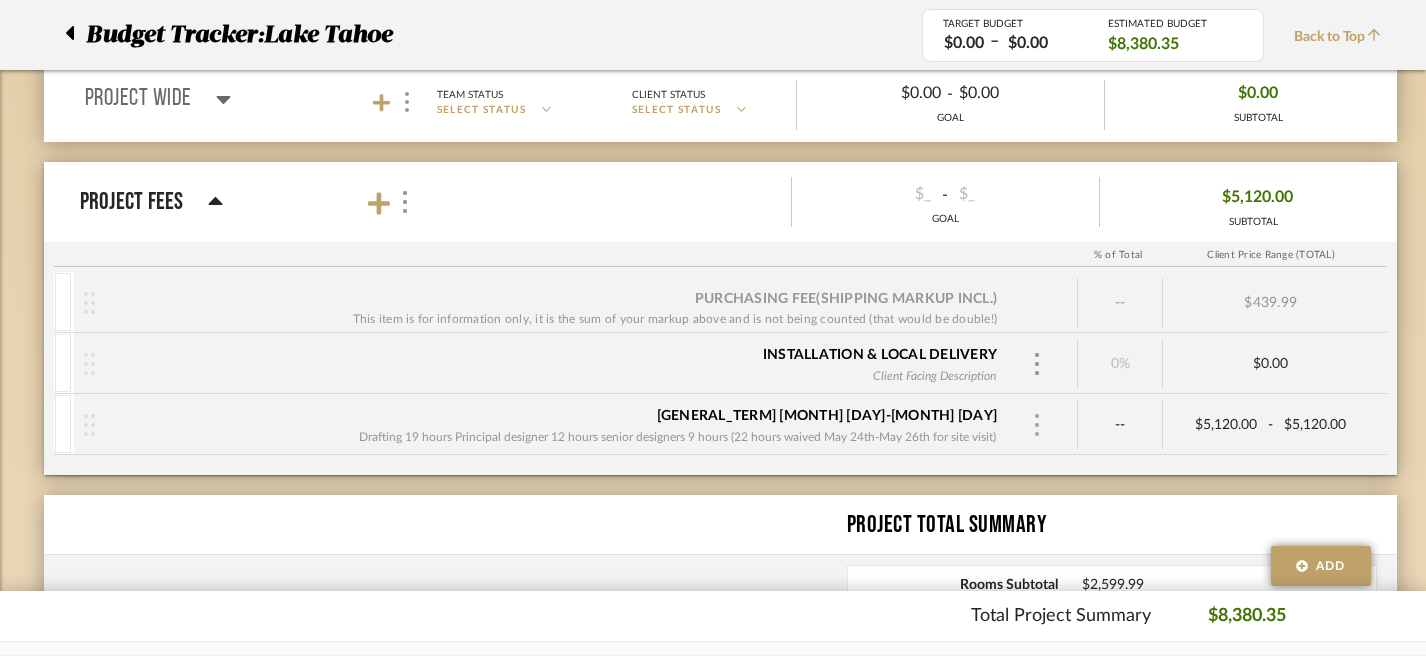 click at bounding box center [1037, 425] 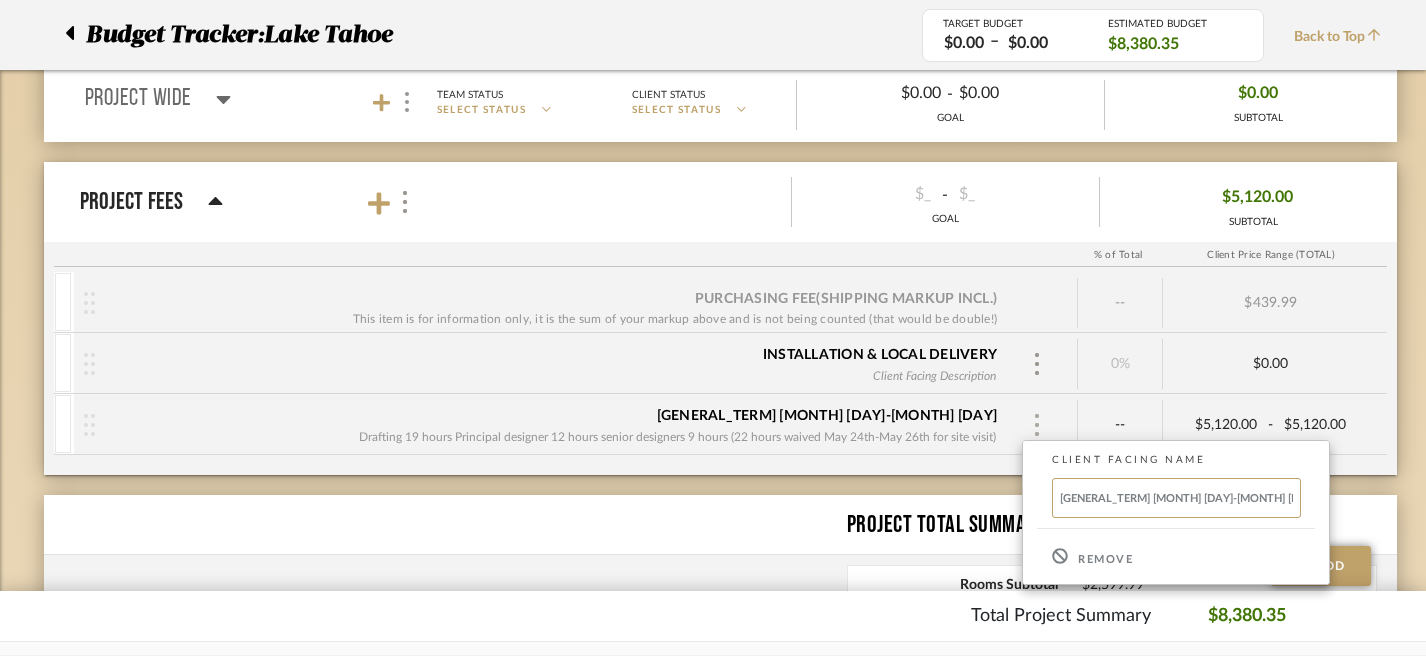 click at bounding box center [713, 328] 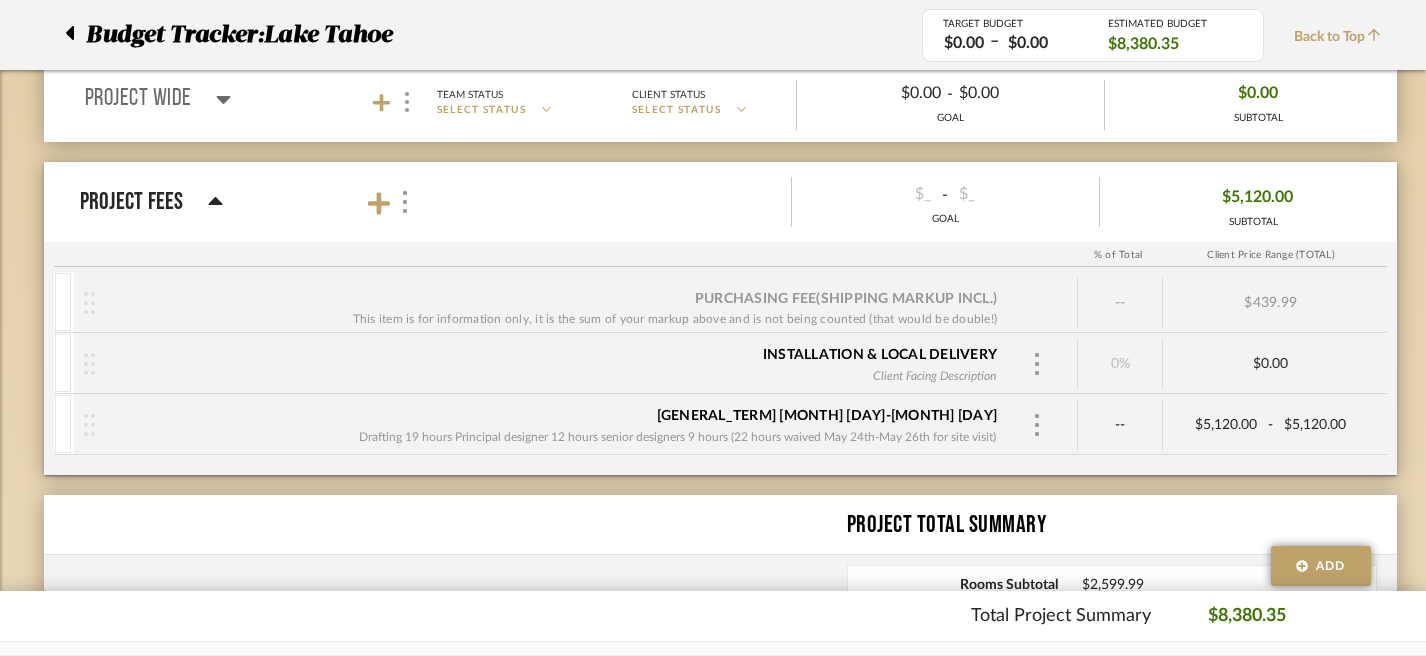 click on "Design fees for May 24th-July 8th   Drafting 19 hours
Principal designer 12 hours
senior designers 9 hours
(22 hours waived May 24th-May 26th for site visit)" at bounding box center [551, 425] 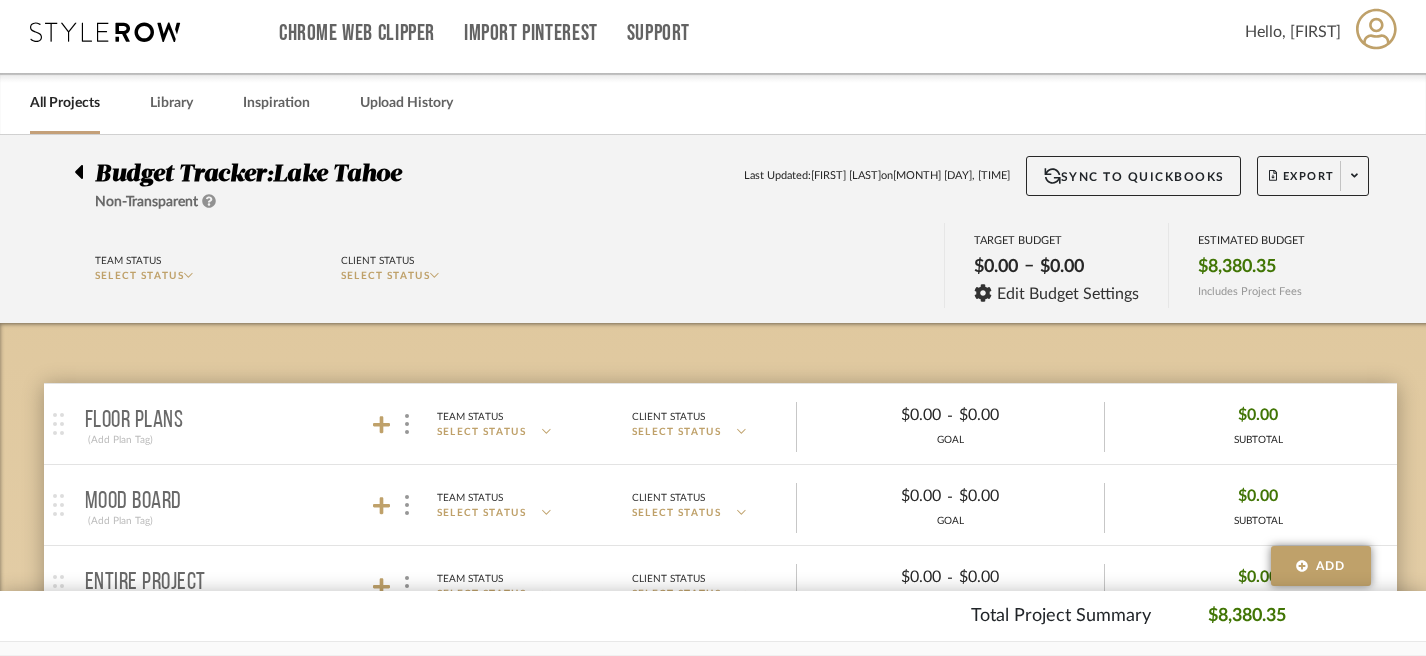 scroll, scrollTop: 5, scrollLeft: 0, axis: vertical 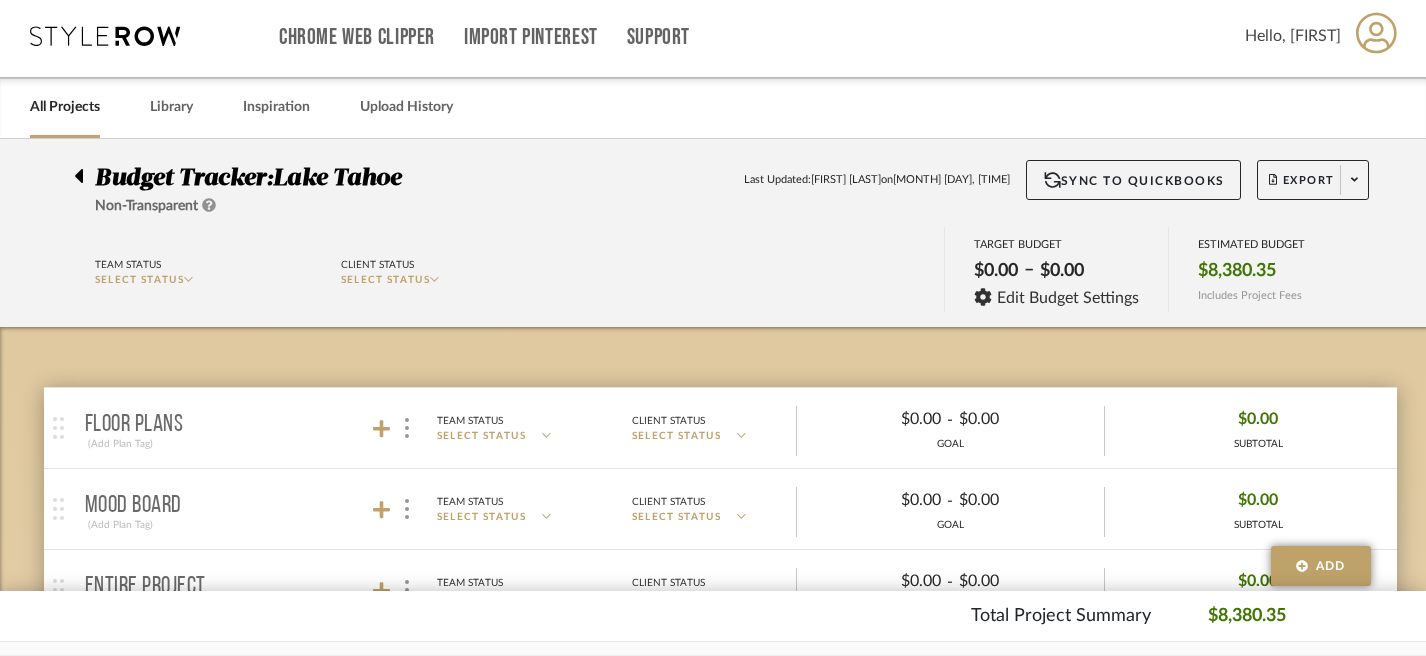 click on "Chrome Web Clipper   Import Pinterest   Support   All Projects   Library   Inspiration   Upload History  Hello, Grete" at bounding box center (714, 36) 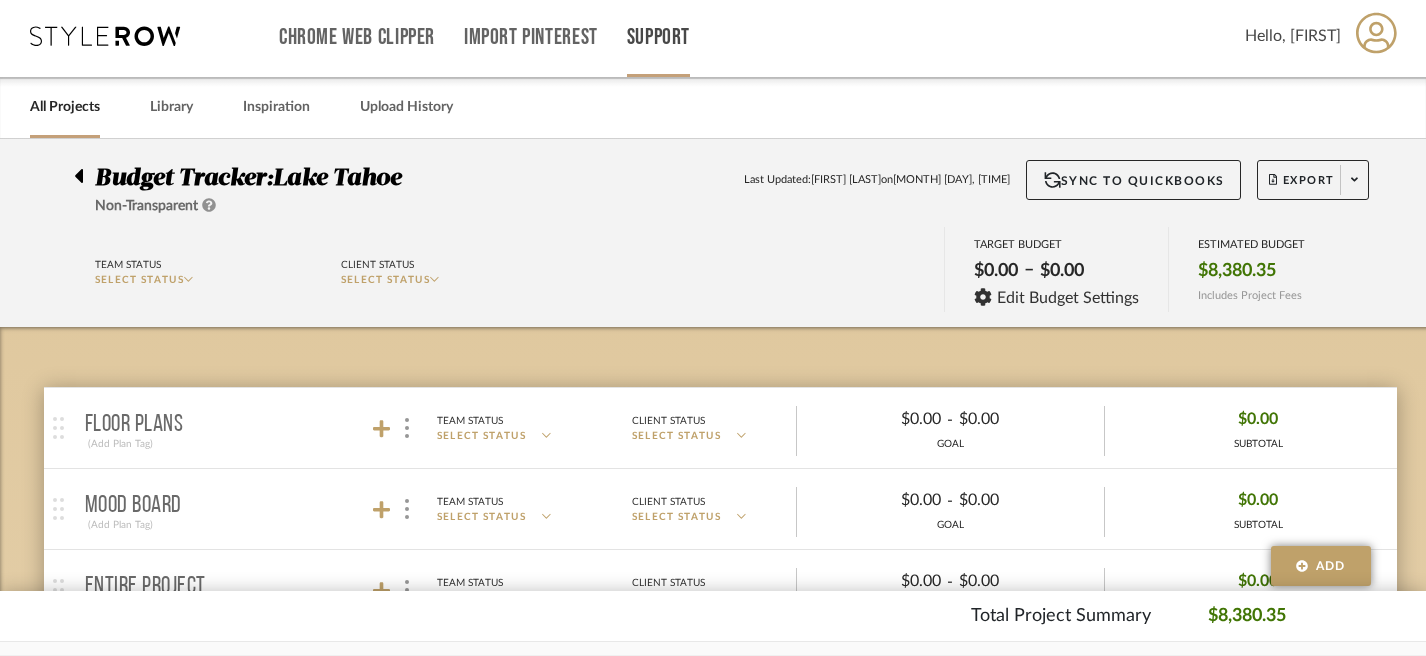 click on "Support" at bounding box center (658, 37) 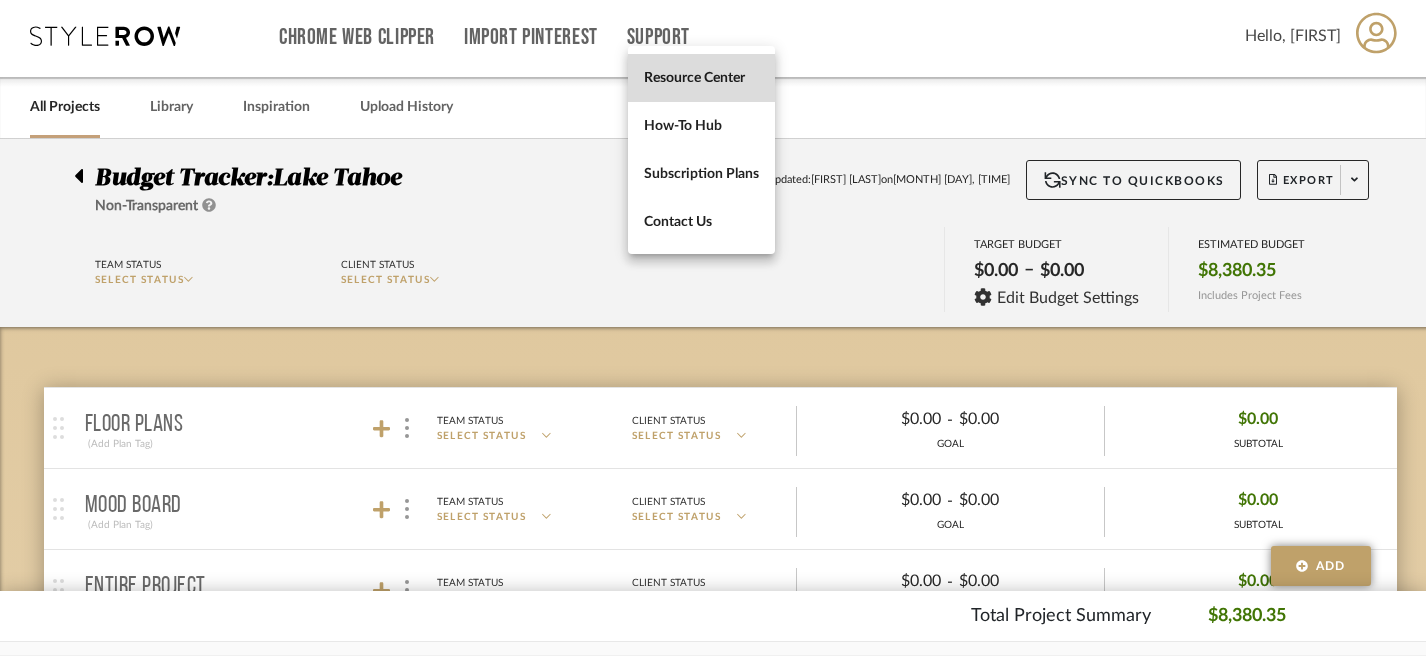 click on "Resource Center" at bounding box center [701, 77] 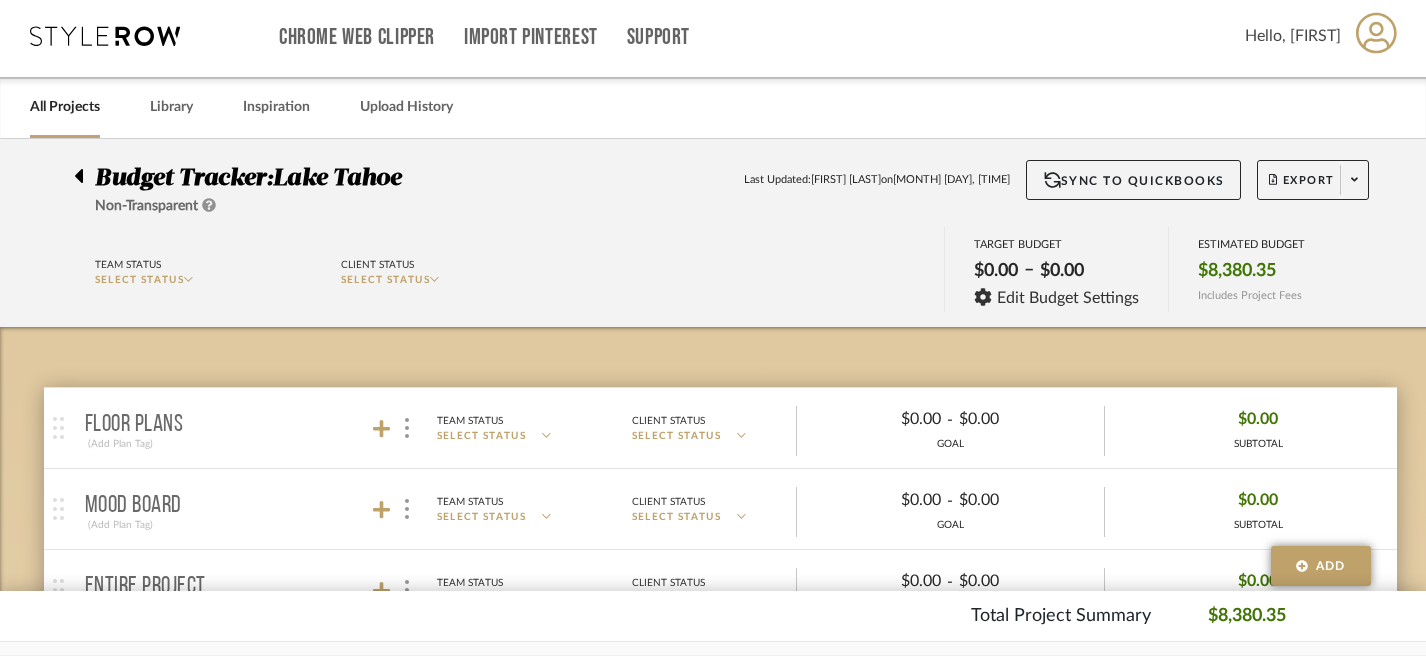 drag, startPoint x: 638, startPoint y: 46, endPoint x: 644, endPoint y: 96, distance: 50.358715 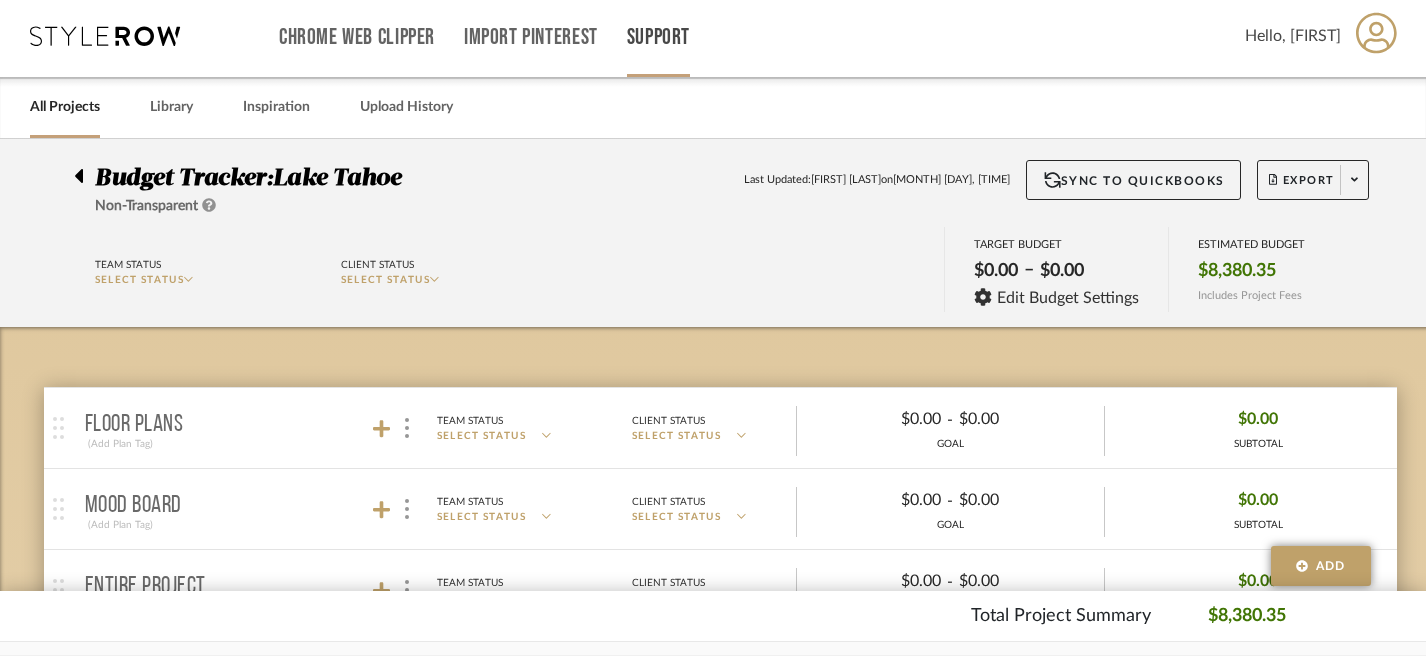 click on "Support" at bounding box center (658, 37) 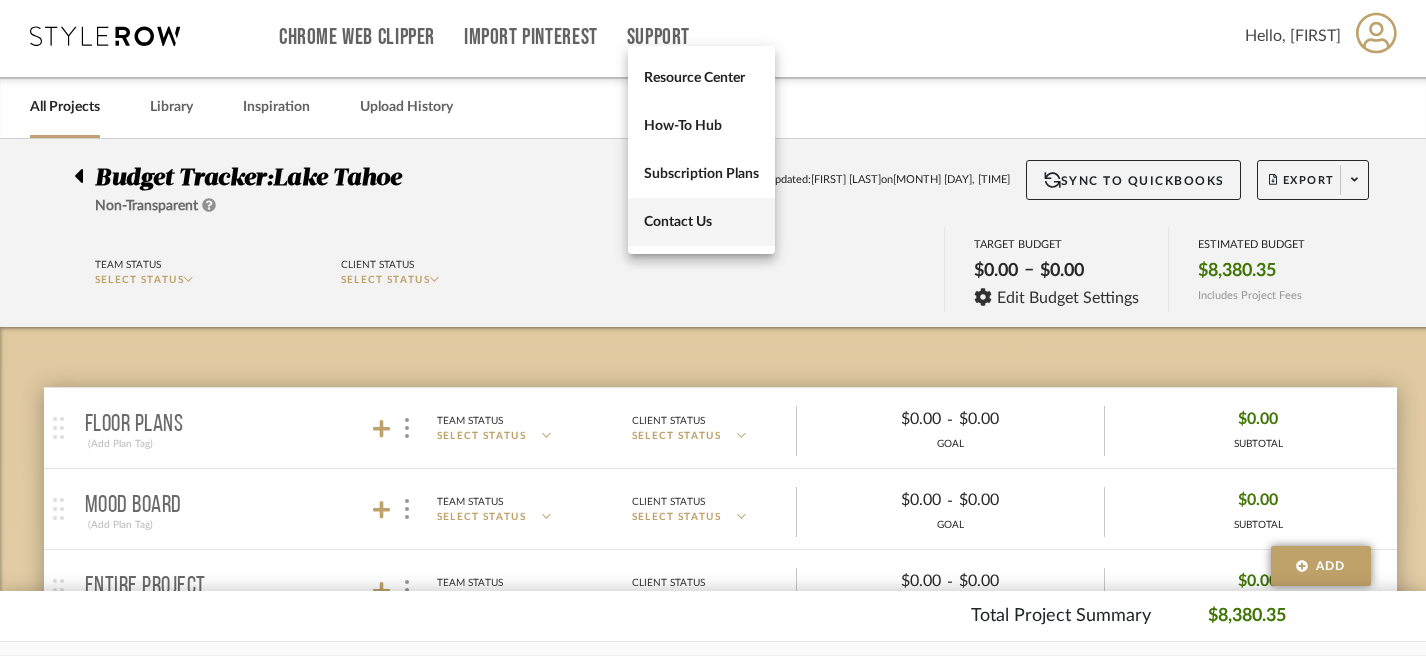 click on "Contact Us" at bounding box center [701, 221] 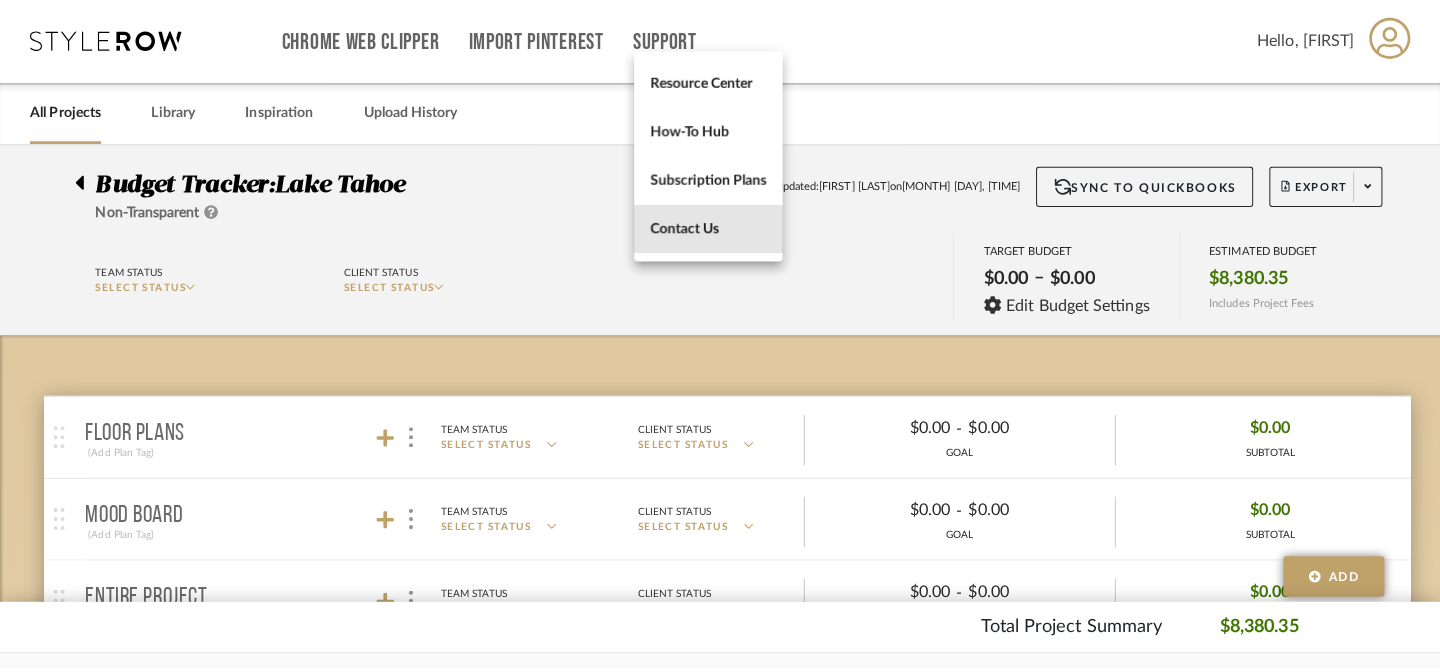 scroll, scrollTop: 0, scrollLeft: 0, axis: both 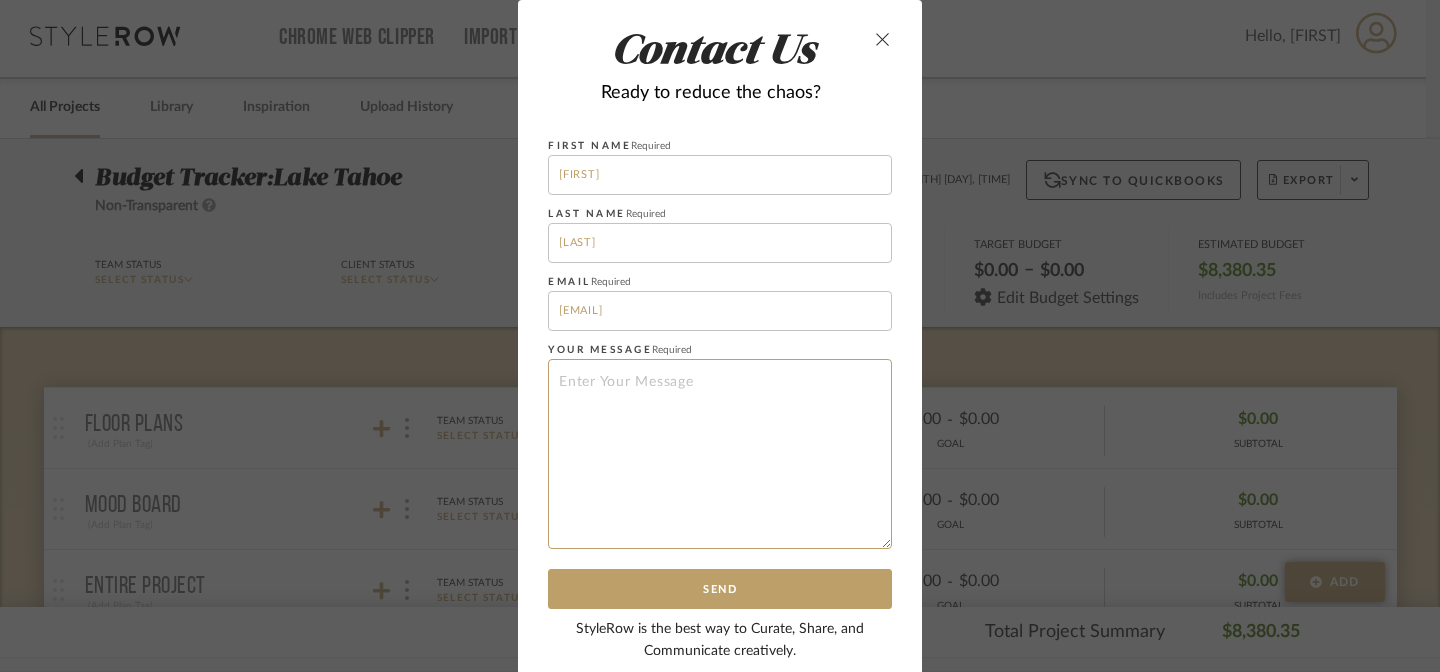 click at bounding box center [720, 454] 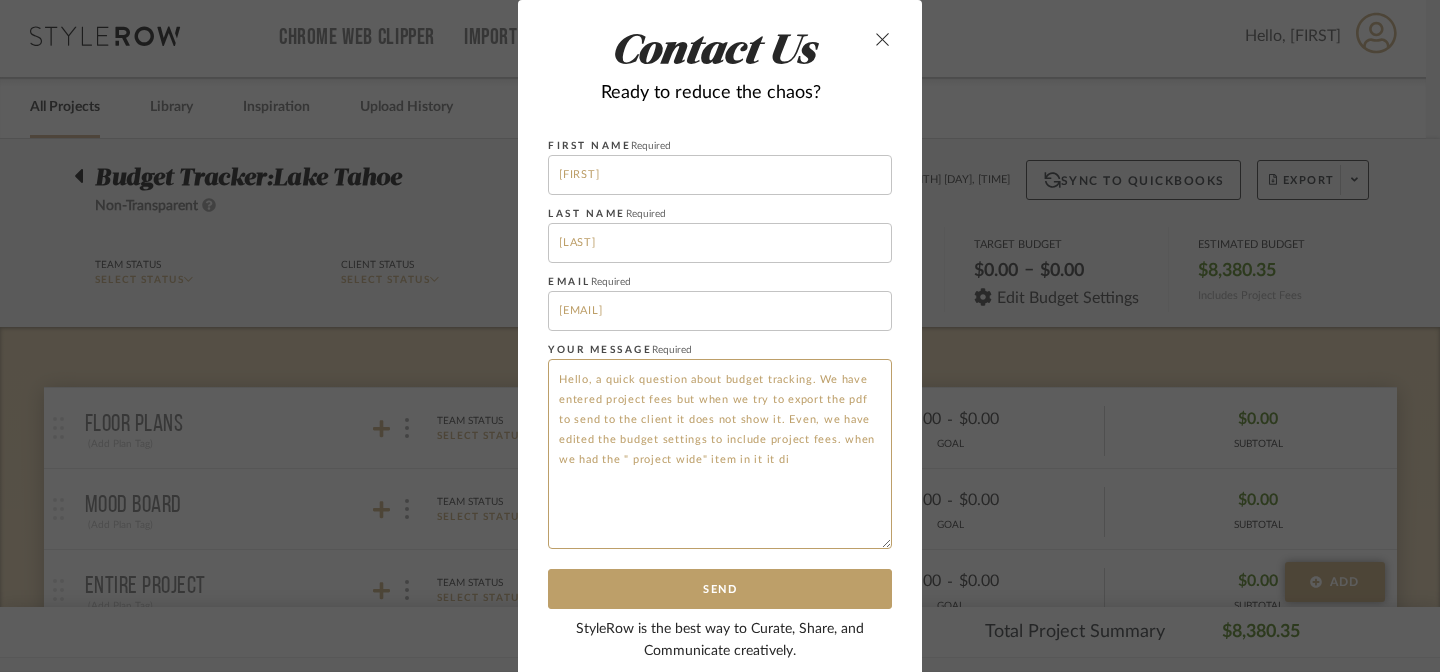click on "Hello, a quick question about budget tracking. We have entered project fees but when we try to export the pdf to send to the client it does not show it. Even, we have edited the budget settings to include project fees. when we had the " project wide" item in it it di" at bounding box center (720, 454) 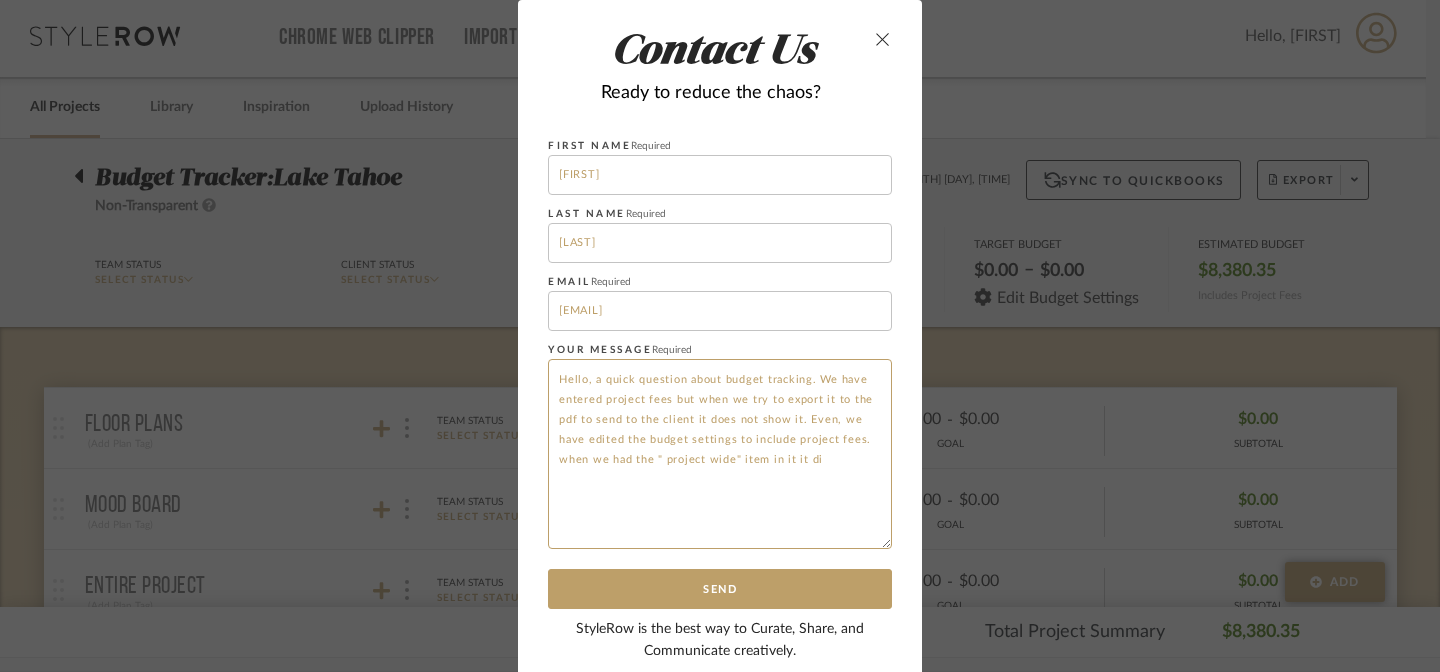 click on "Hello, a quick question about budget tracking. We have entered project fees but when we try to export it to the pdf to send to the client it does not show it. Even, we have edited the budget settings to include project fees. when we had the " project wide" item in it it di" at bounding box center [720, 454] 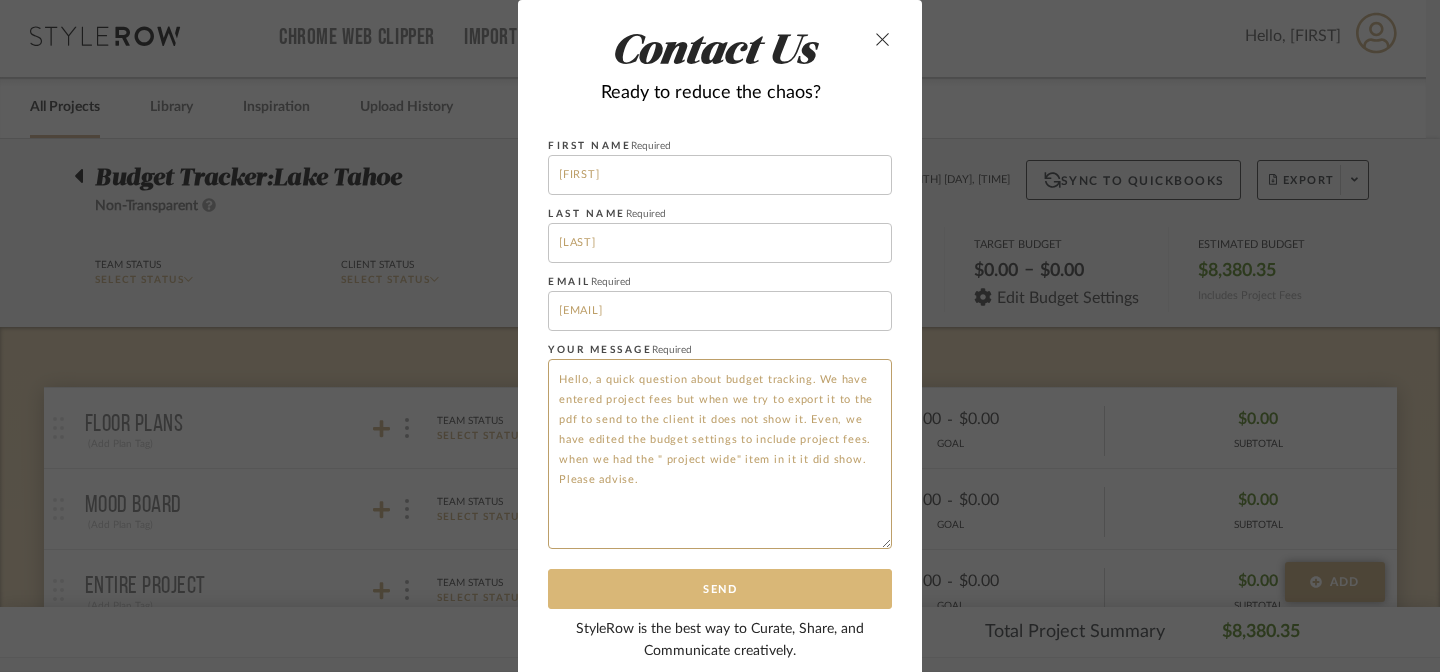 scroll, scrollTop: 18, scrollLeft: 0, axis: vertical 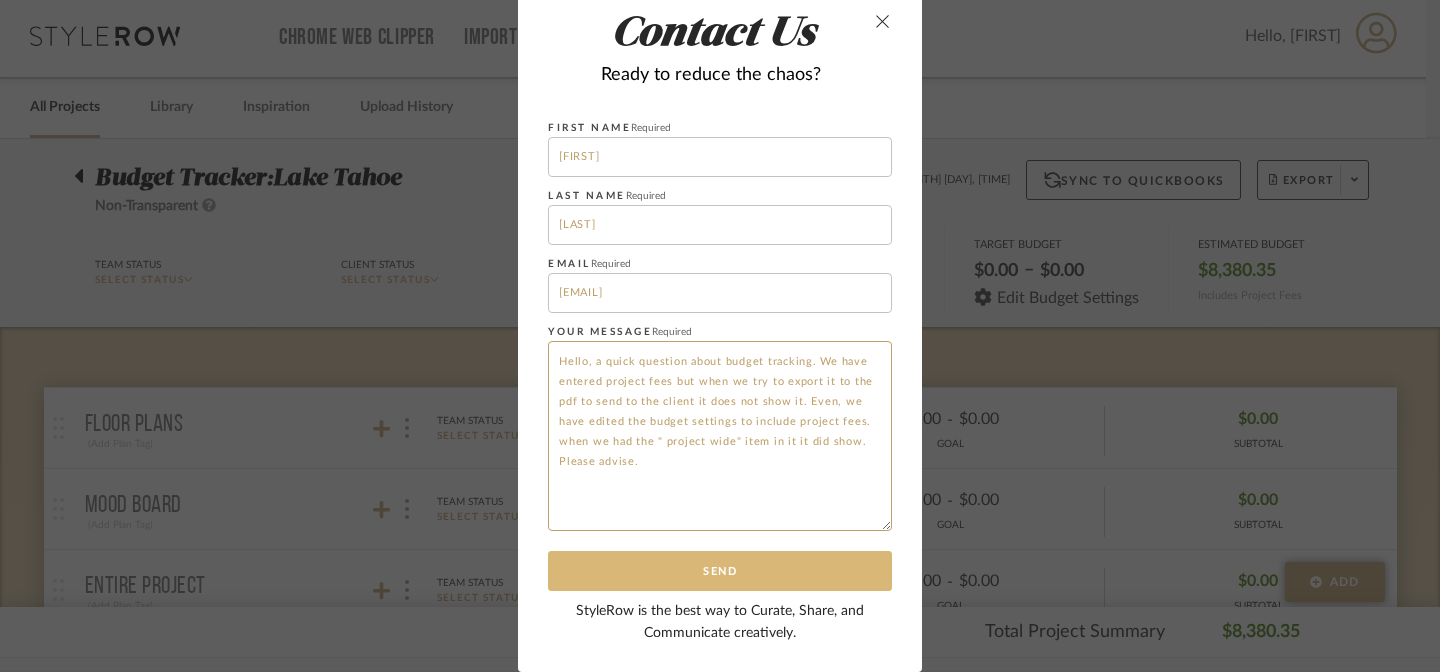 type on "Hello, a quick question about budget tracking. We have entered project fees but when we try to export it to the pdf to send to the client it does not show it. Even, we have edited the budget settings to include project fees. when we had the " project wide" item in it it did show. Please advise." 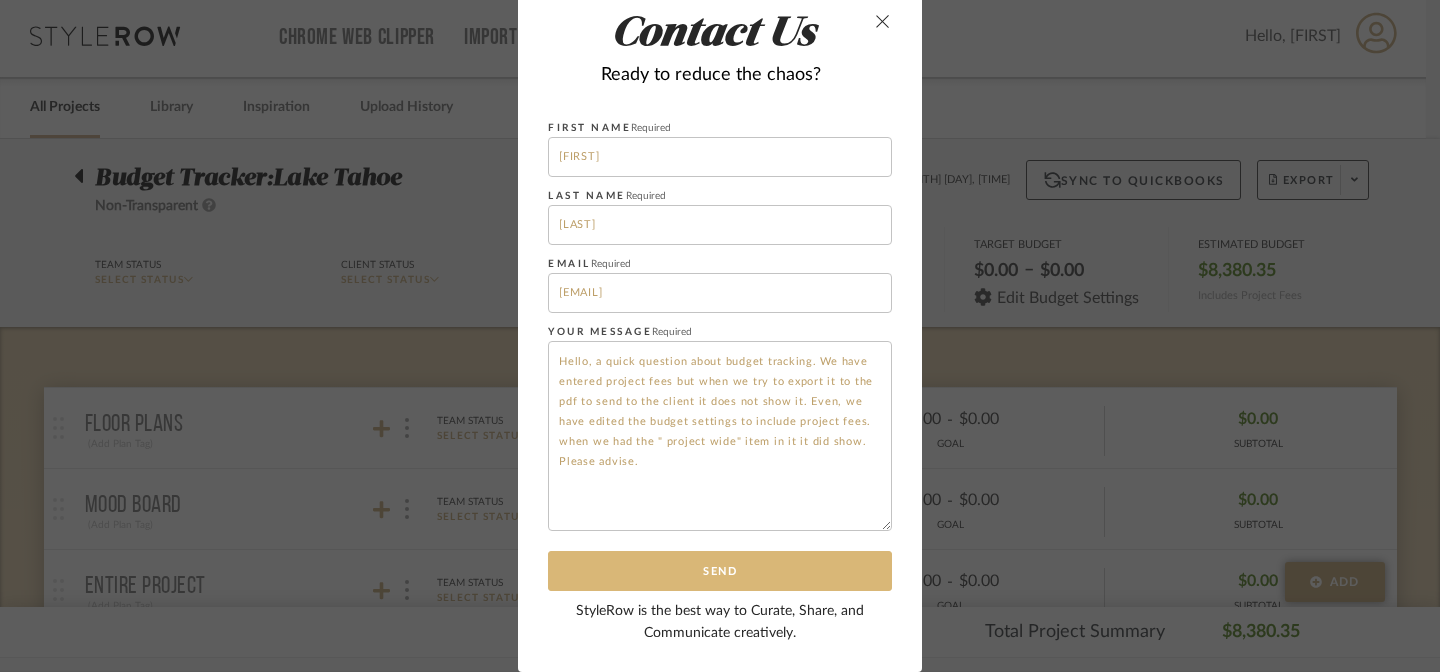 click on "Send" at bounding box center (720, 571) 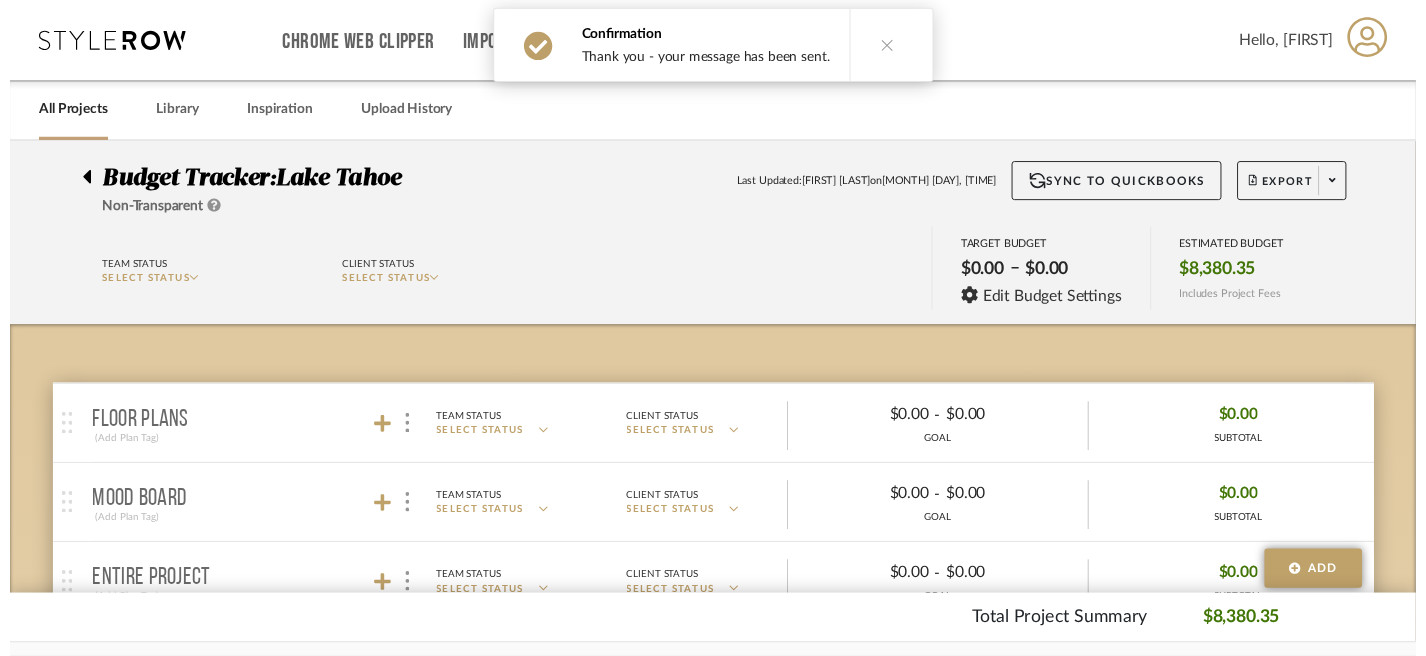 scroll, scrollTop: 5, scrollLeft: 0, axis: vertical 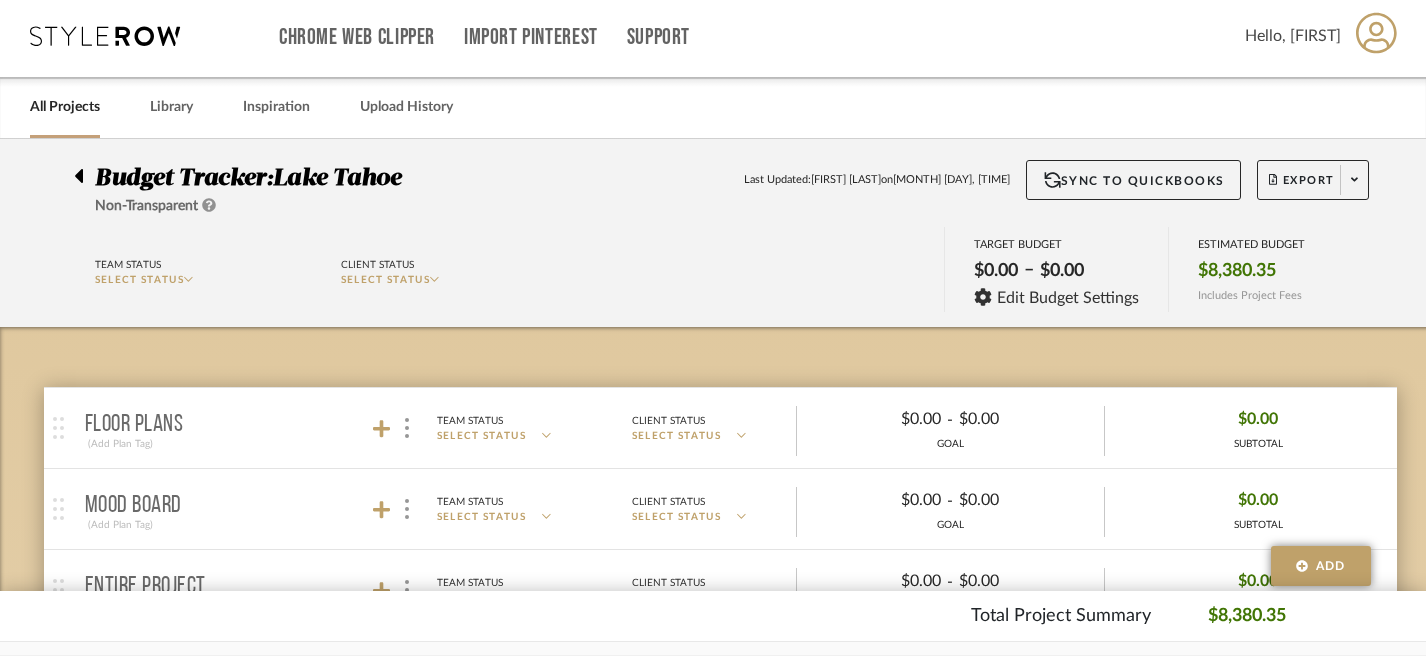 click on "Hello, Grete" at bounding box center (1293, 36) 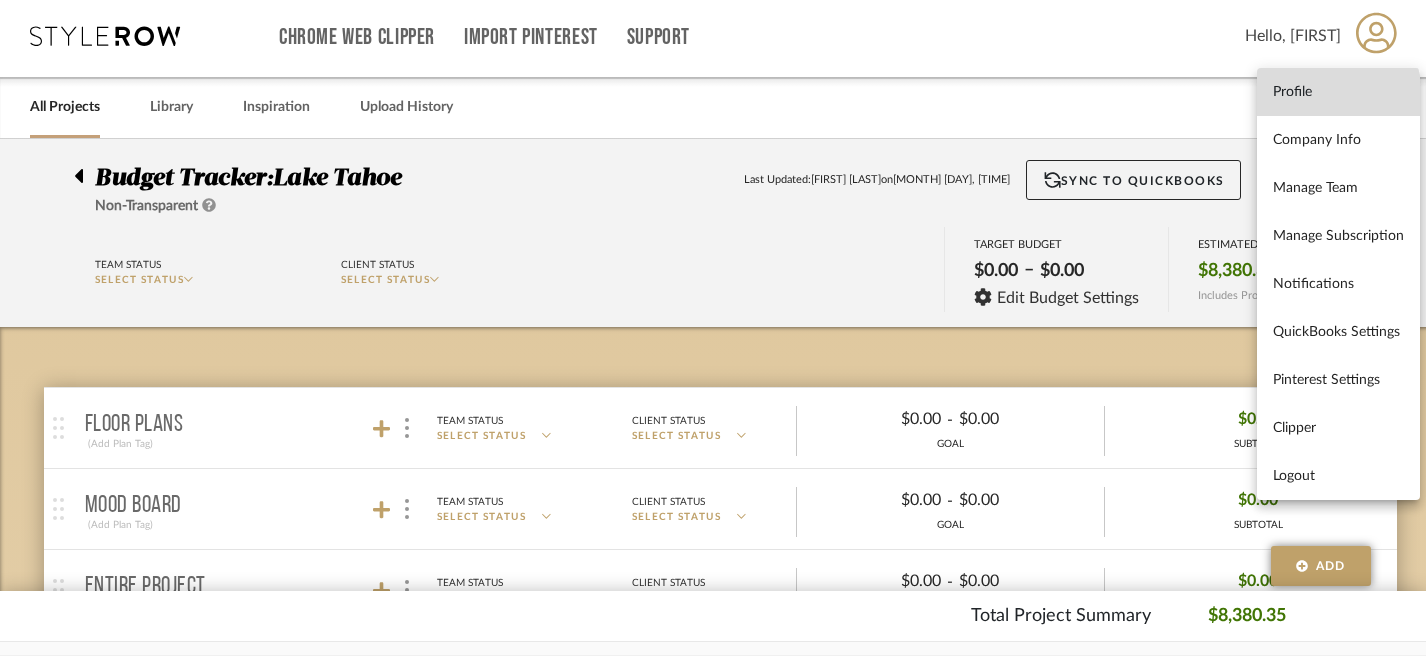click on "Profile" at bounding box center [1338, 92] 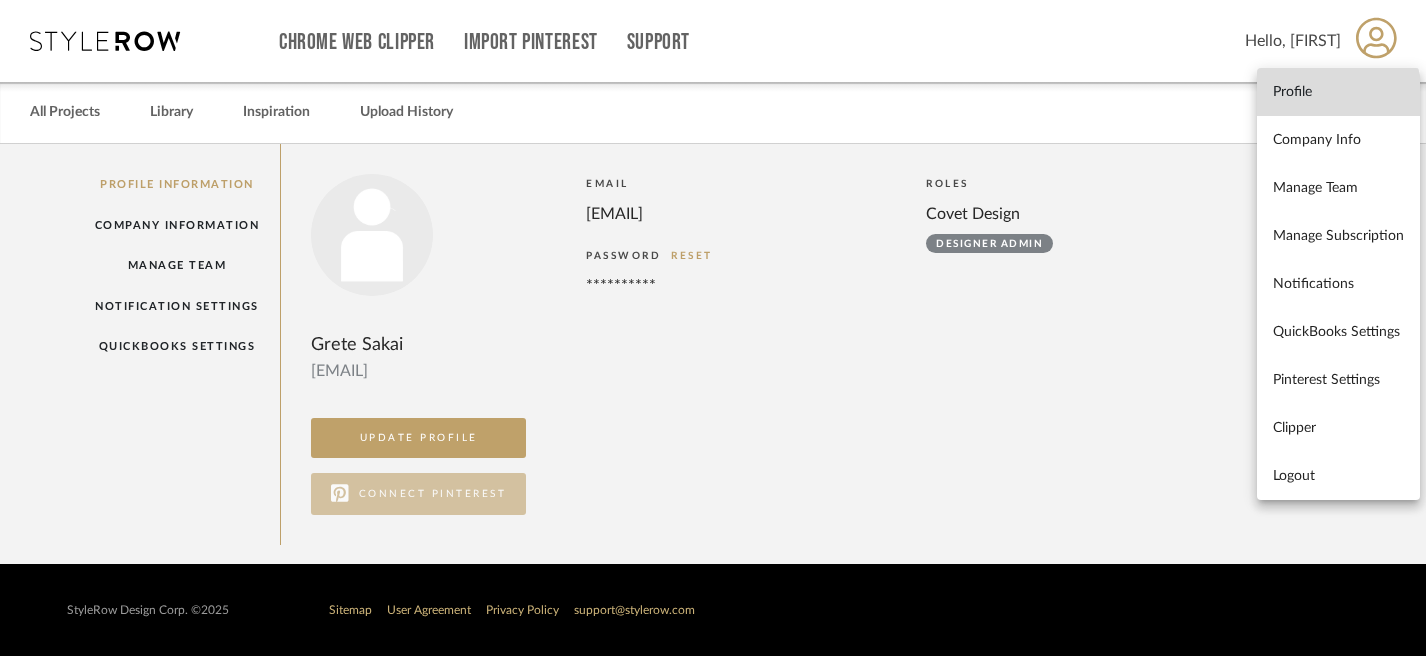 scroll, scrollTop: 0, scrollLeft: 0, axis: both 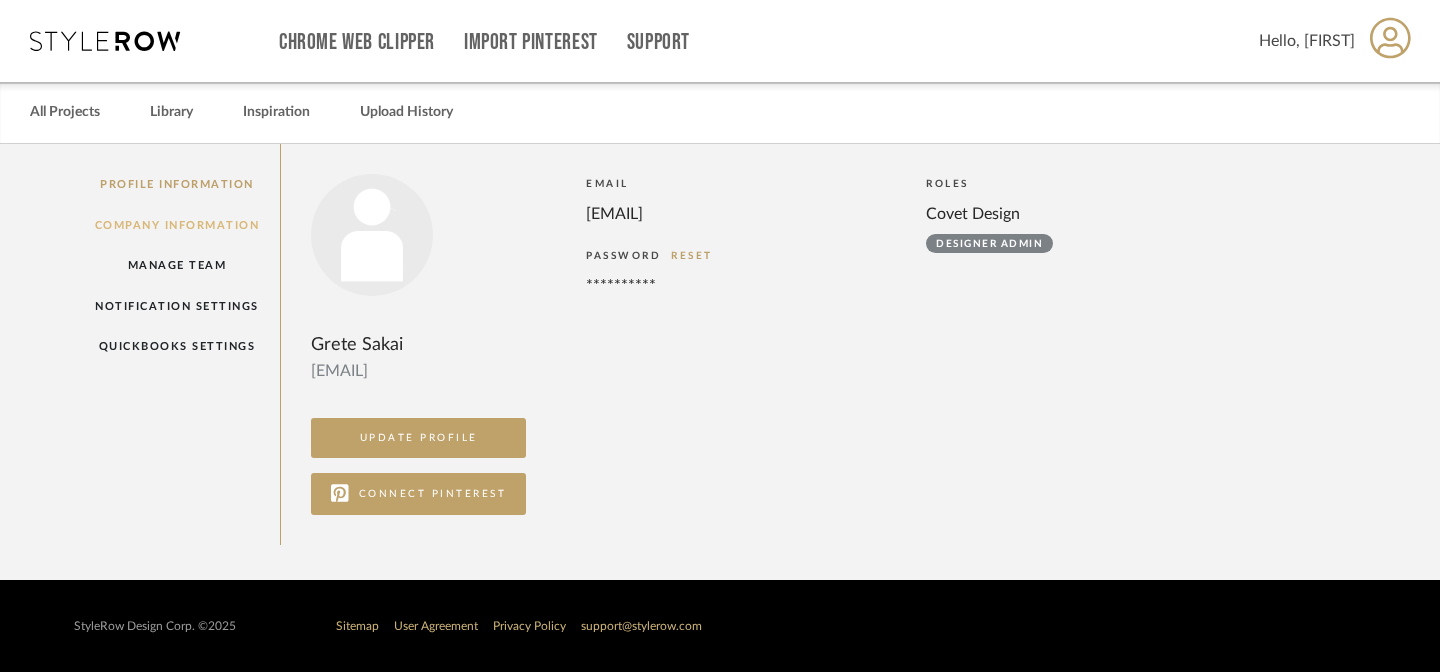 click on "Company Information" at bounding box center [177, 225] 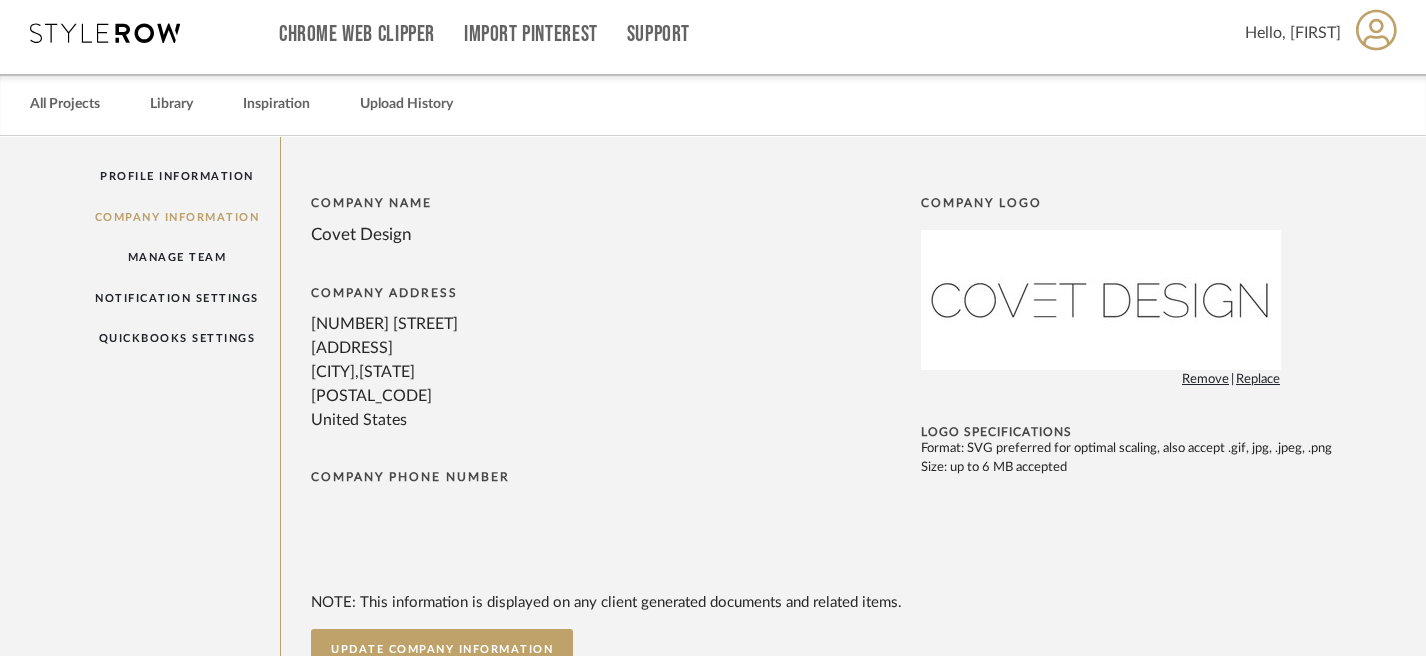 scroll, scrollTop: 7, scrollLeft: 0, axis: vertical 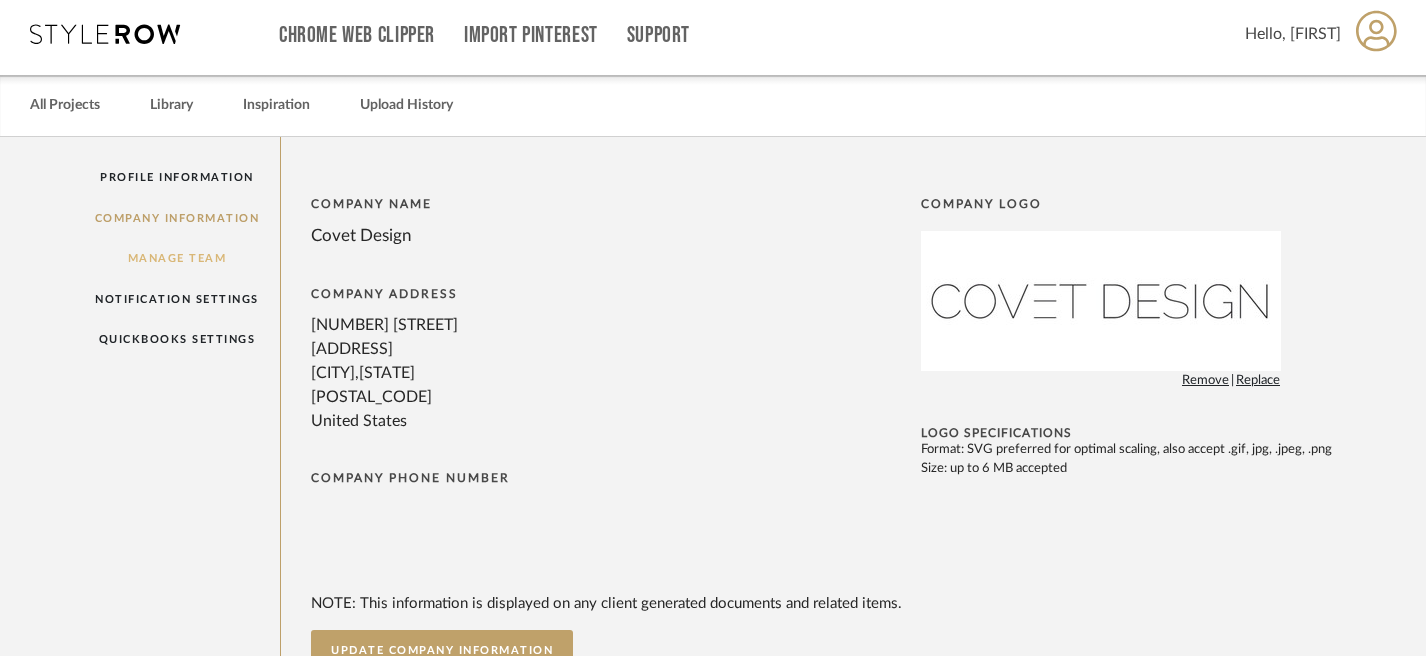 click on "Manage Team" at bounding box center [177, 258] 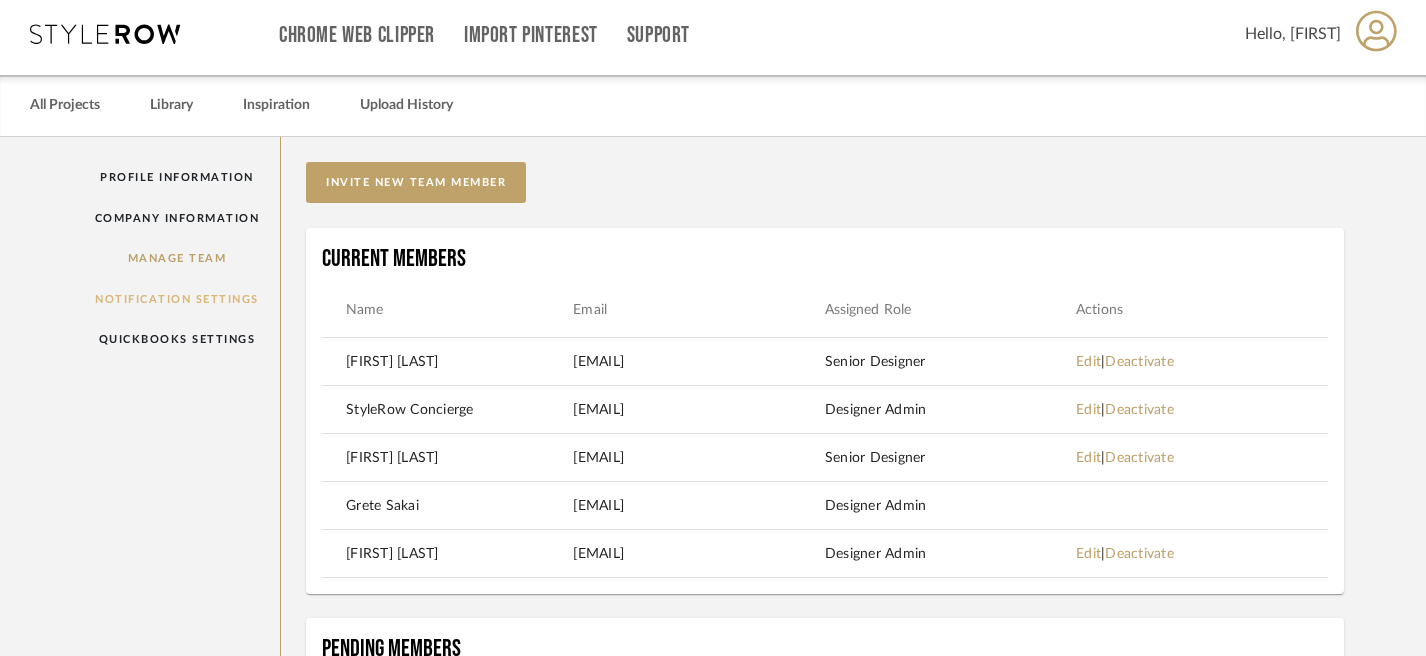click on "Notification Settings" at bounding box center (177, 299) 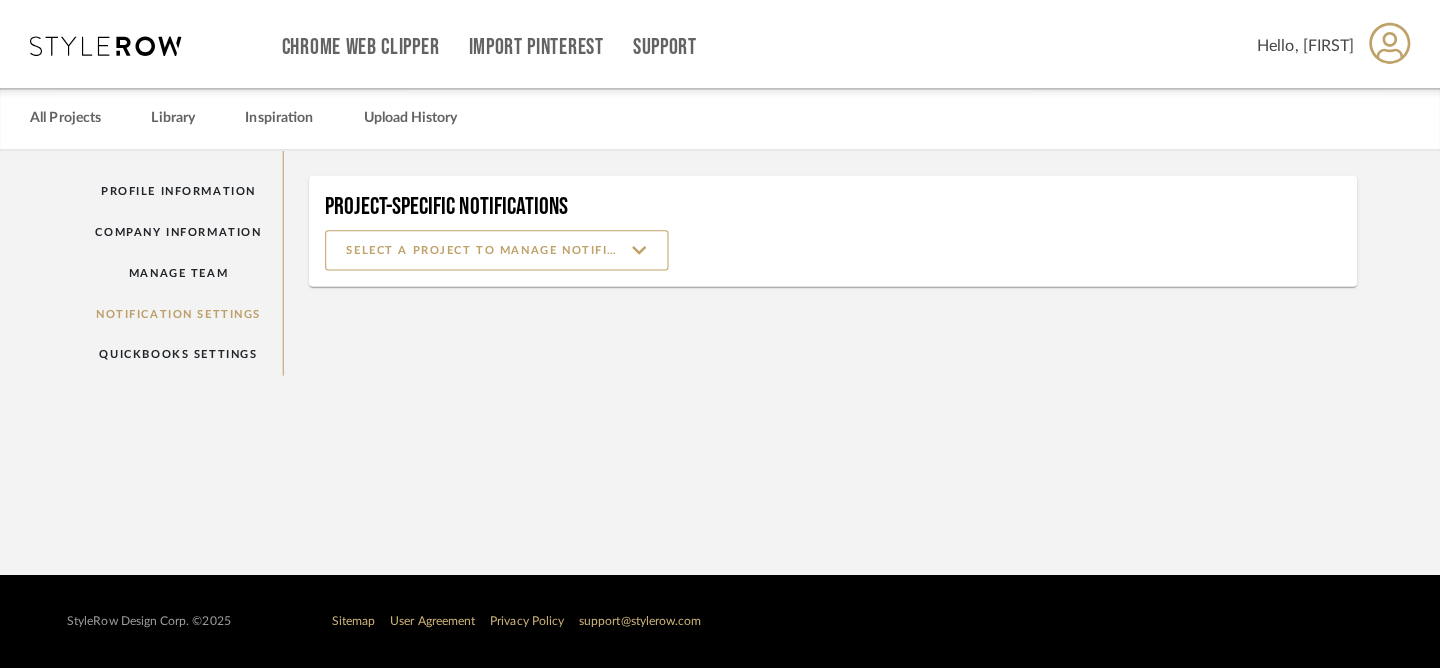 scroll, scrollTop: 0, scrollLeft: 0, axis: both 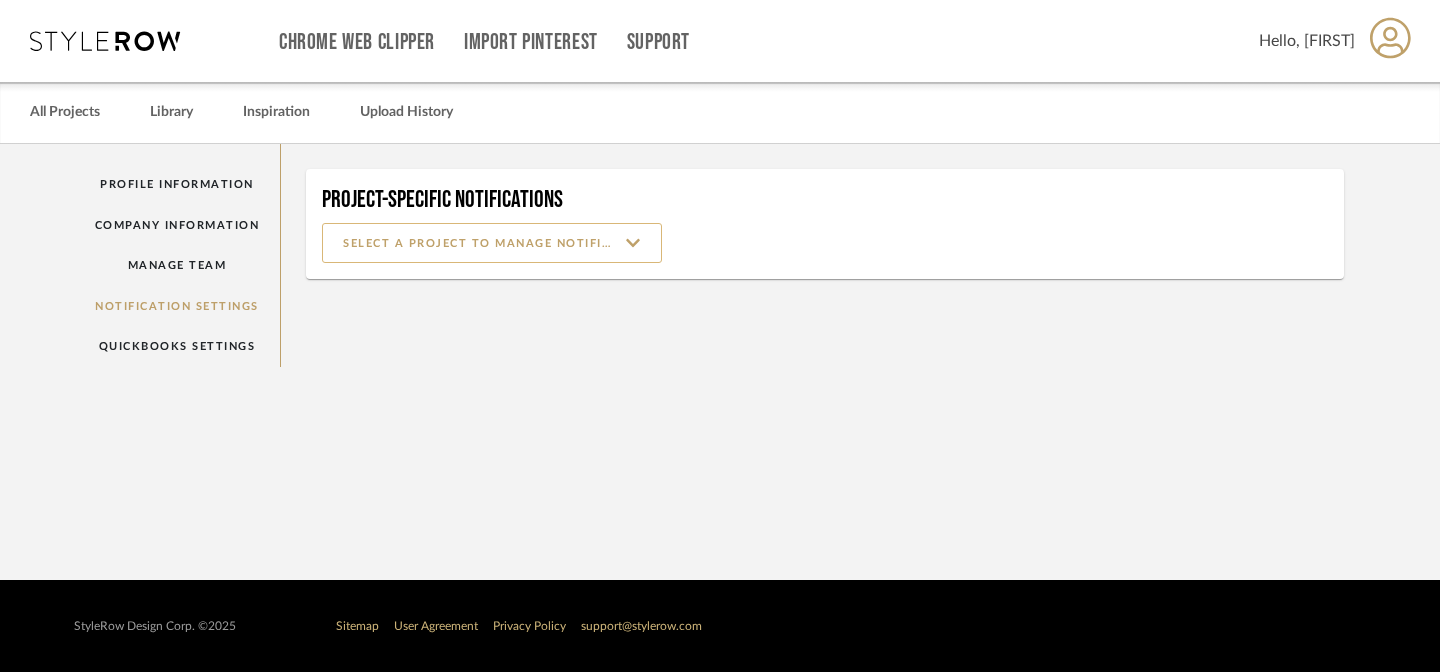 click at bounding box center (492, 243) 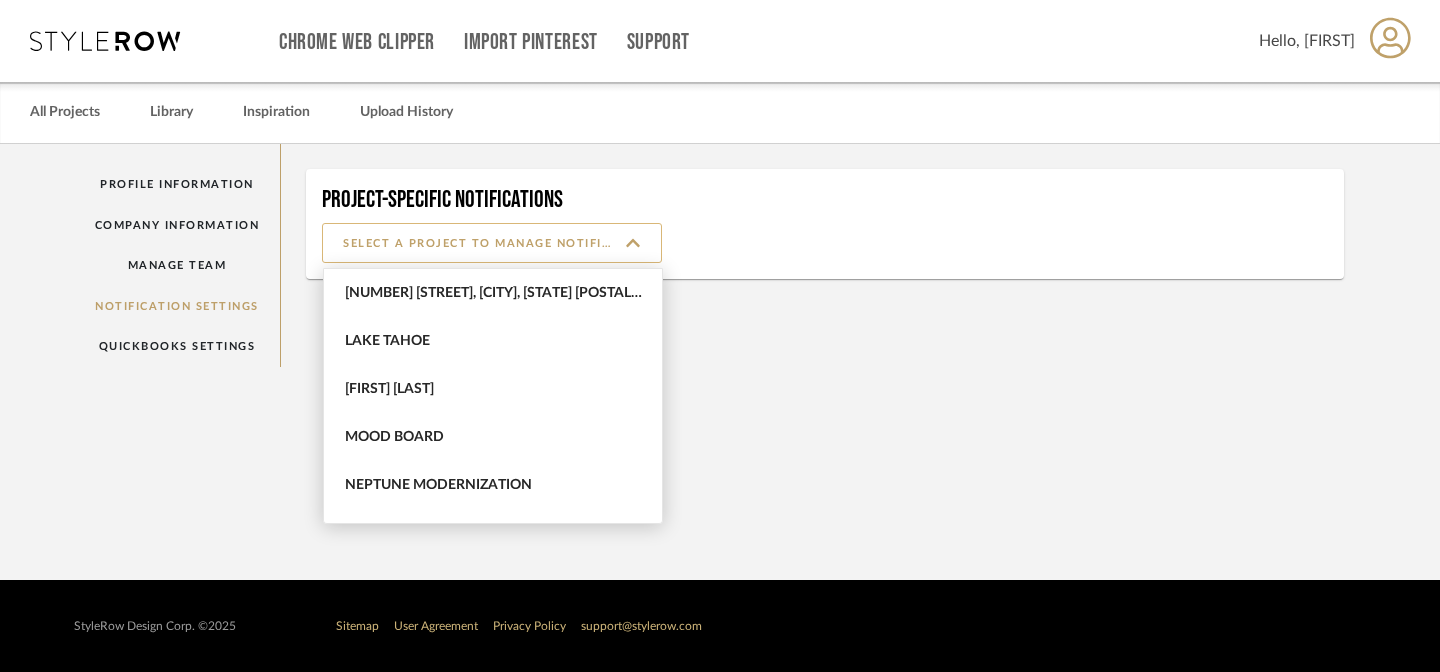 click at bounding box center [492, 243] 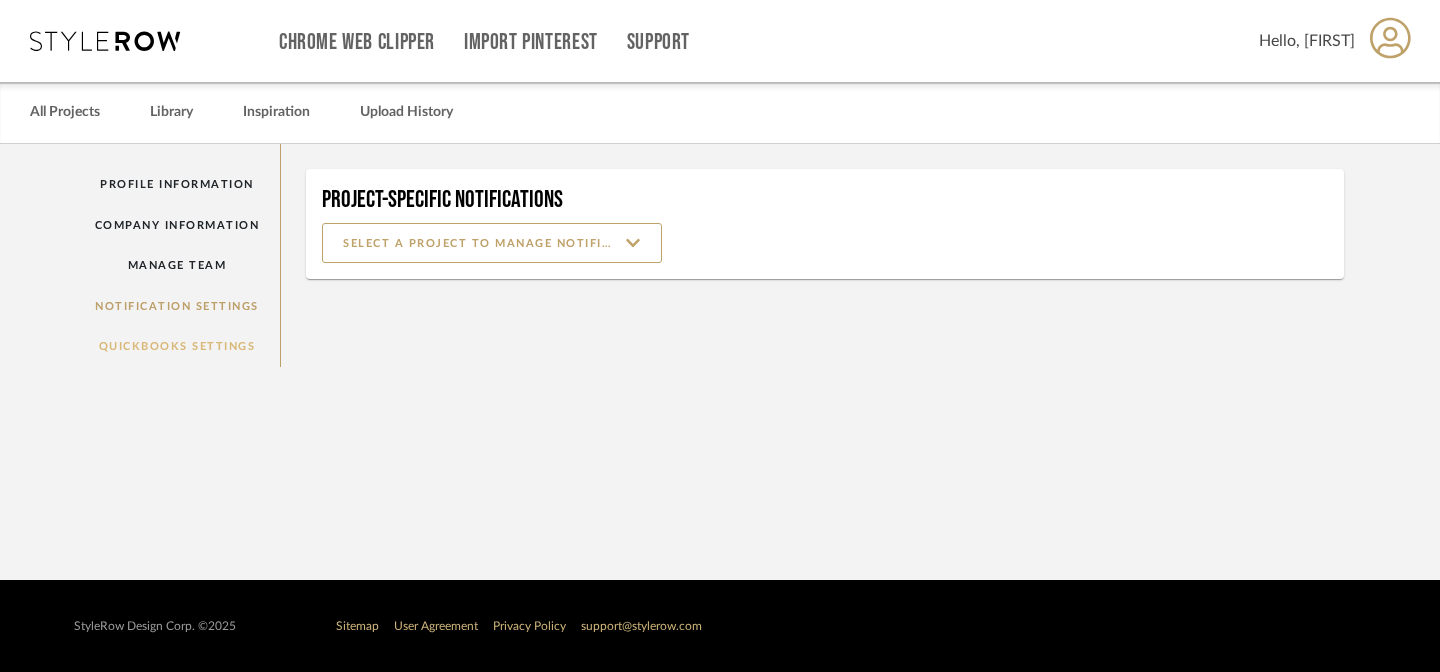 click on "QuickBooks Settings" at bounding box center (177, 346) 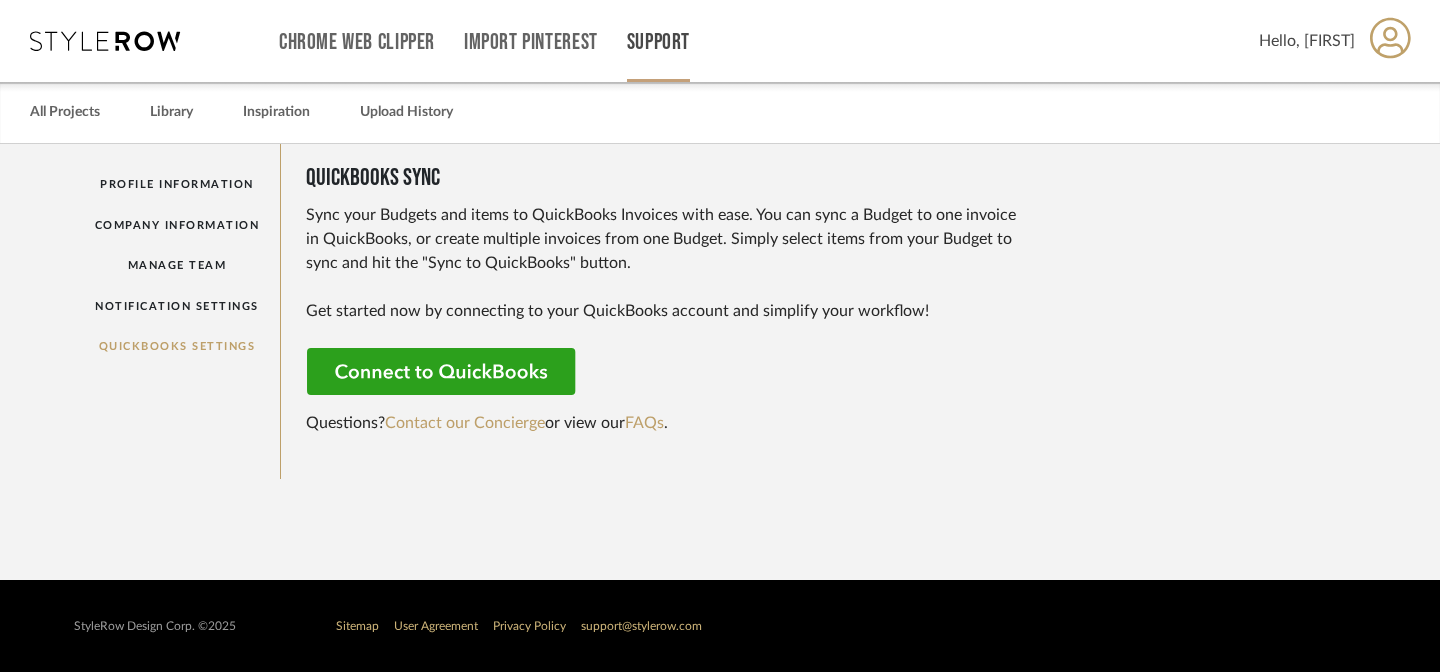 click on "Support" at bounding box center [658, 42] 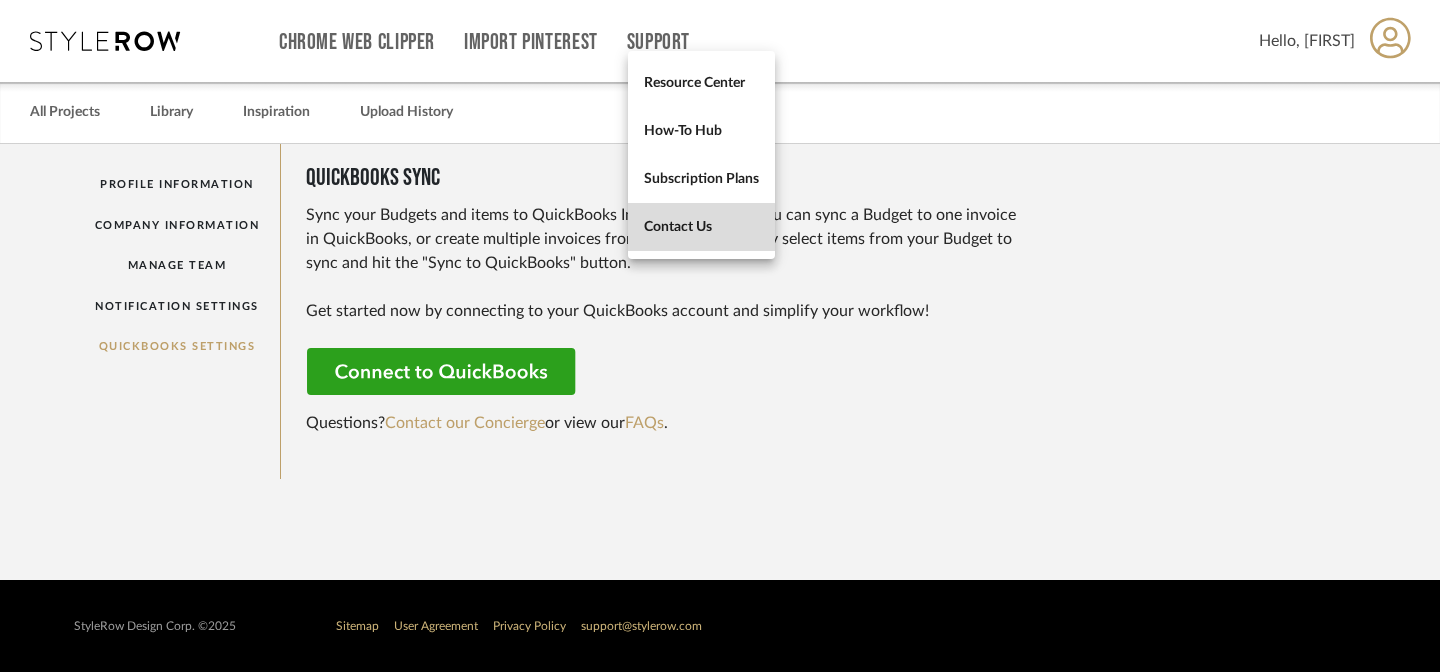 click on "Contact Us" at bounding box center (701, 226) 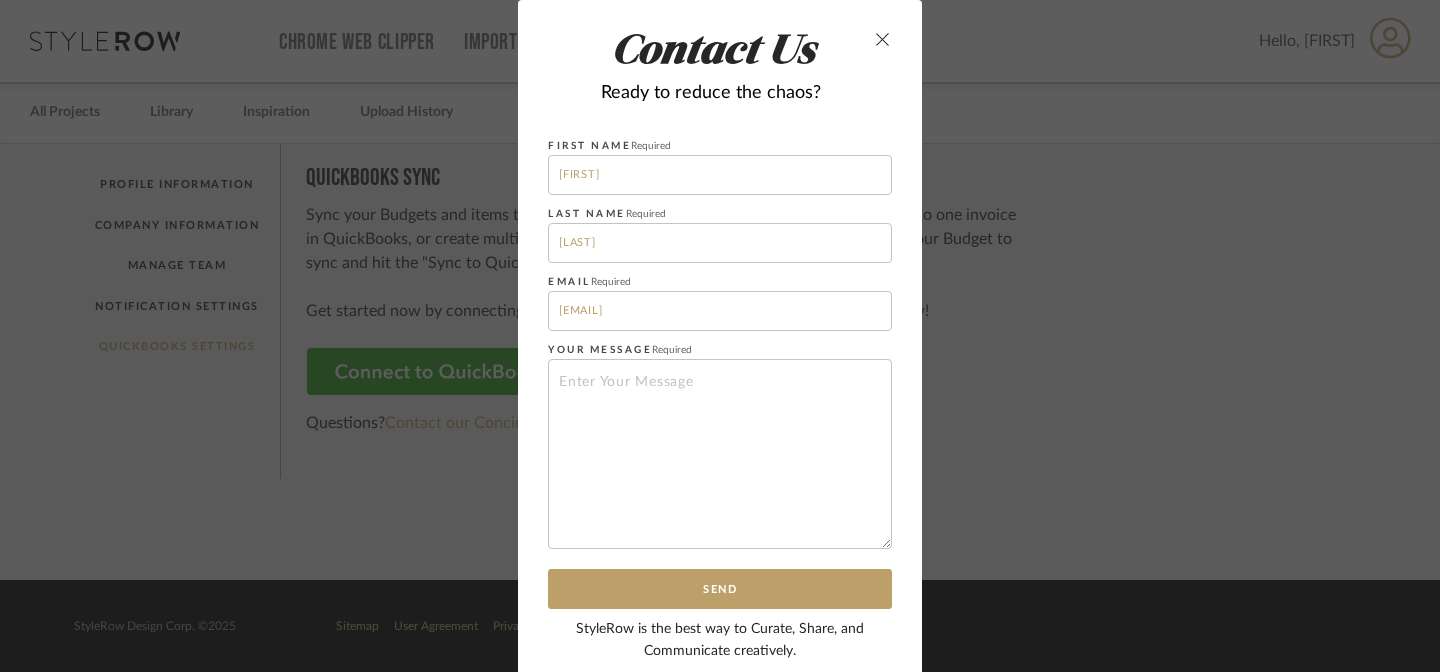 scroll, scrollTop: 18, scrollLeft: 0, axis: vertical 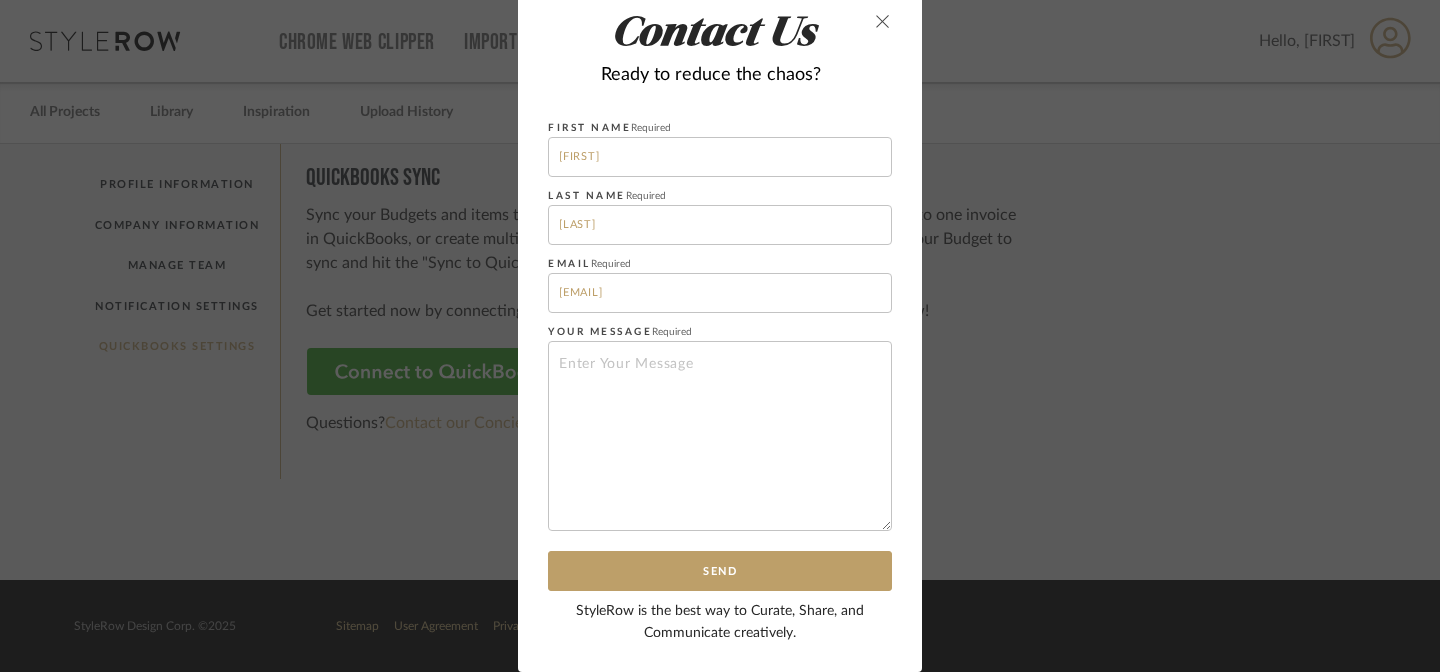 click at bounding box center [883, 21] 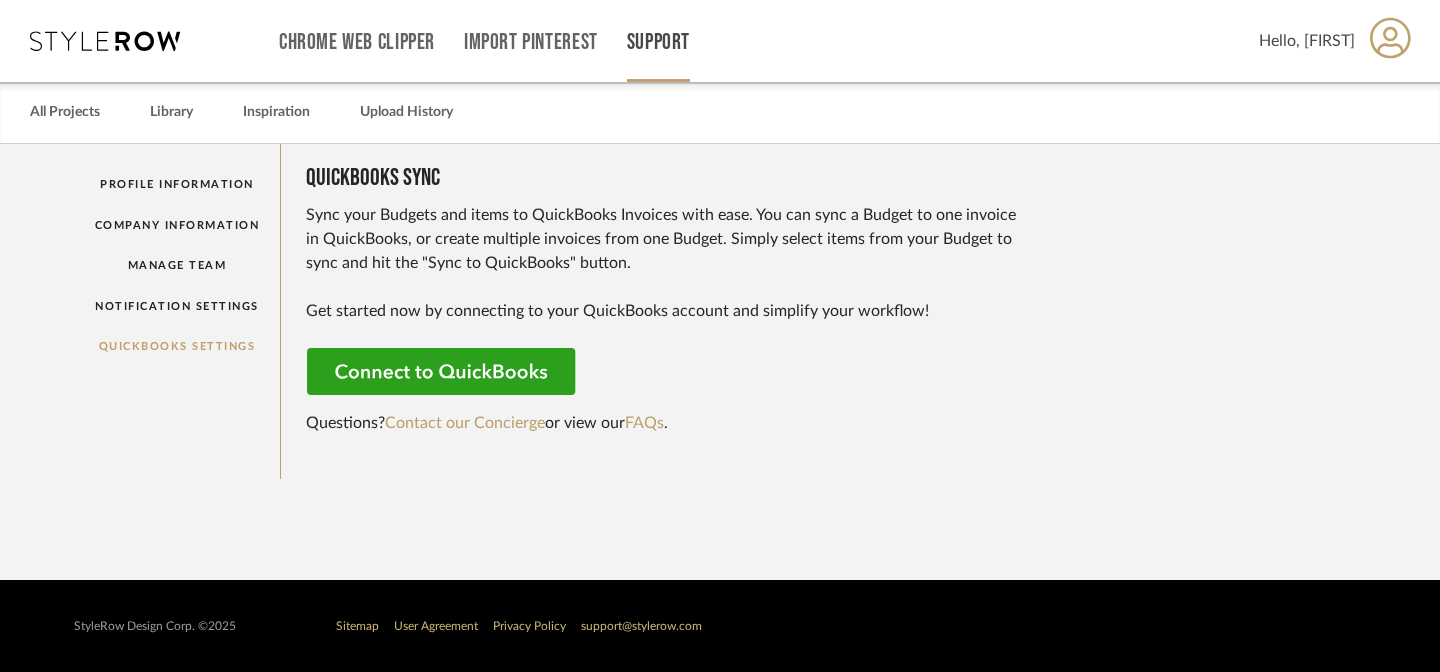 click on "Support" at bounding box center (658, 42) 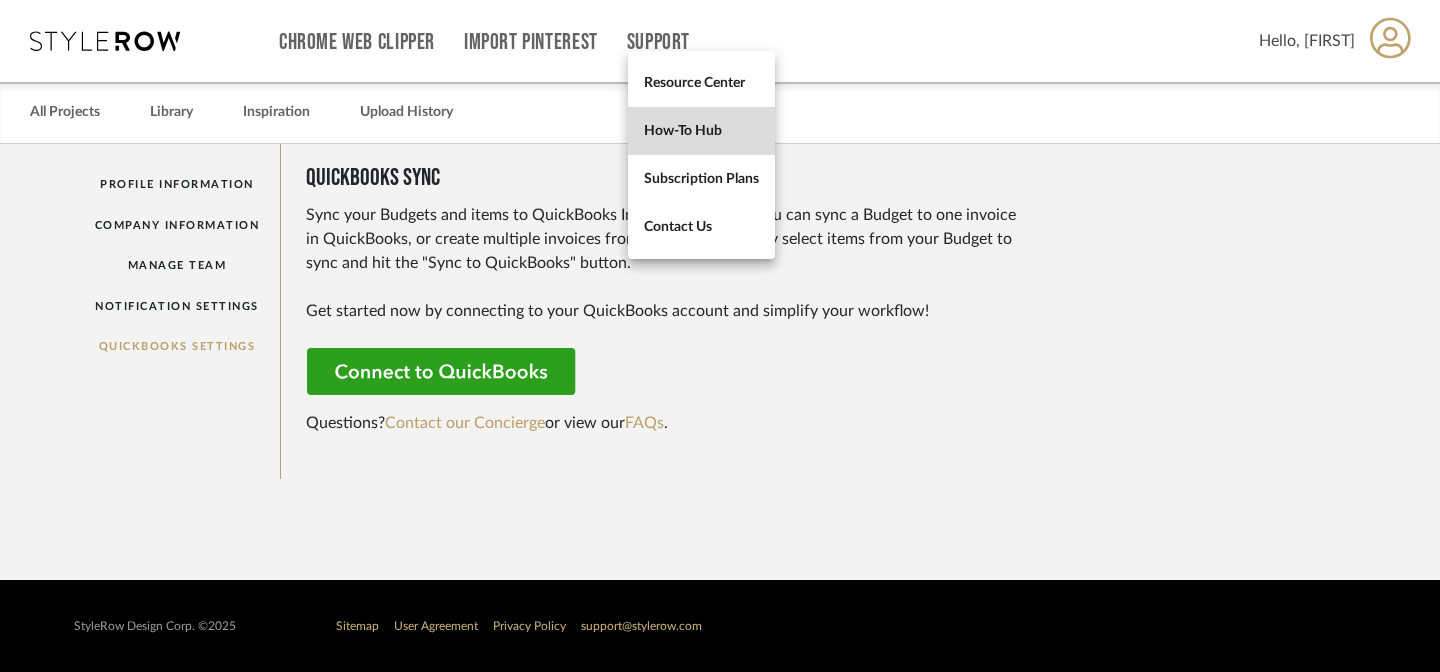 click on "How-To Hub" at bounding box center [701, 130] 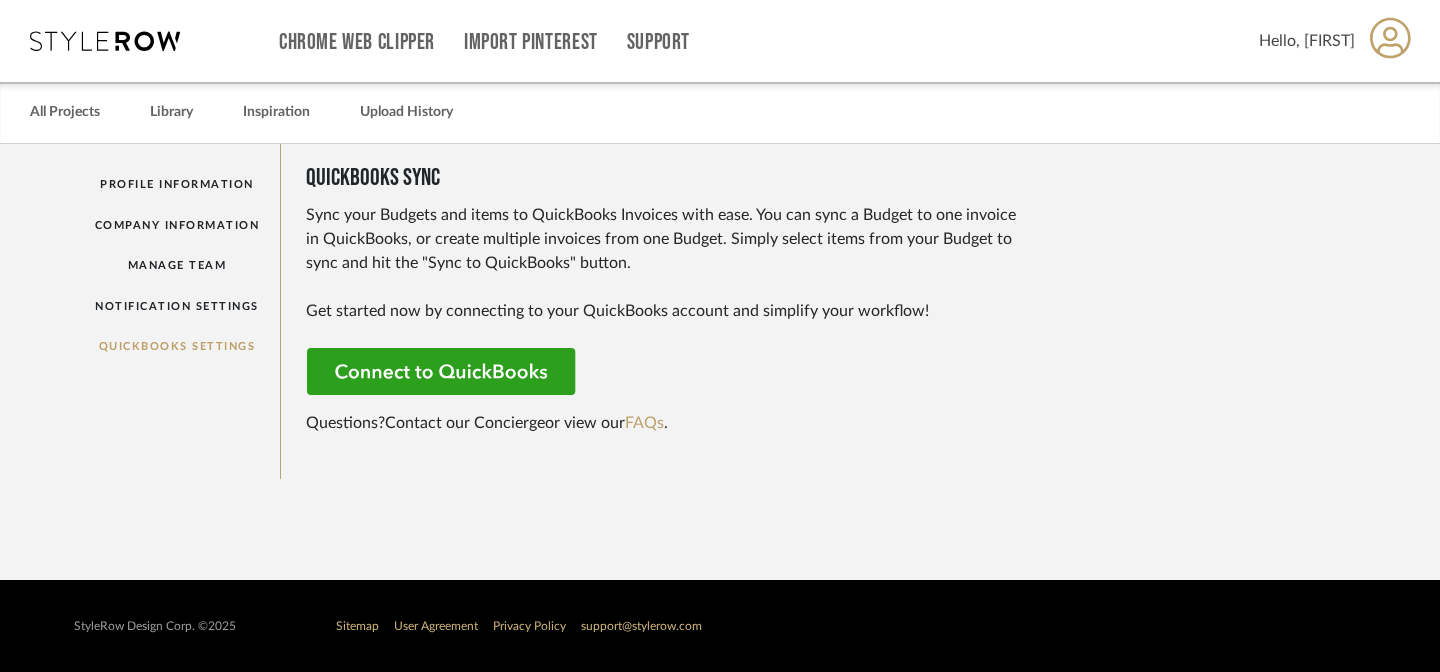 click on "Contact our Concierge" at bounding box center (465, 423) 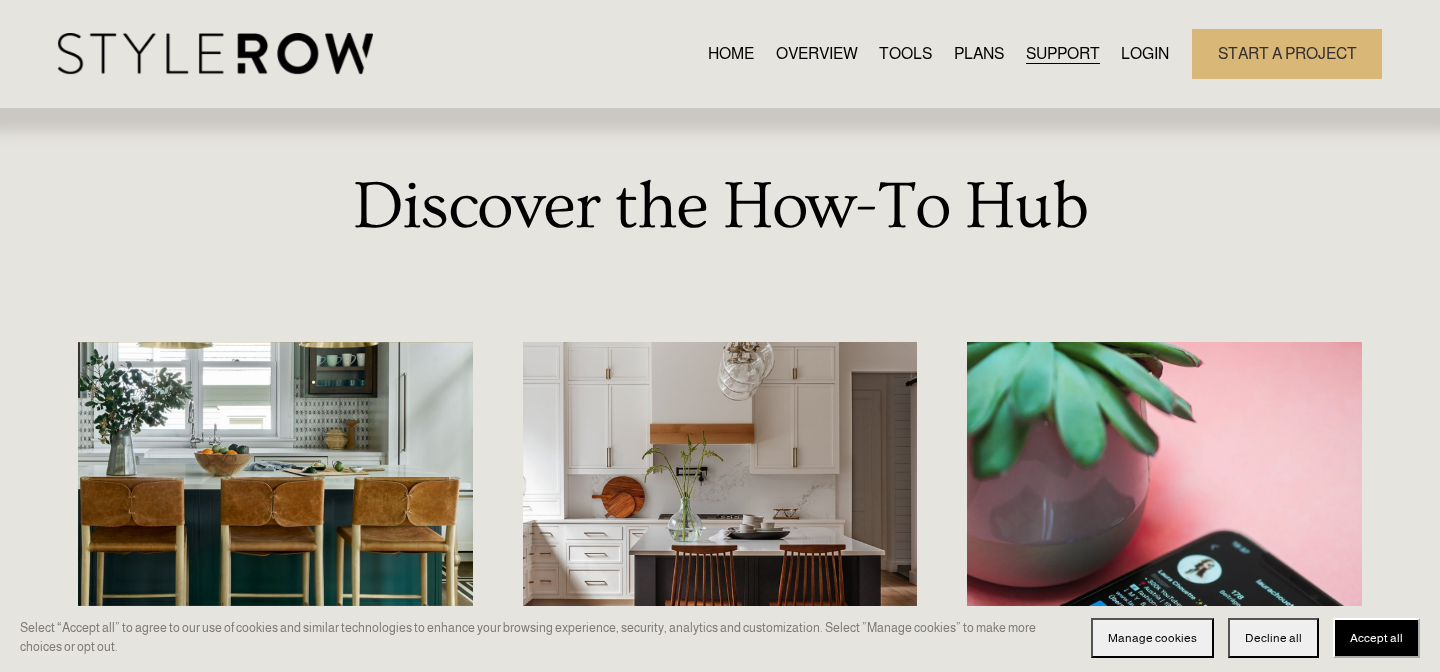 scroll, scrollTop: 0, scrollLeft: 0, axis: both 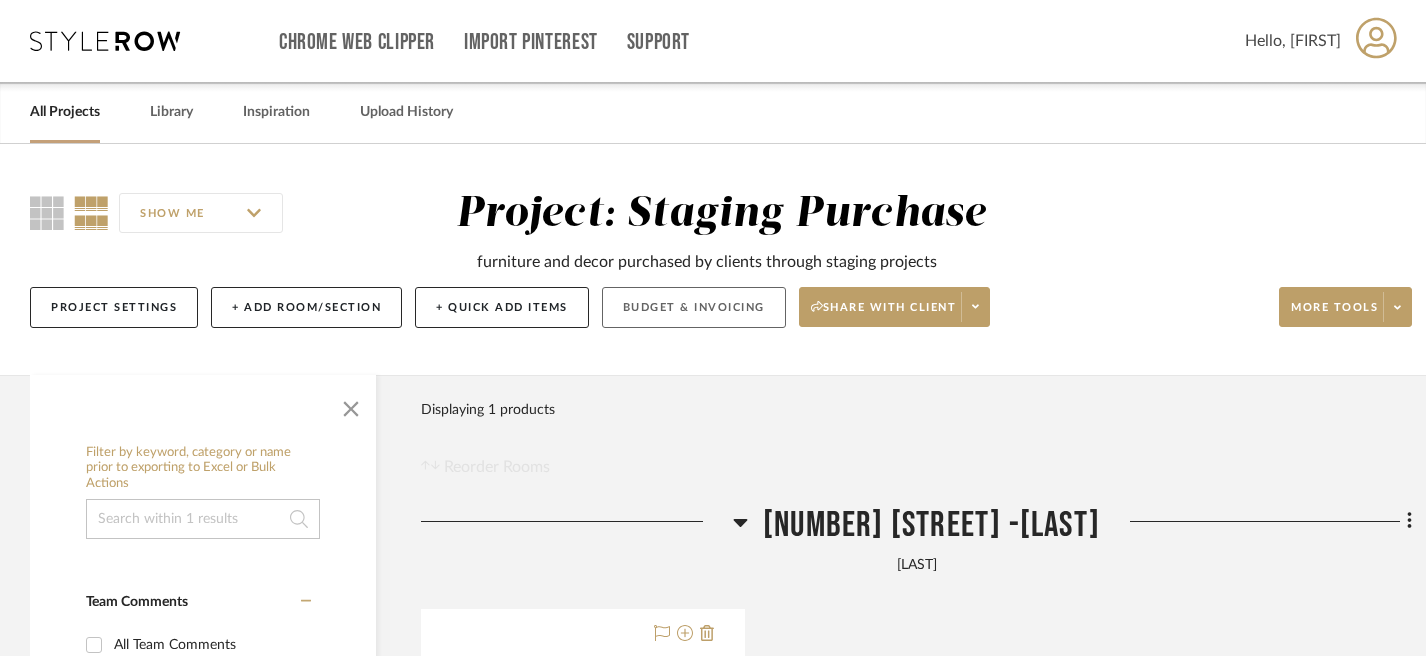 click on "Budget & Invoicing" at bounding box center (694, 307) 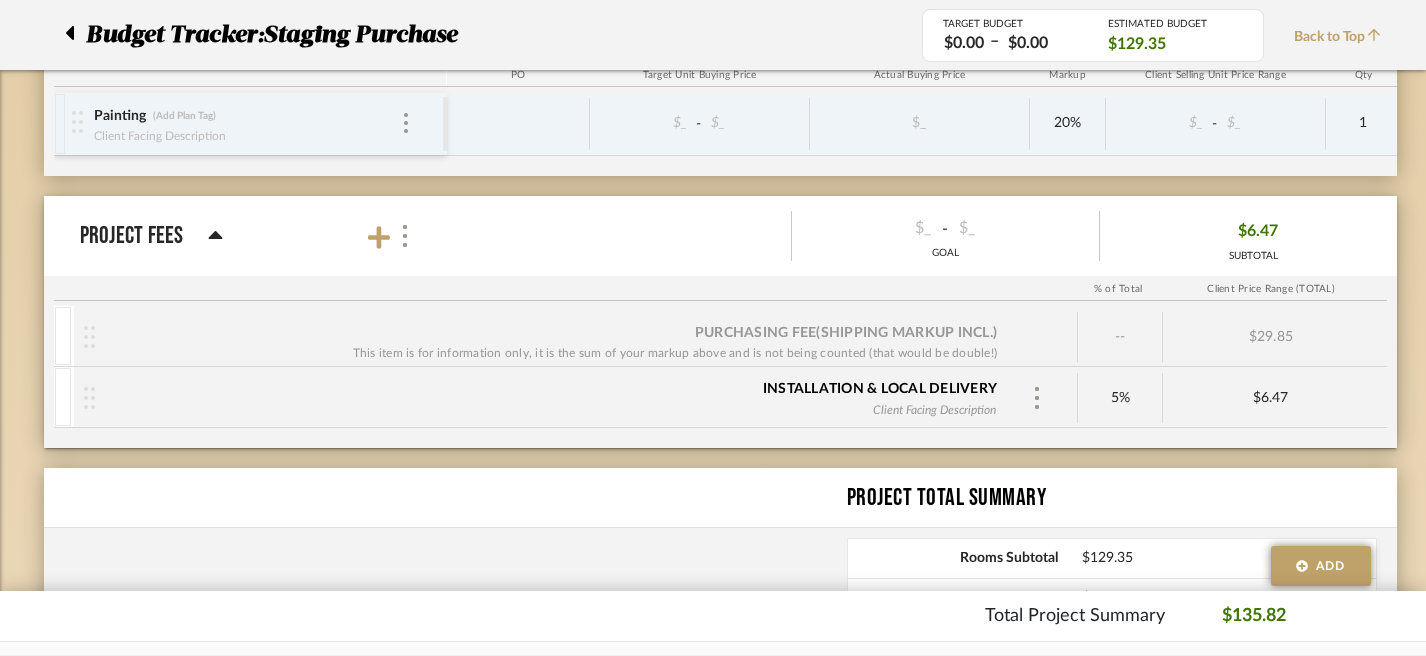 scroll, scrollTop: 600, scrollLeft: 0, axis: vertical 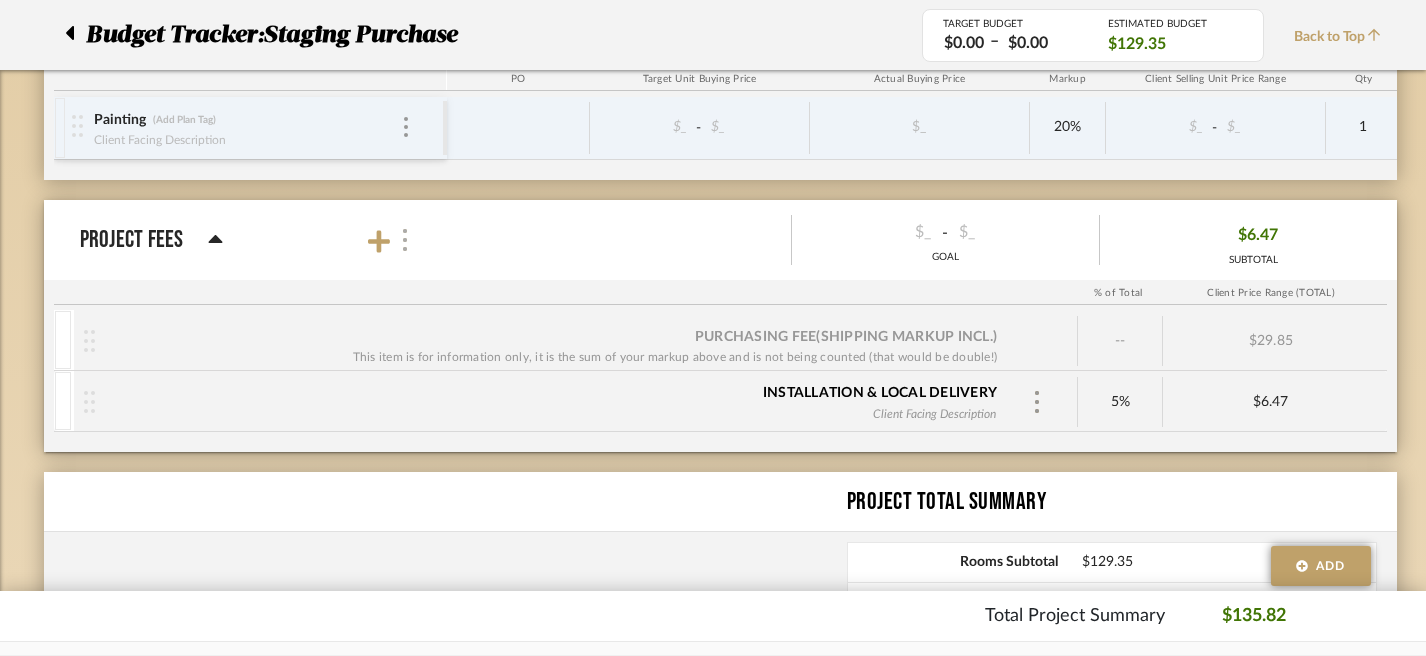 click at bounding box center (405, 240) 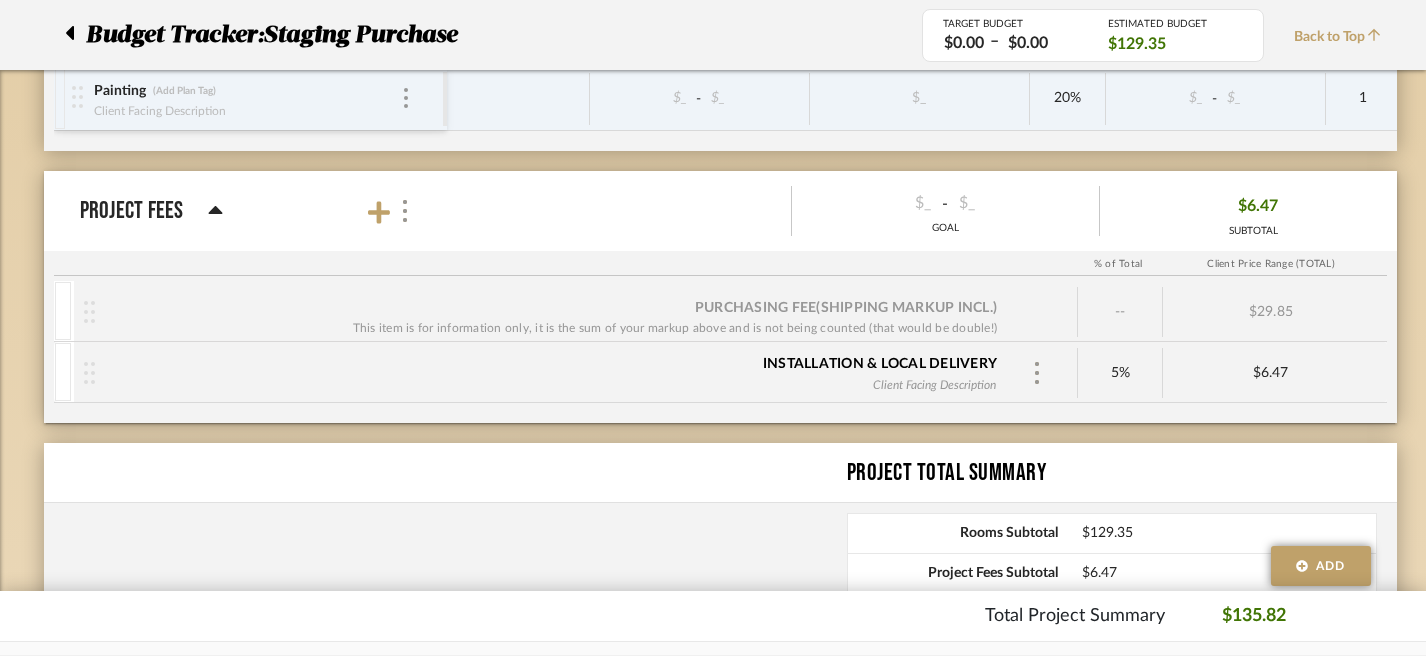 scroll, scrollTop: 604, scrollLeft: 0, axis: vertical 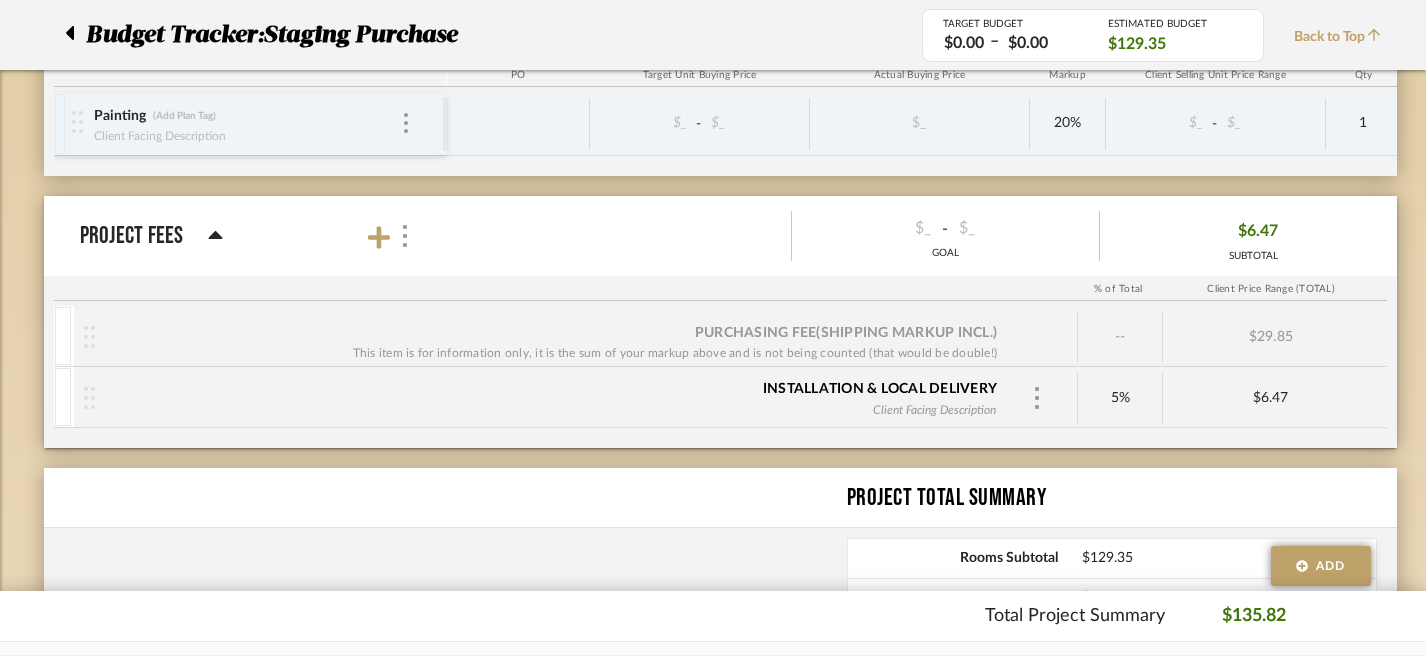 click on "Project Fees" at bounding box center [151, 236] 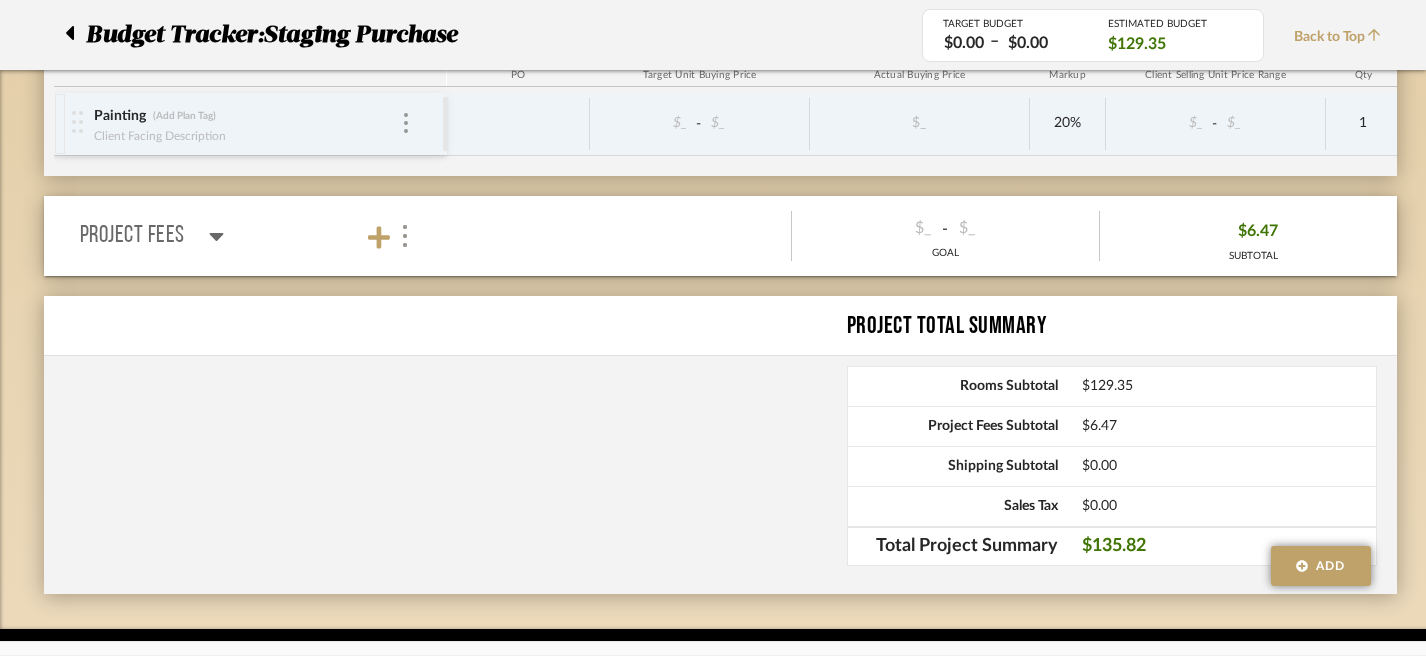 click on "Project Fees" at bounding box center [152, 236] 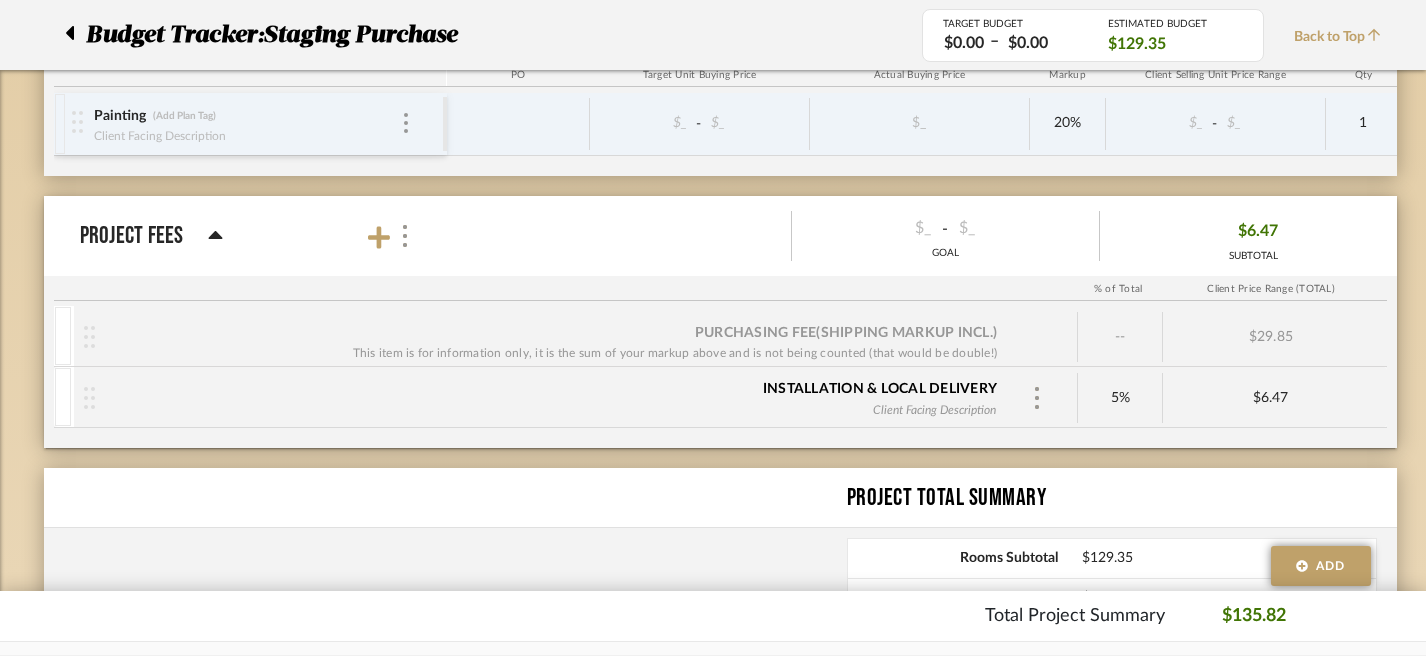 click at bounding box center (392, 236) 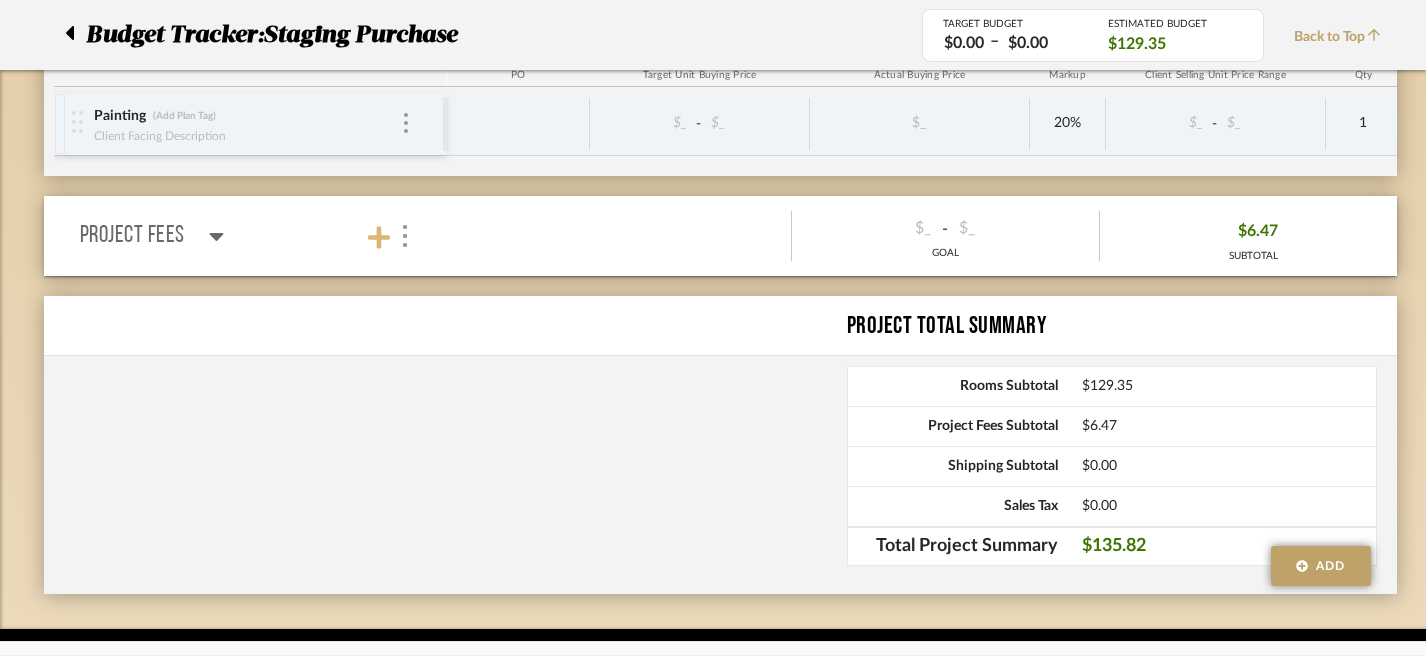 click at bounding box center [379, 237] 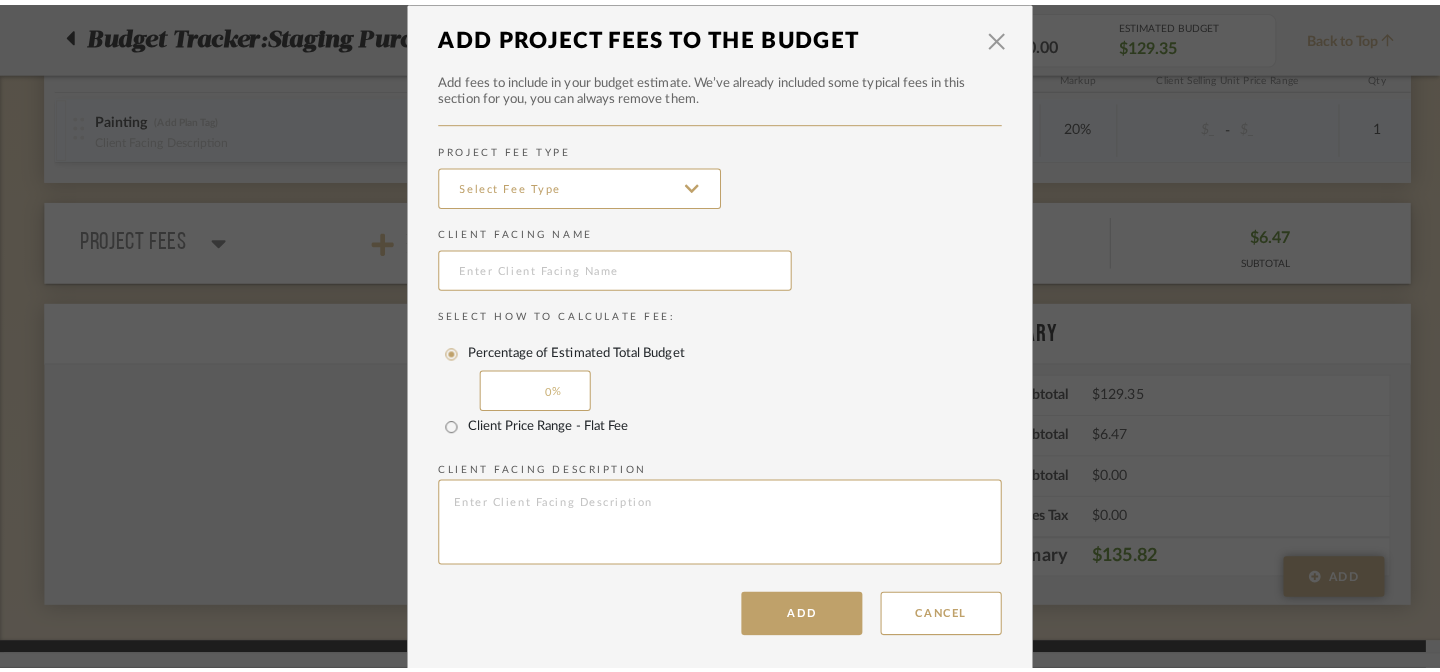 scroll, scrollTop: 0, scrollLeft: 0, axis: both 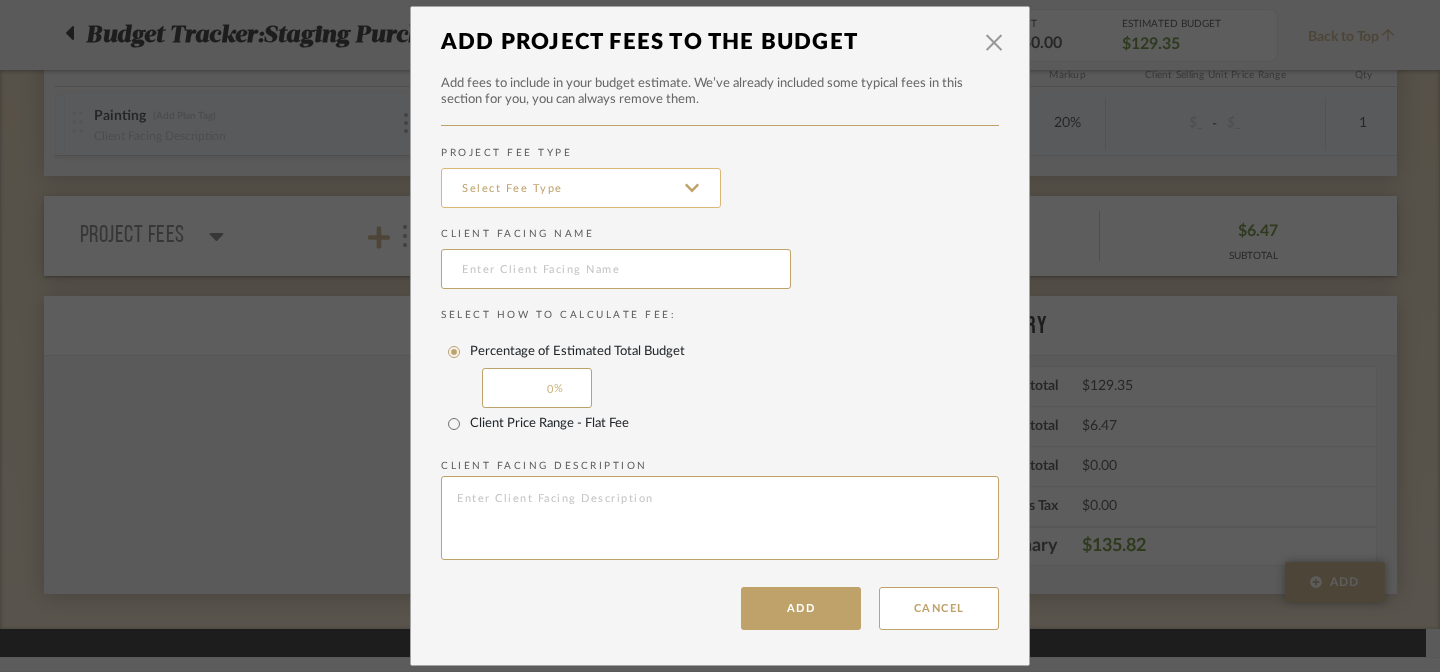 click at bounding box center [581, 188] 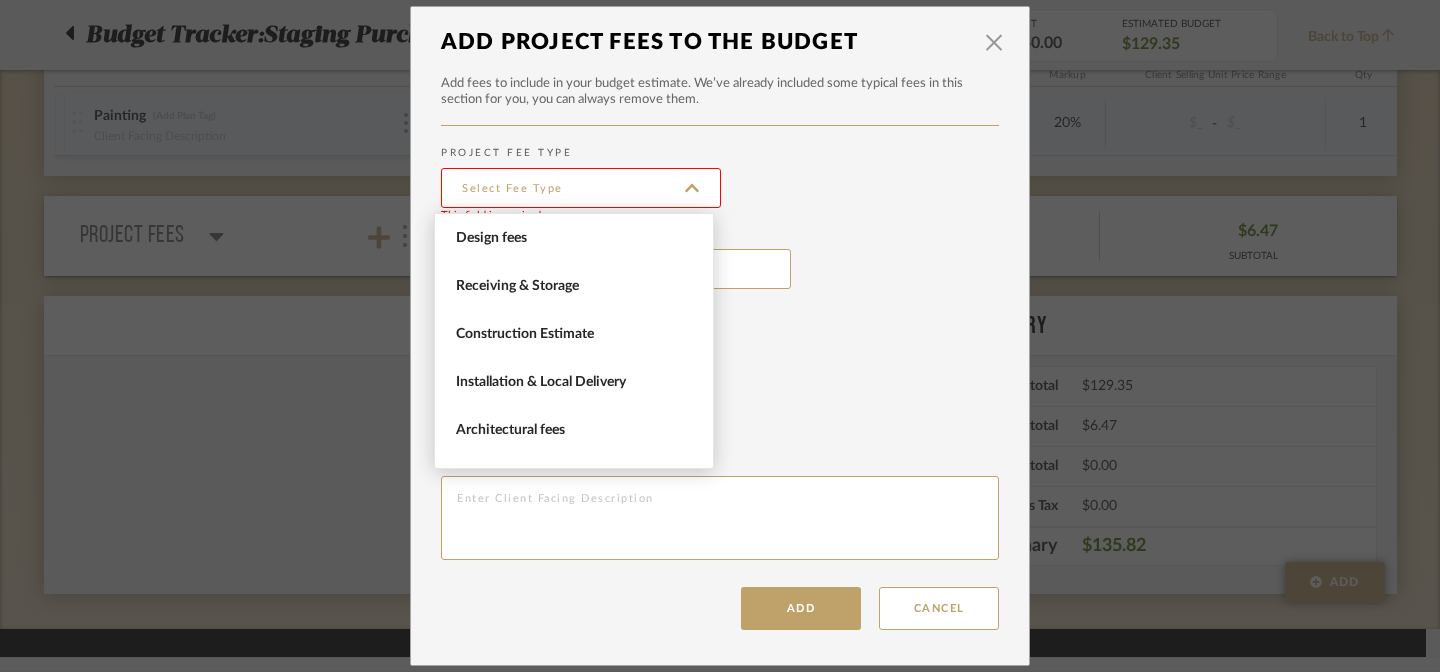 click at bounding box center [581, 188] 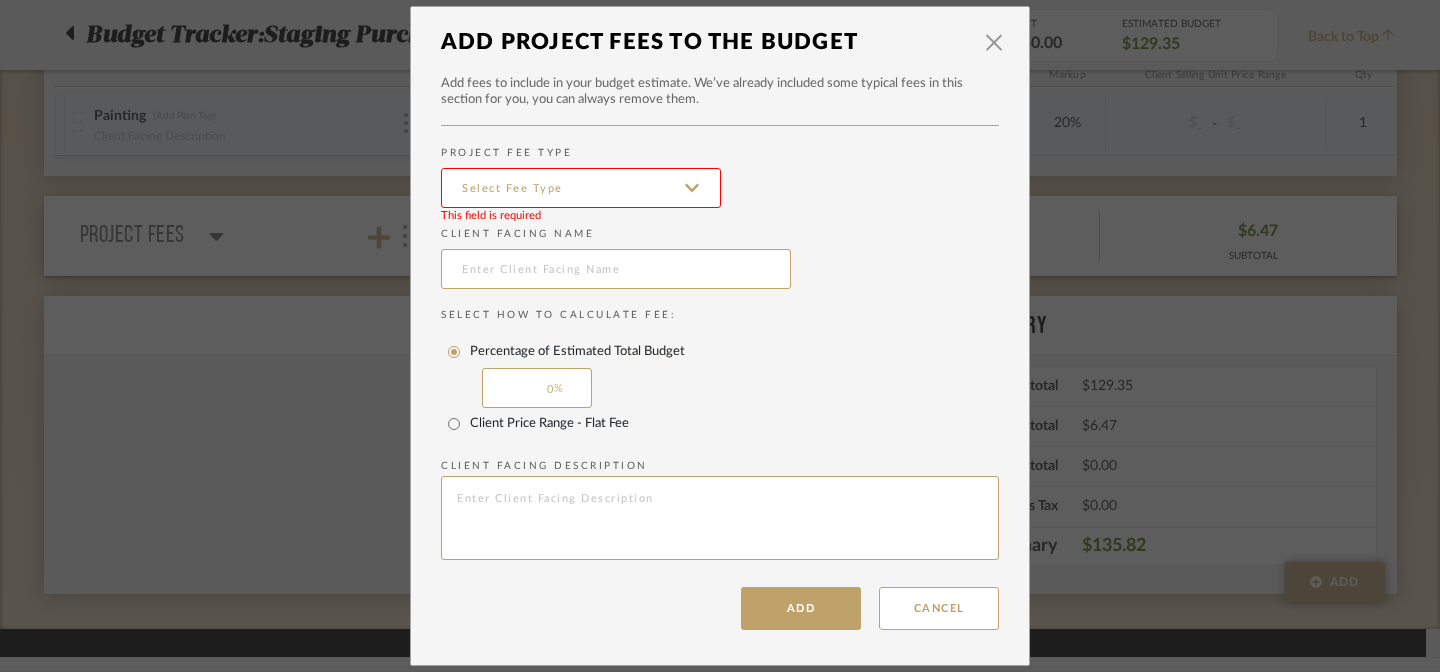 click at bounding box center [581, 188] 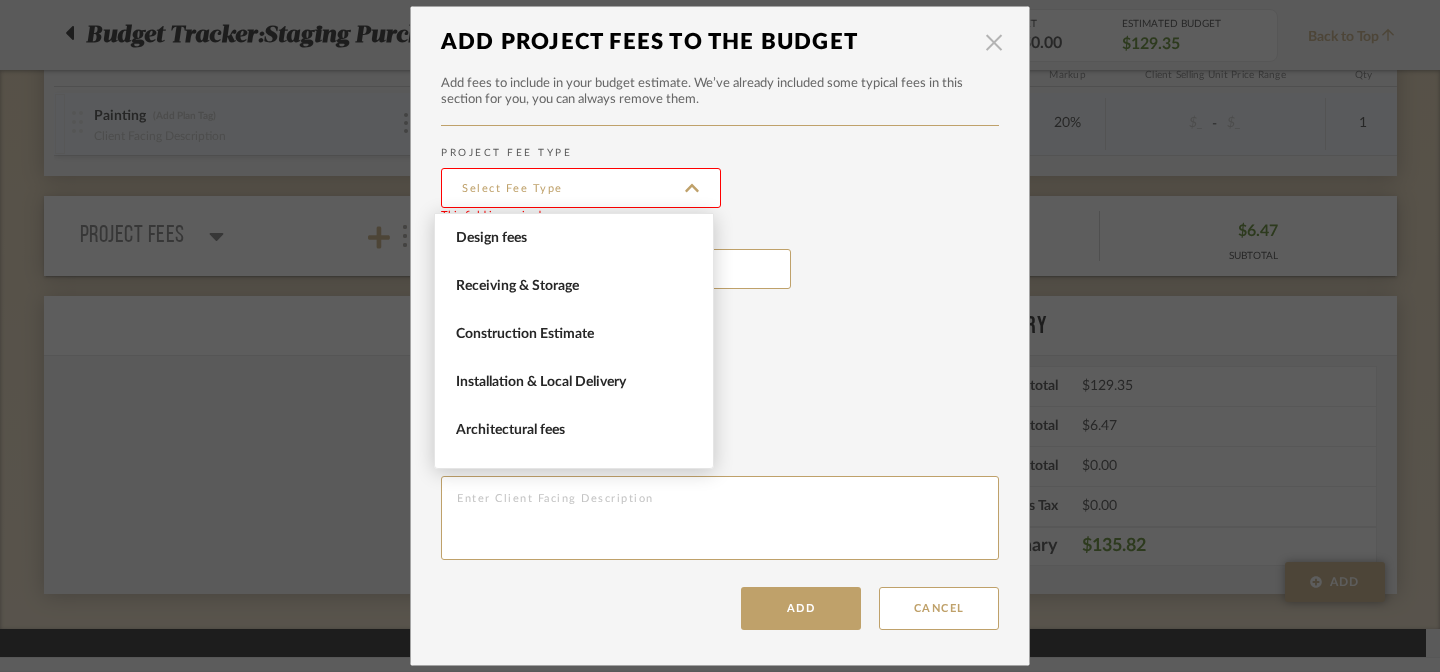 click at bounding box center (994, 42) 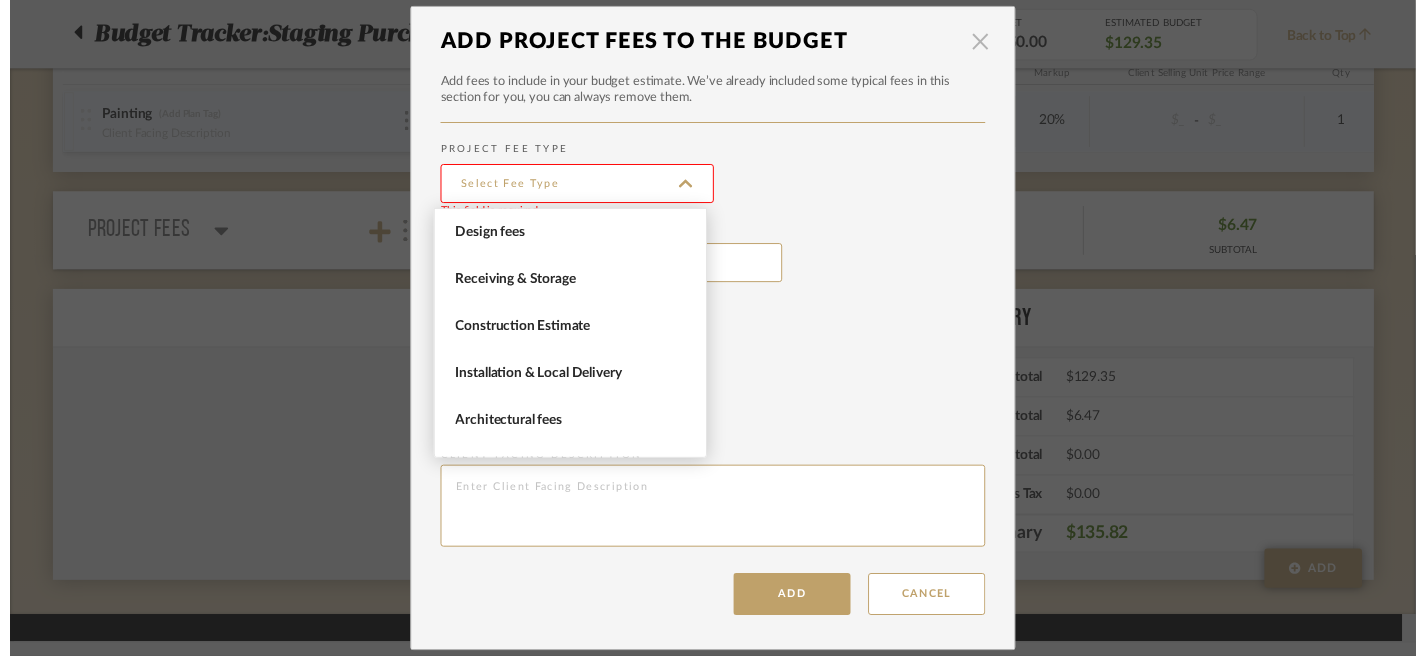 scroll, scrollTop: 604, scrollLeft: 0, axis: vertical 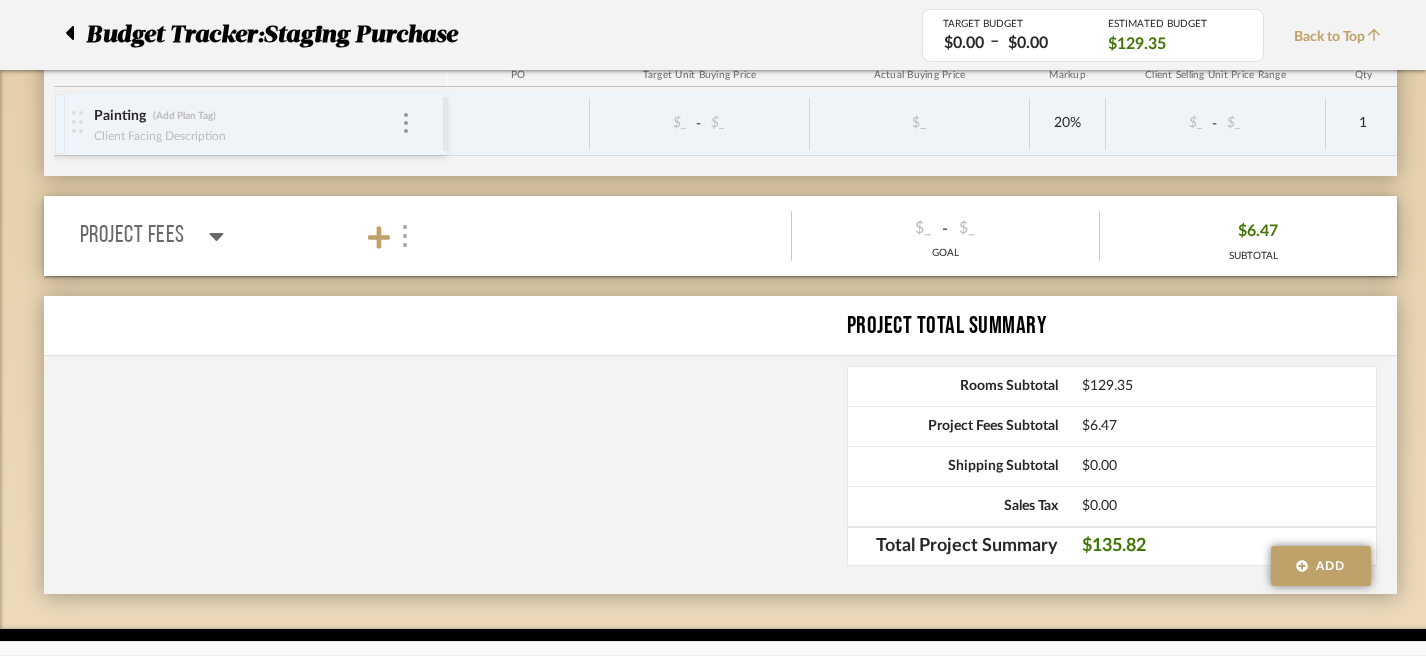 click at bounding box center (405, 236) 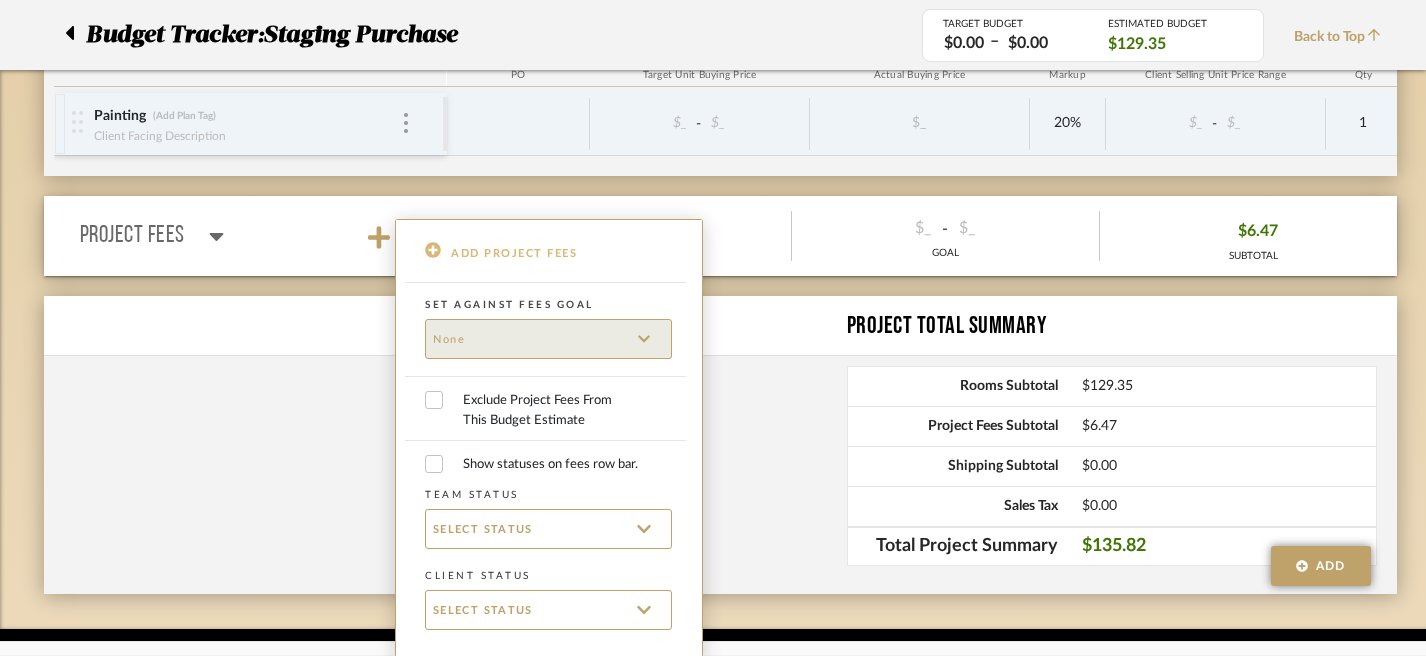 click on "ADD PROJECT FEES" at bounding box center [514, 253] 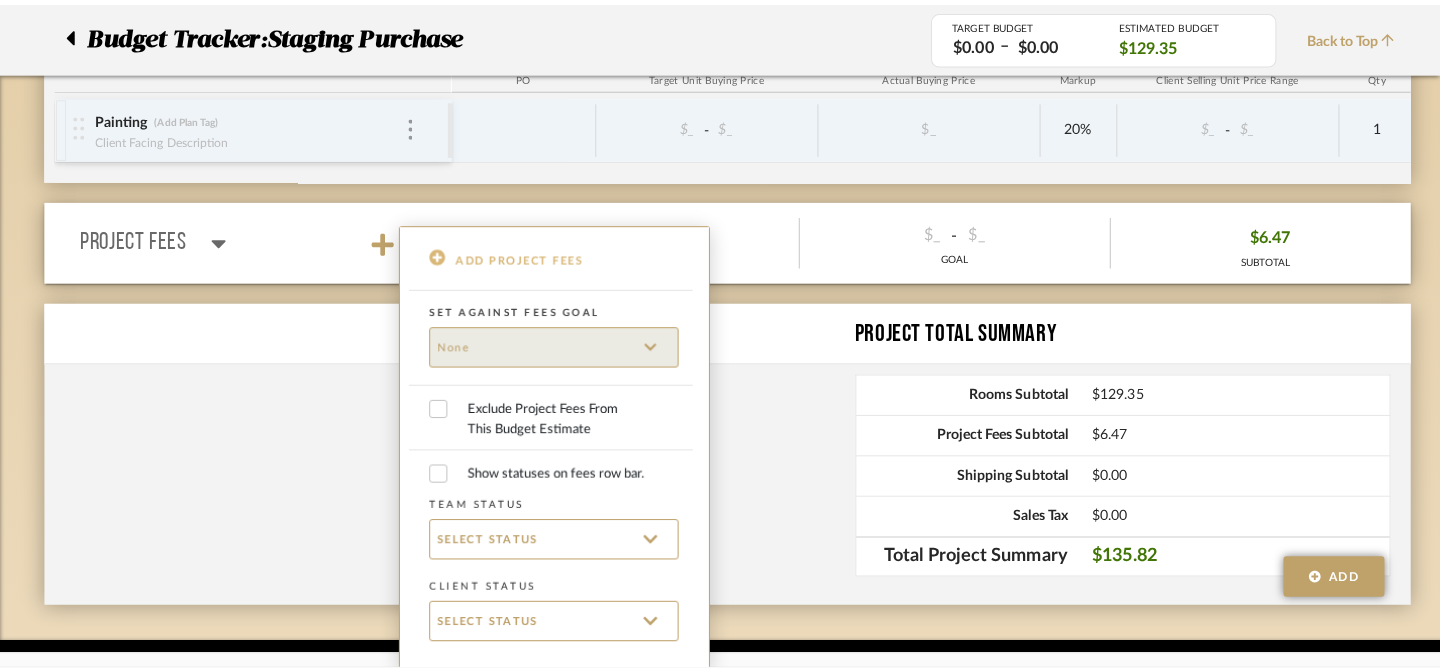 scroll, scrollTop: 0, scrollLeft: 0, axis: both 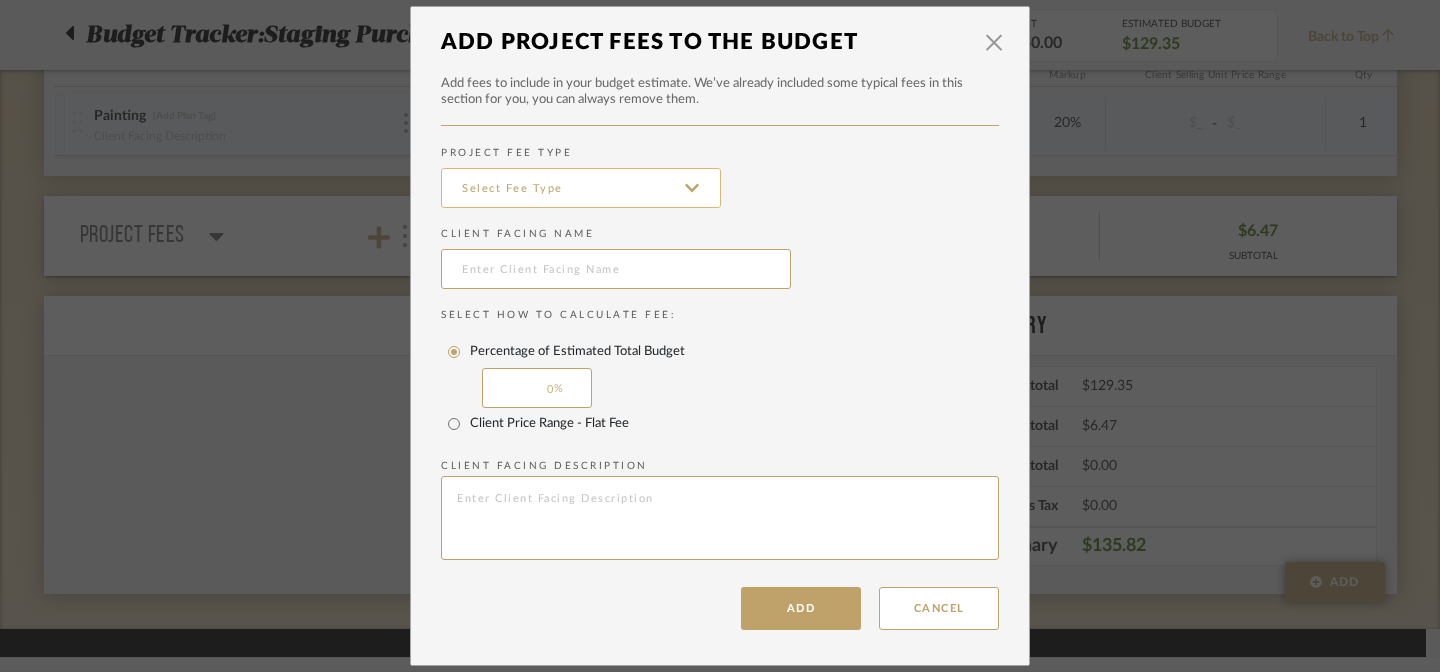 click at bounding box center (581, 188) 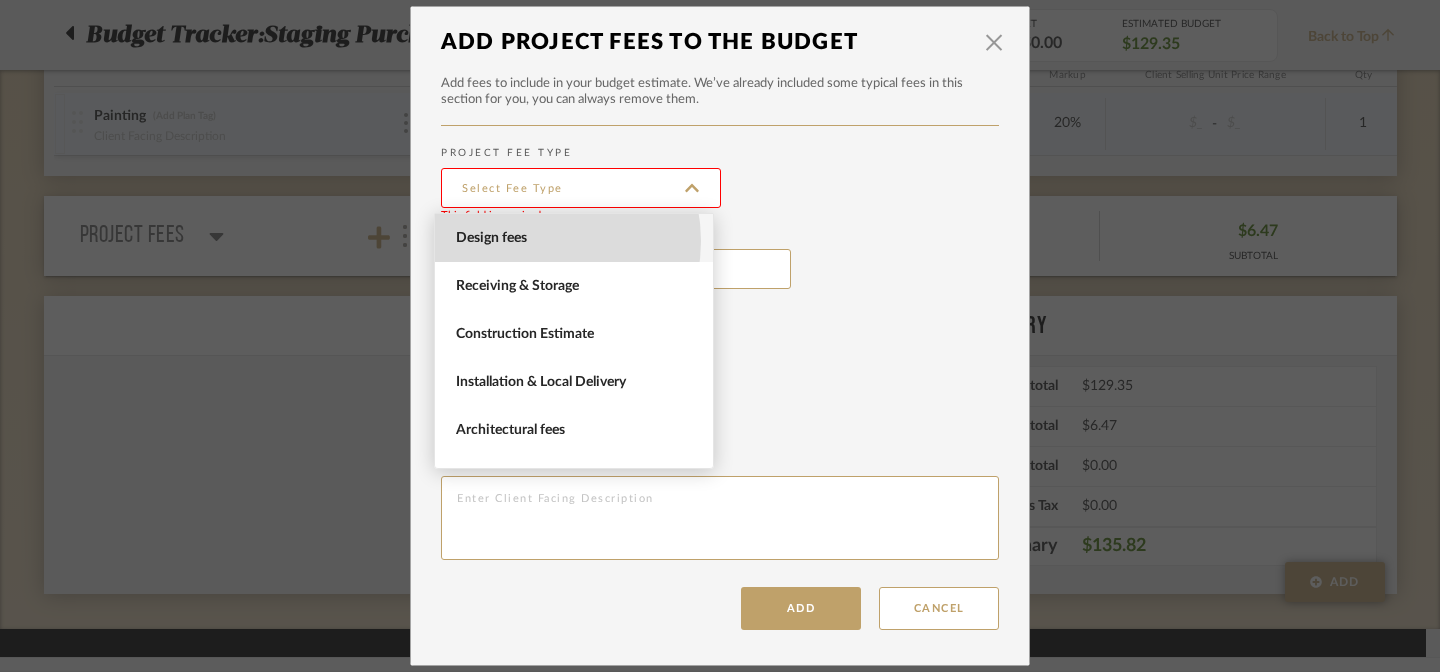 click on "Design fees" at bounding box center [576, 238] 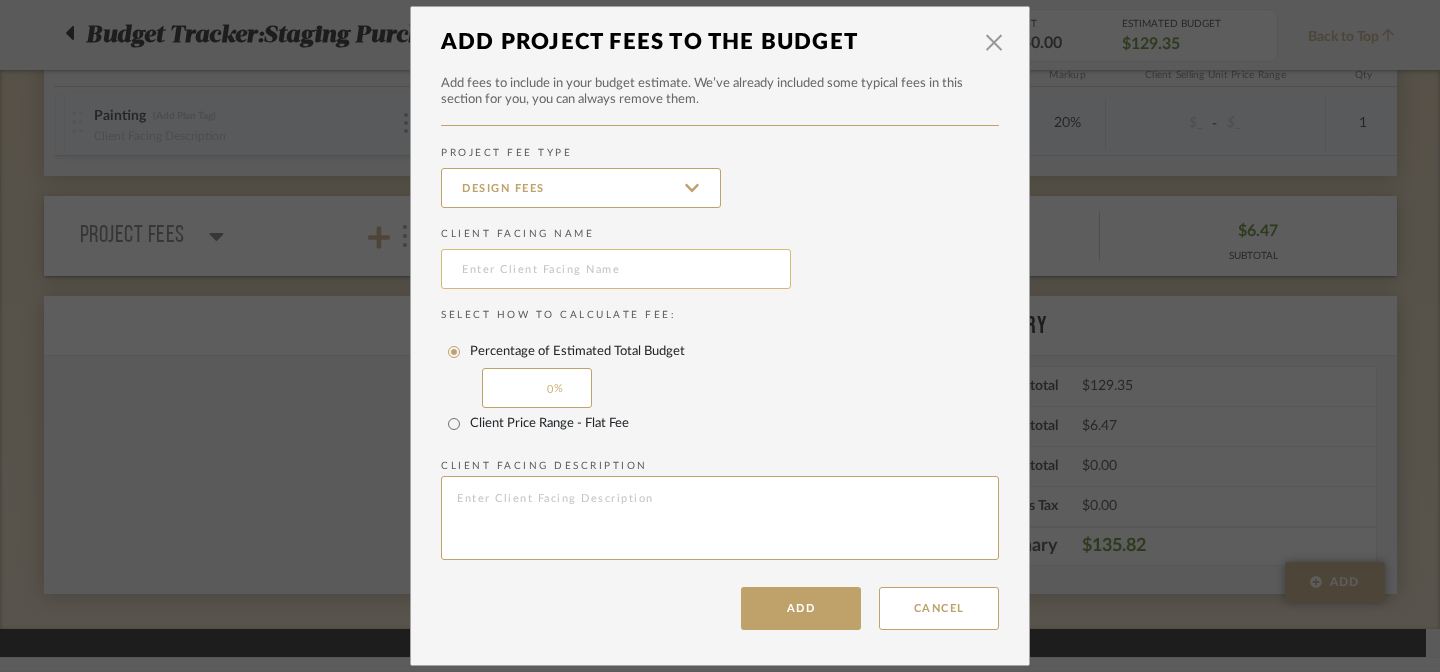 click at bounding box center [616, 269] 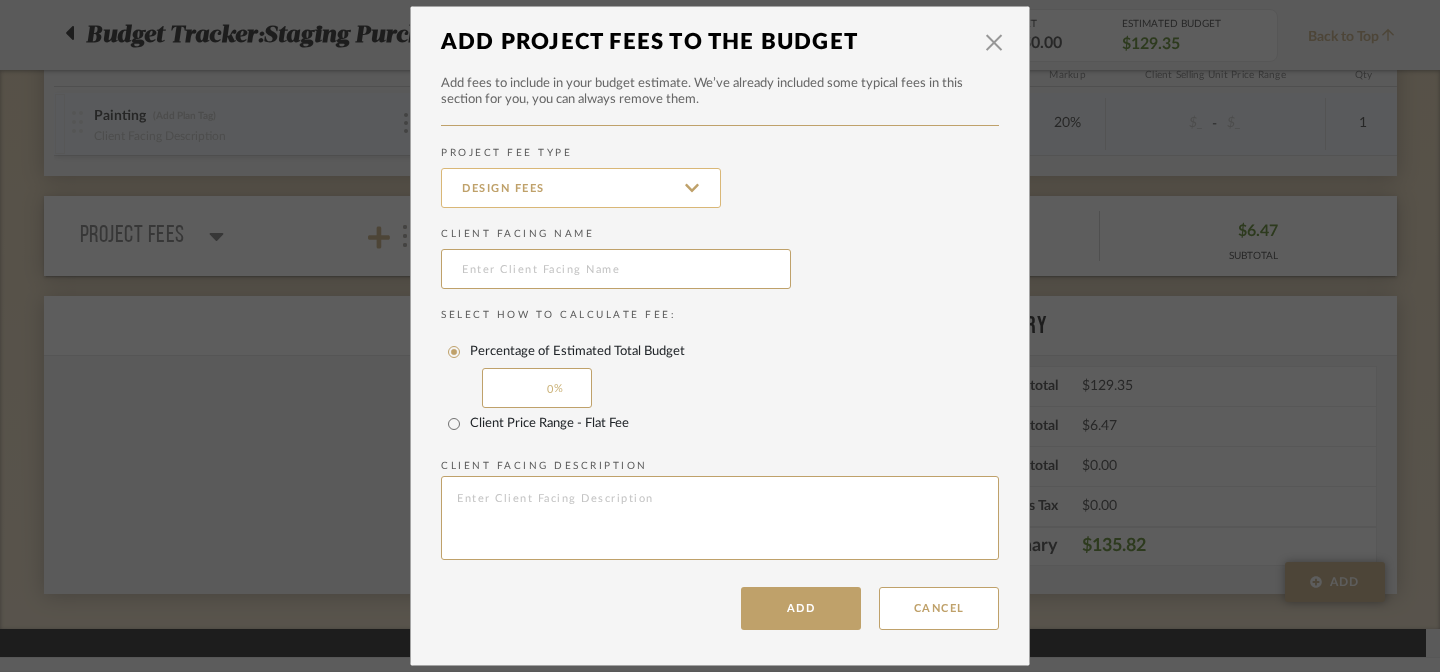click on "Design fees" at bounding box center (581, 188) 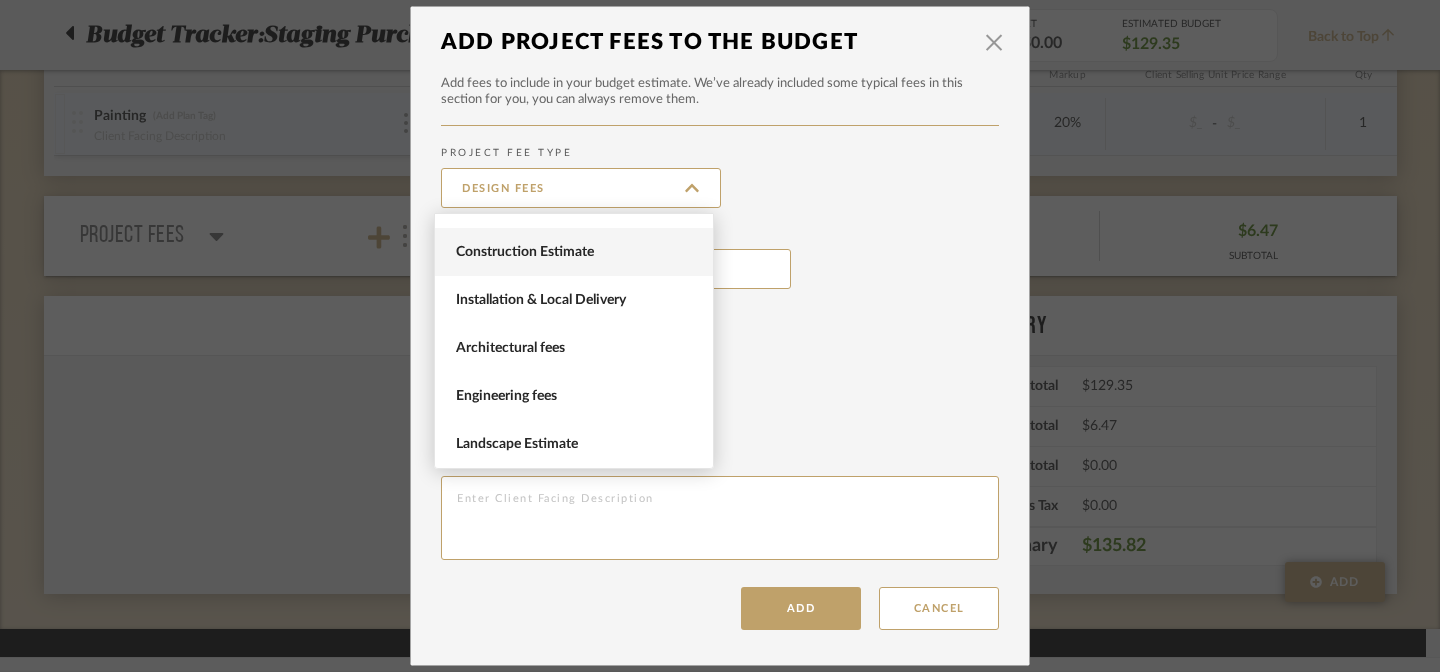 scroll, scrollTop: 0, scrollLeft: 0, axis: both 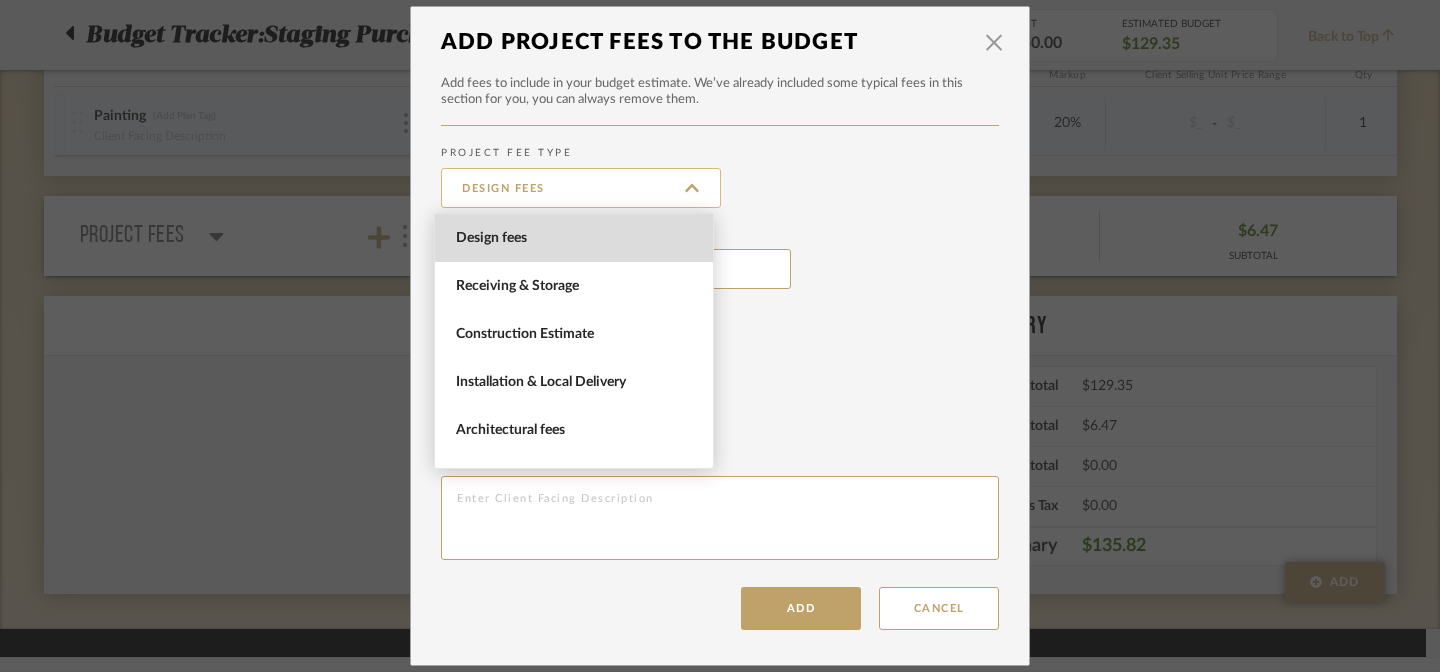 click on "Design fees" at bounding box center [581, 188] 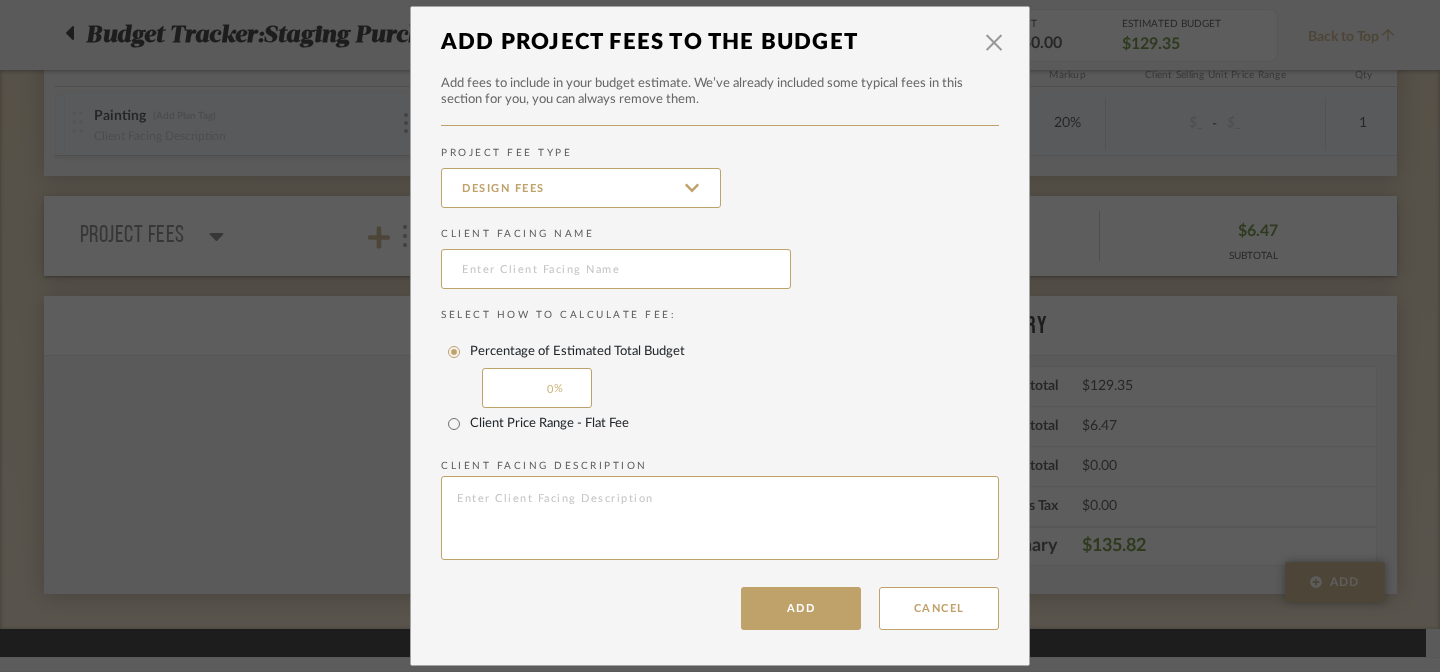 click on "× Add Project Fees to the Budget  Add fees to include in your budget estimate. We’ve already included some typical fees in this section for you, you can always remove them.  PROJECT FEE TYPE Design fees Client Facing Name Select How to Calculate Fee: Percentage of Estimated Total Budget 0 Client Price Range - Flat Fee Client Facing Description  Add  Cancel" at bounding box center (720, 336) 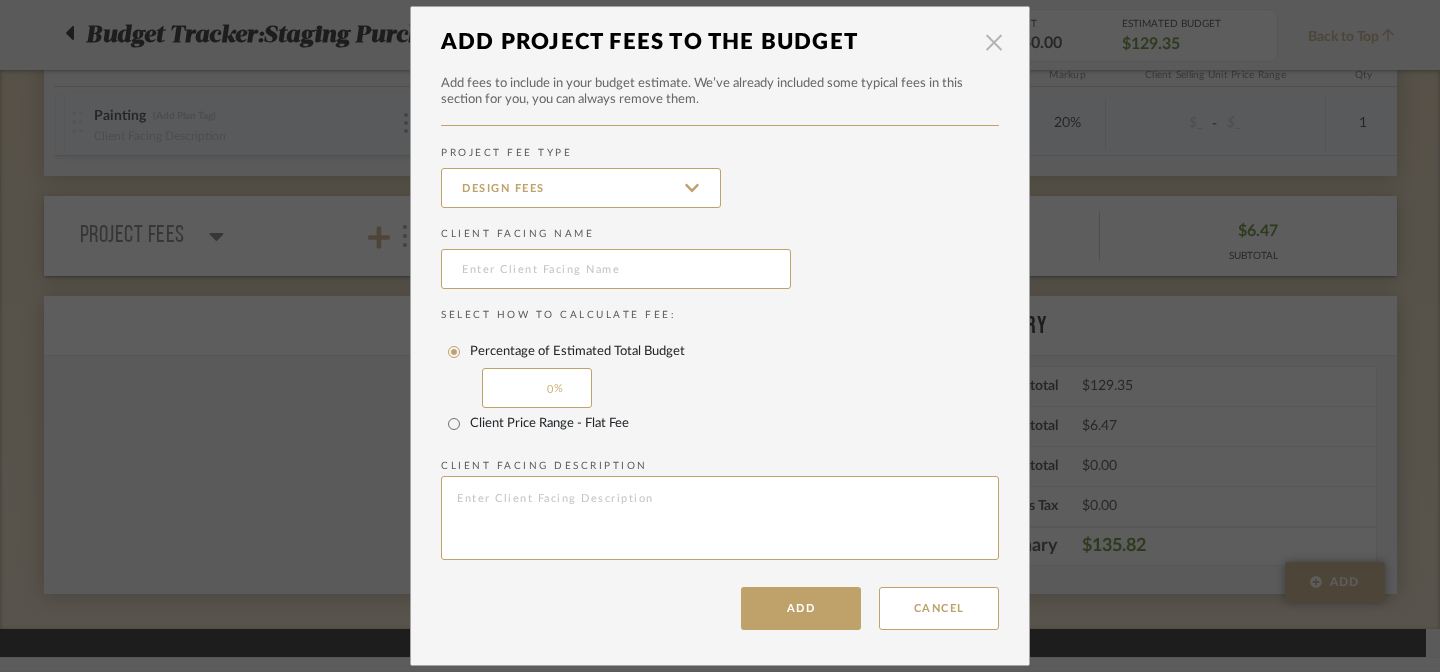 click at bounding box center (994, 42) 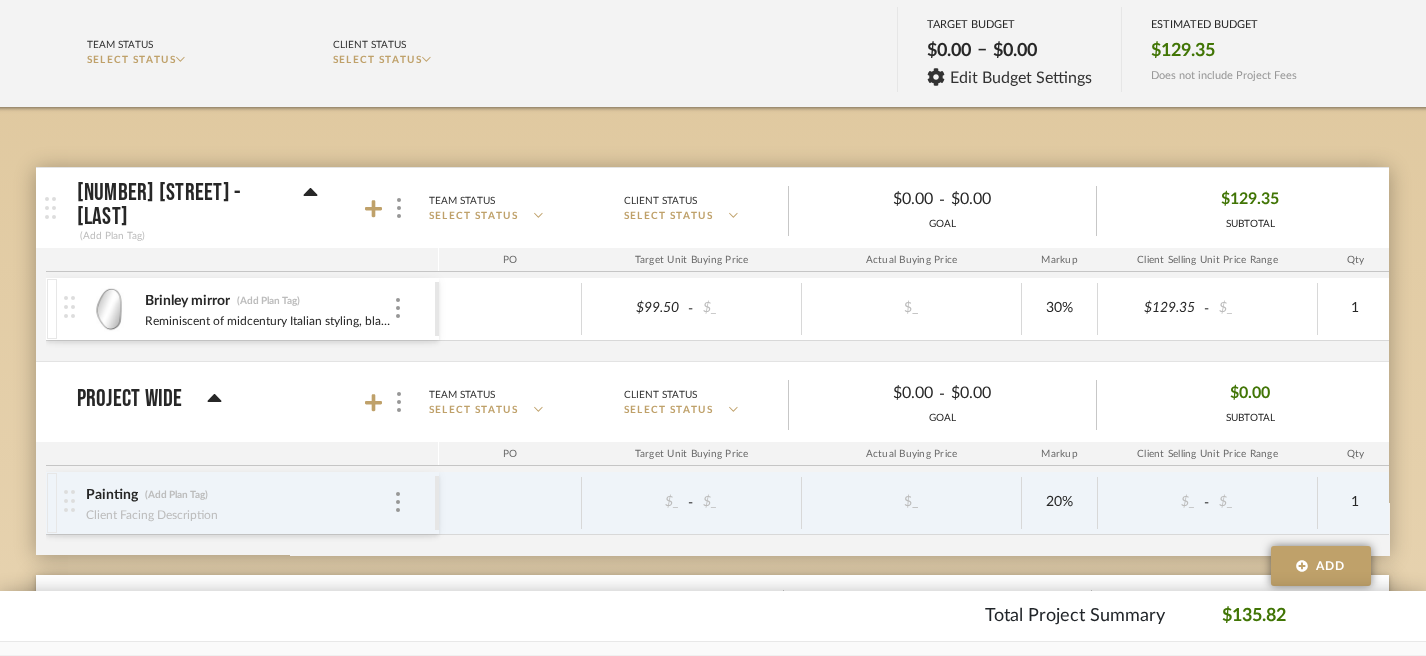 scroll, scrollTop: 0, scrollLeft: 8, axis: horizontal 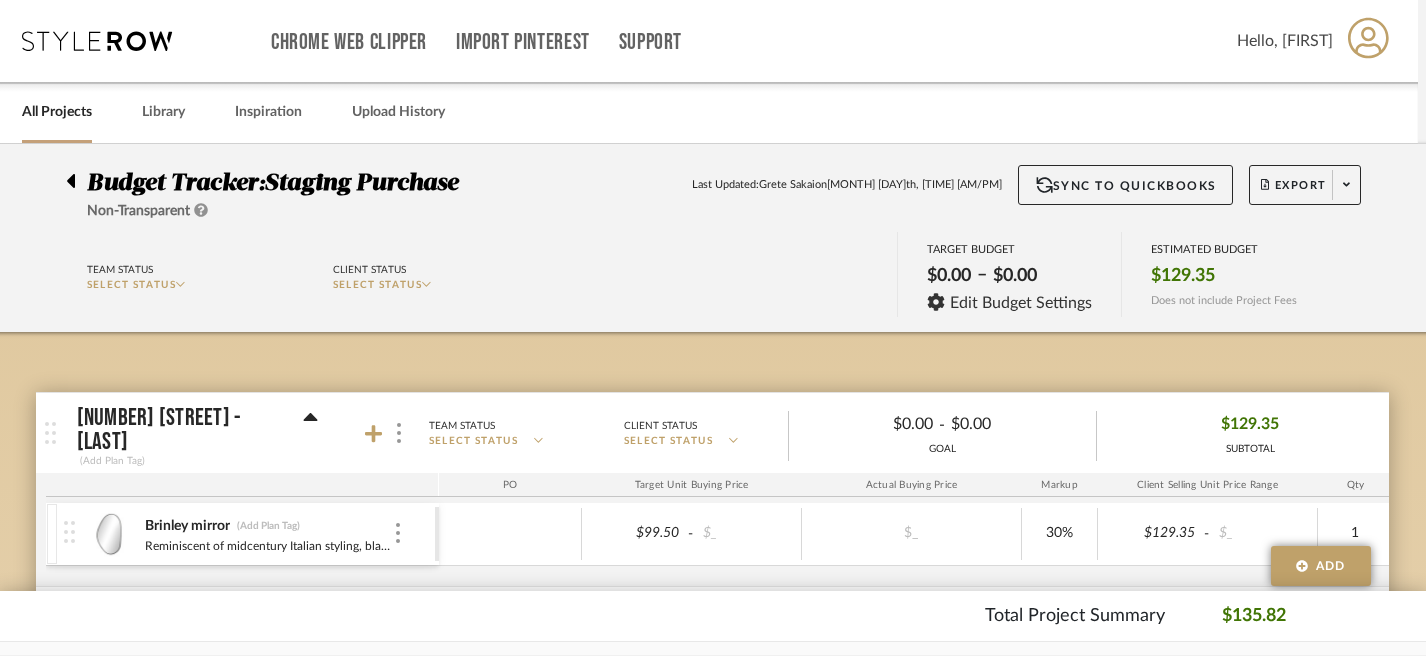 click on "All Projects" at bounding box center (57, 112) 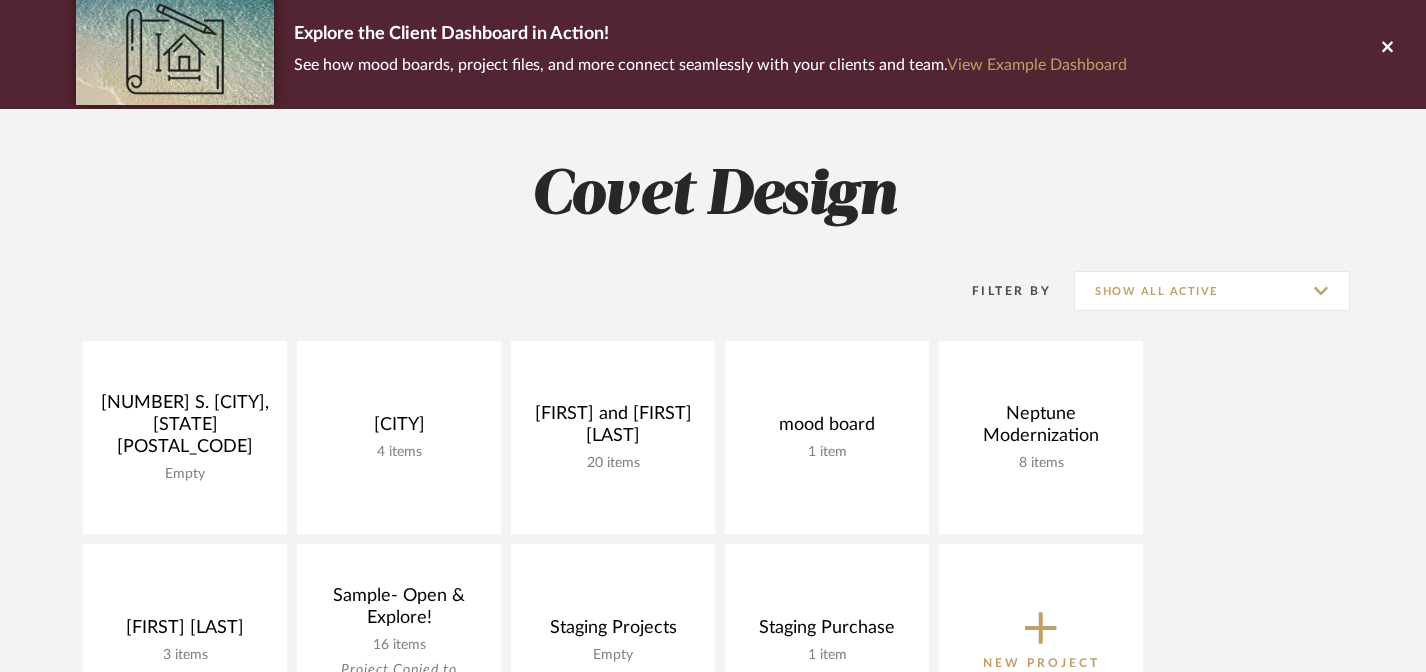 scroll, scrollTop: 151, scrollLeft: 0, axis: vertical 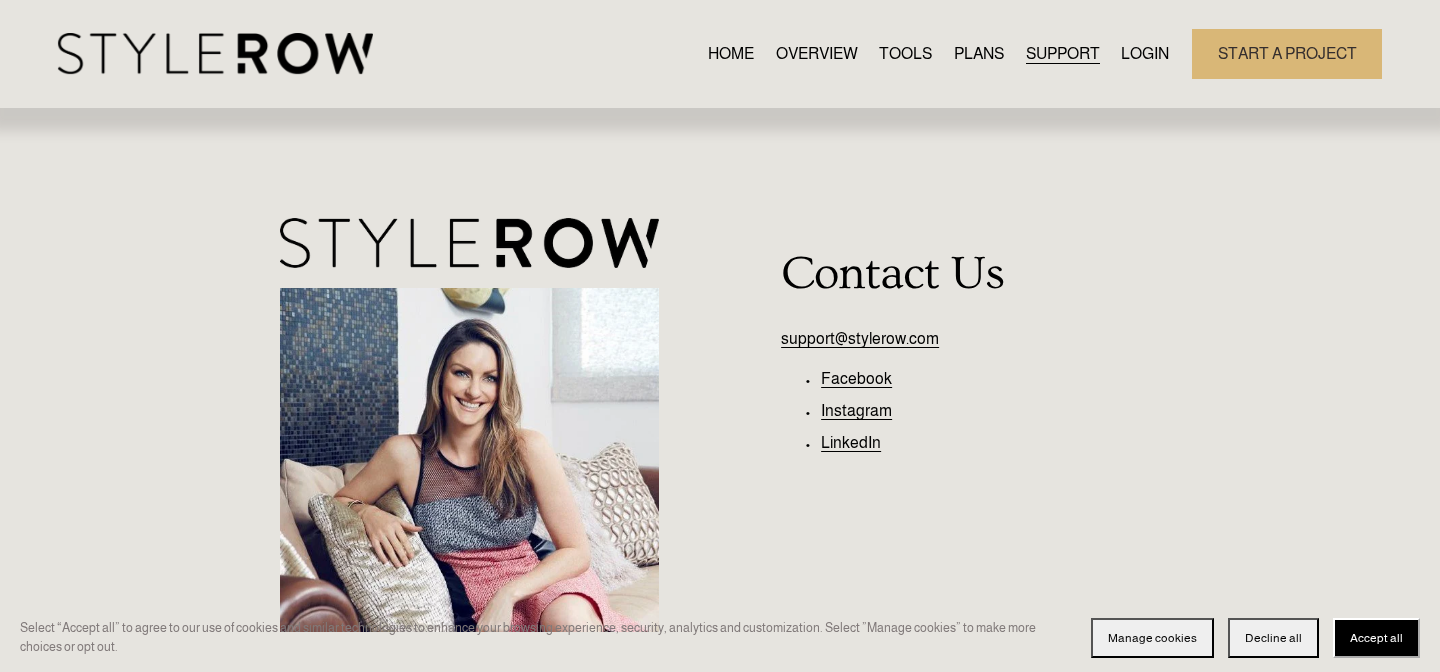 click on "OVERVIEW" at bounding box center (817, 53) 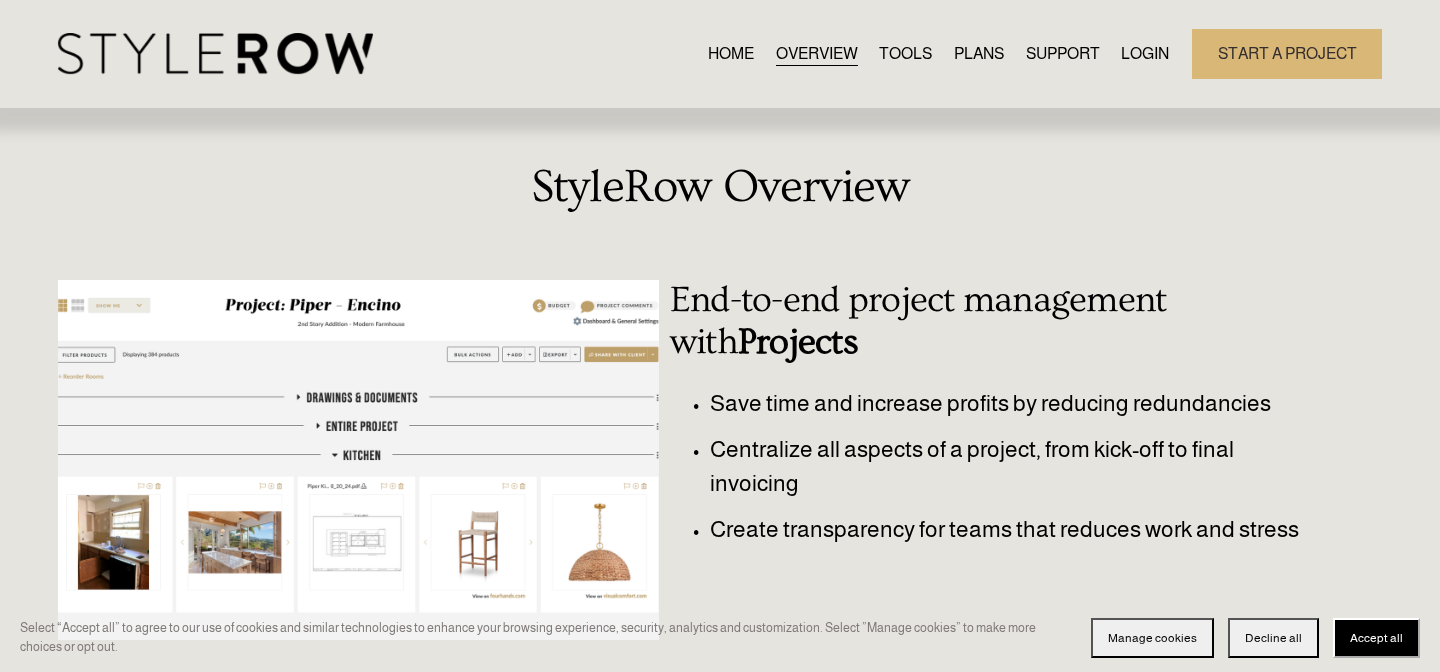 scroll, scrollTop: 0, scrollLeft: 0, axis: both 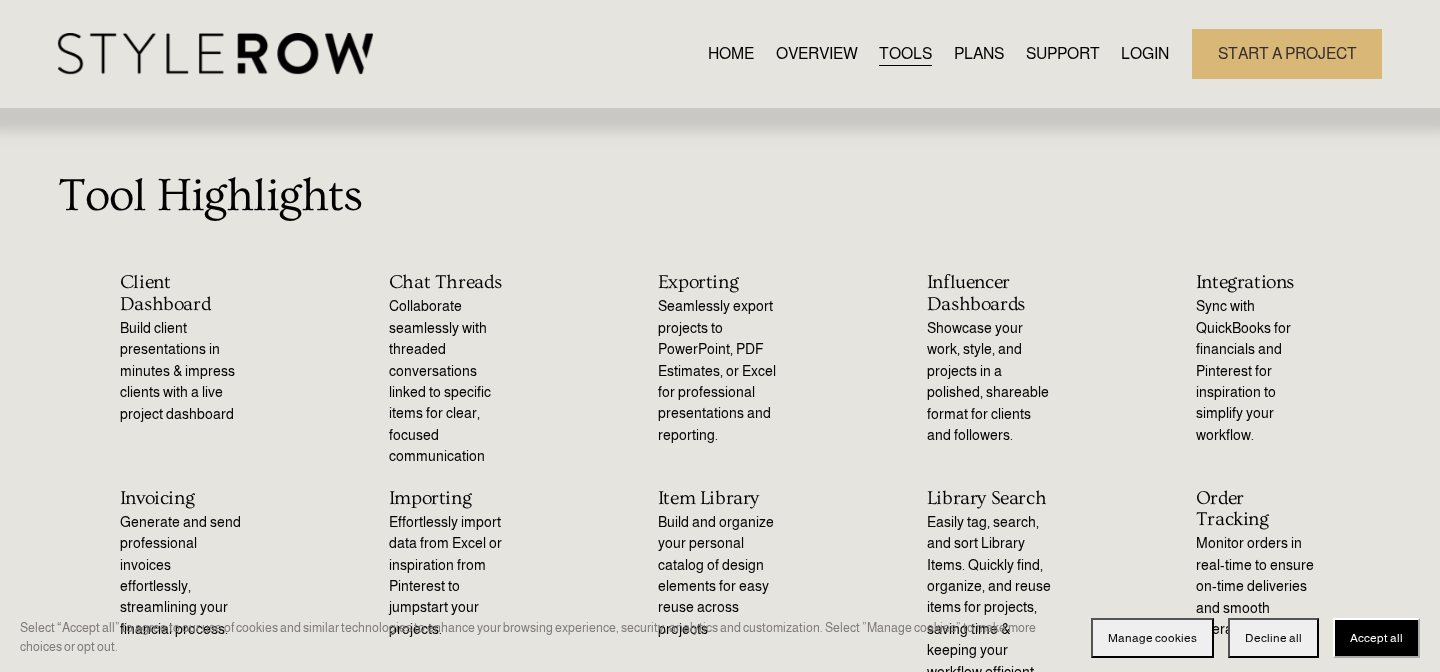 click on "PLANS" at bounding box center [979, 53] 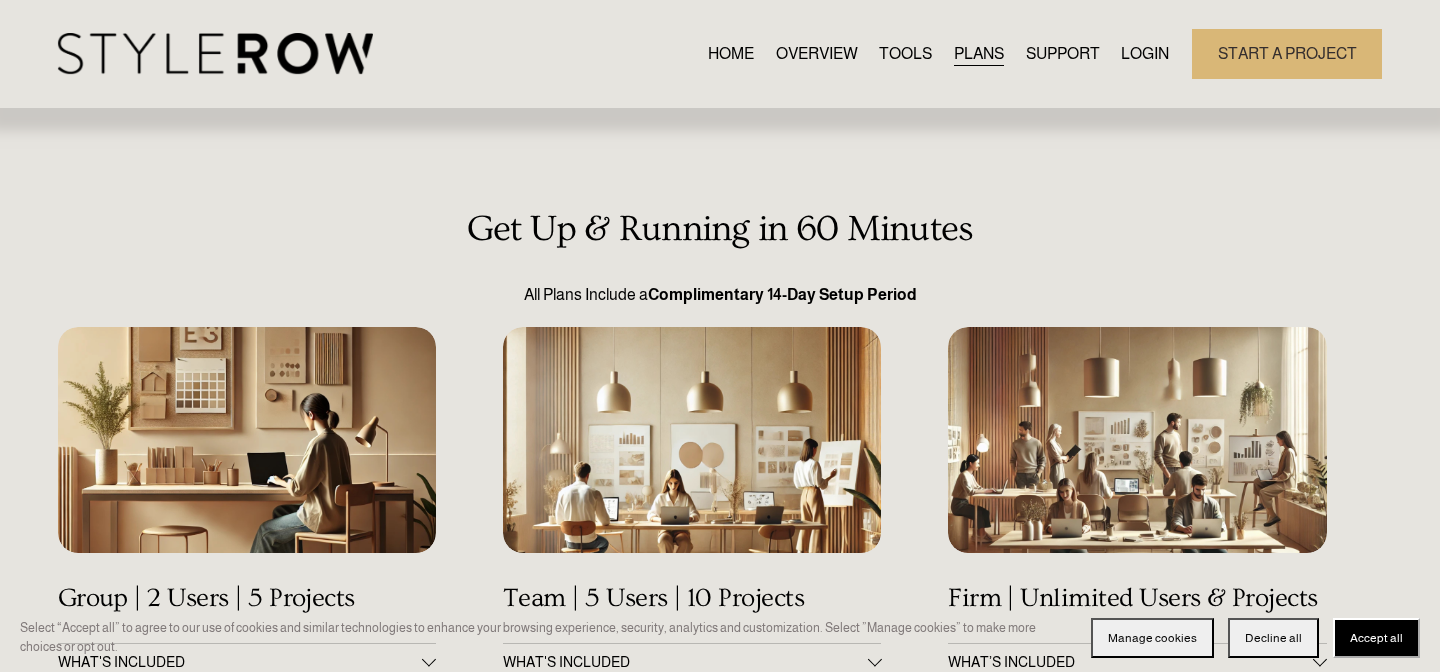 scroll, scrollTop: 0, scrollLeft: 0, axis: both 